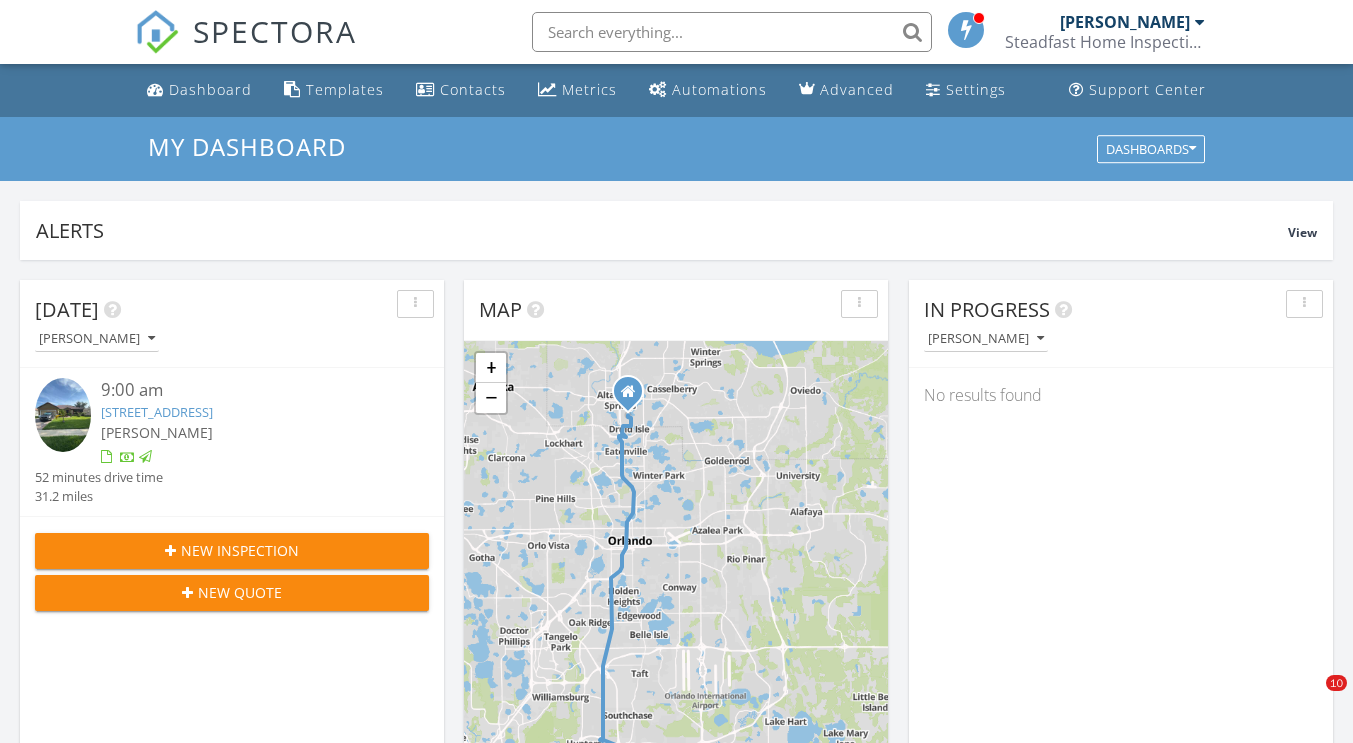 scroll, scrollTop: 0, scrollLeft: 0, axis: both 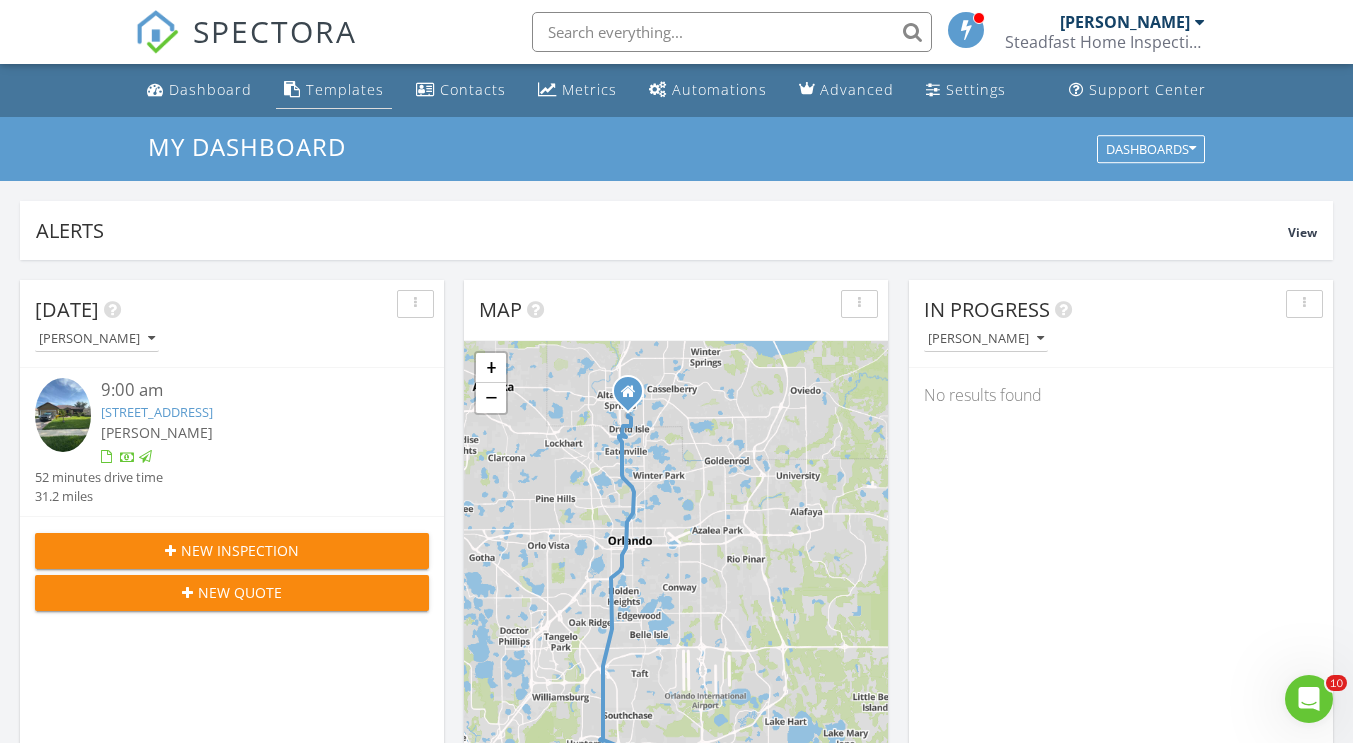 click on "Templates" at bounding box center [345, 89] 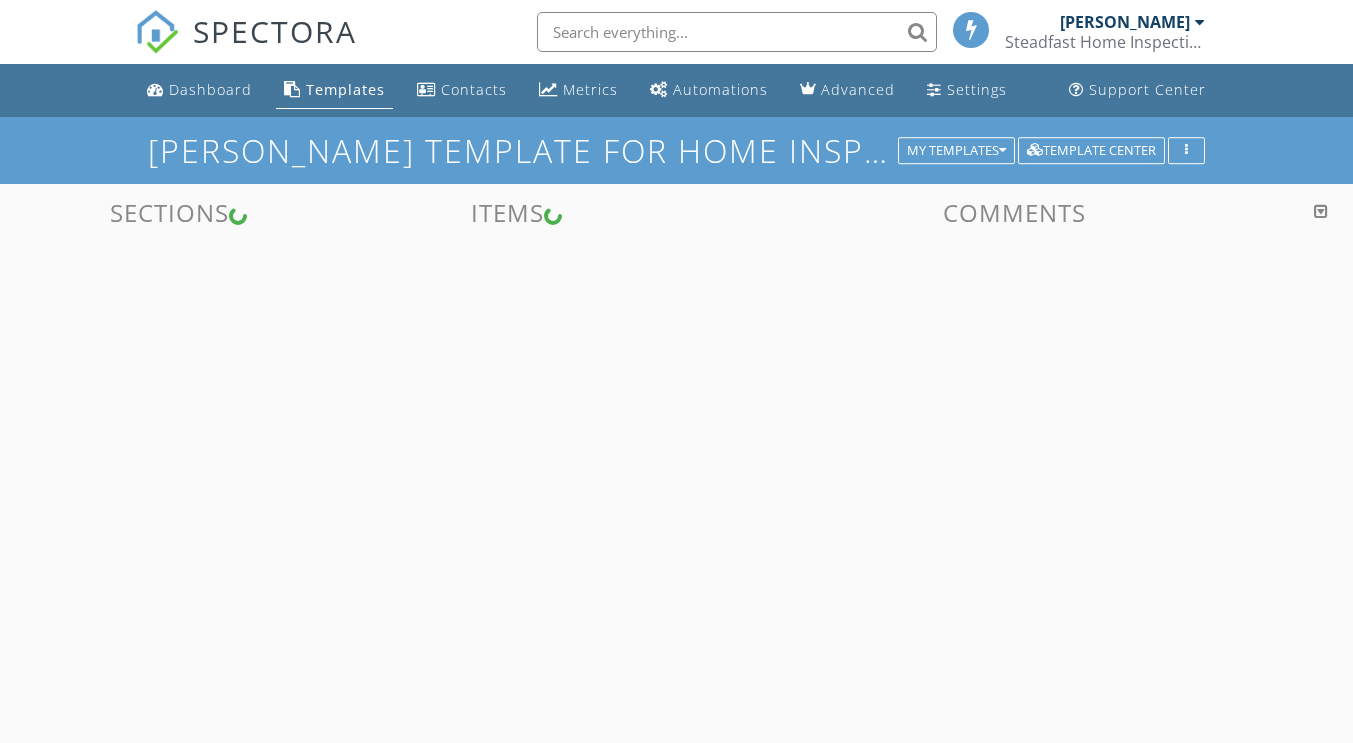 scroll, scrollTop: 0, scrollLeft: 0, axis: both 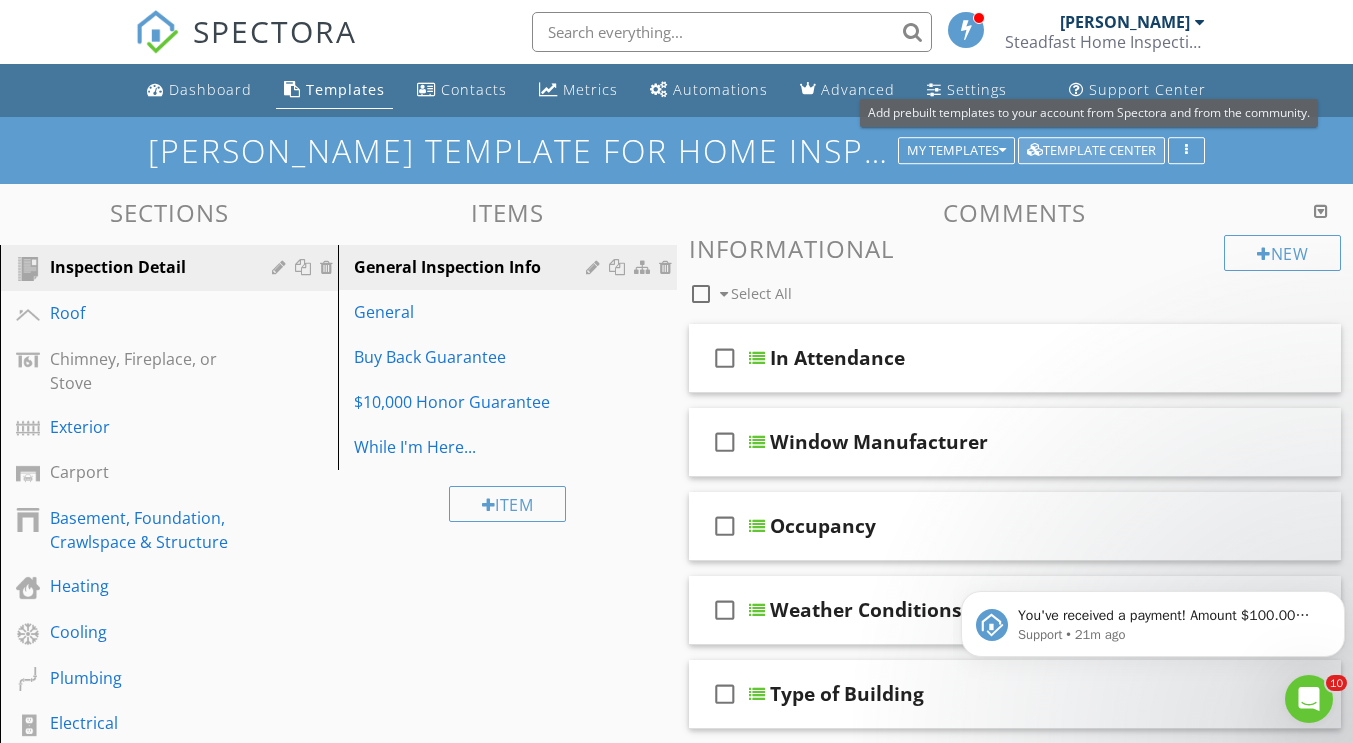 click on "Template Center" at bounding box center [1091, 151] 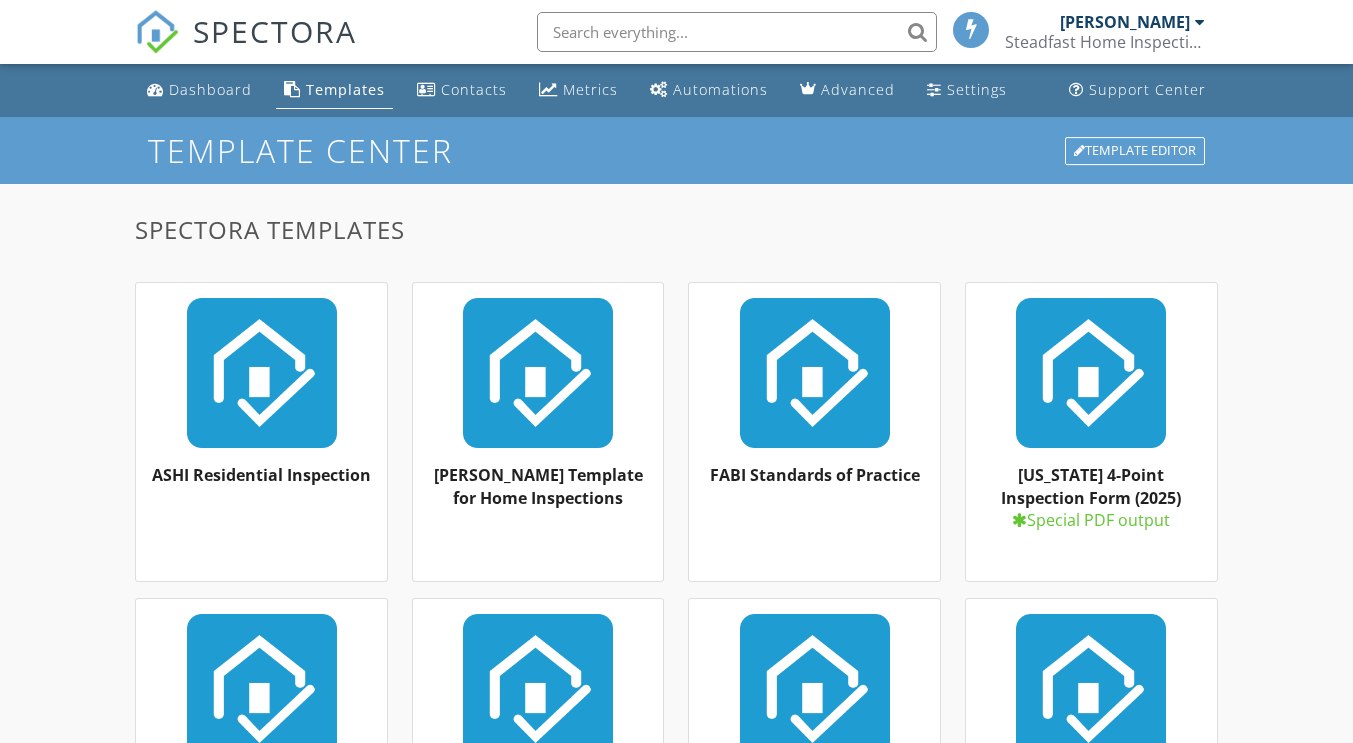scroll, scrollTop: 0, scrollLeft: 0, axis: both 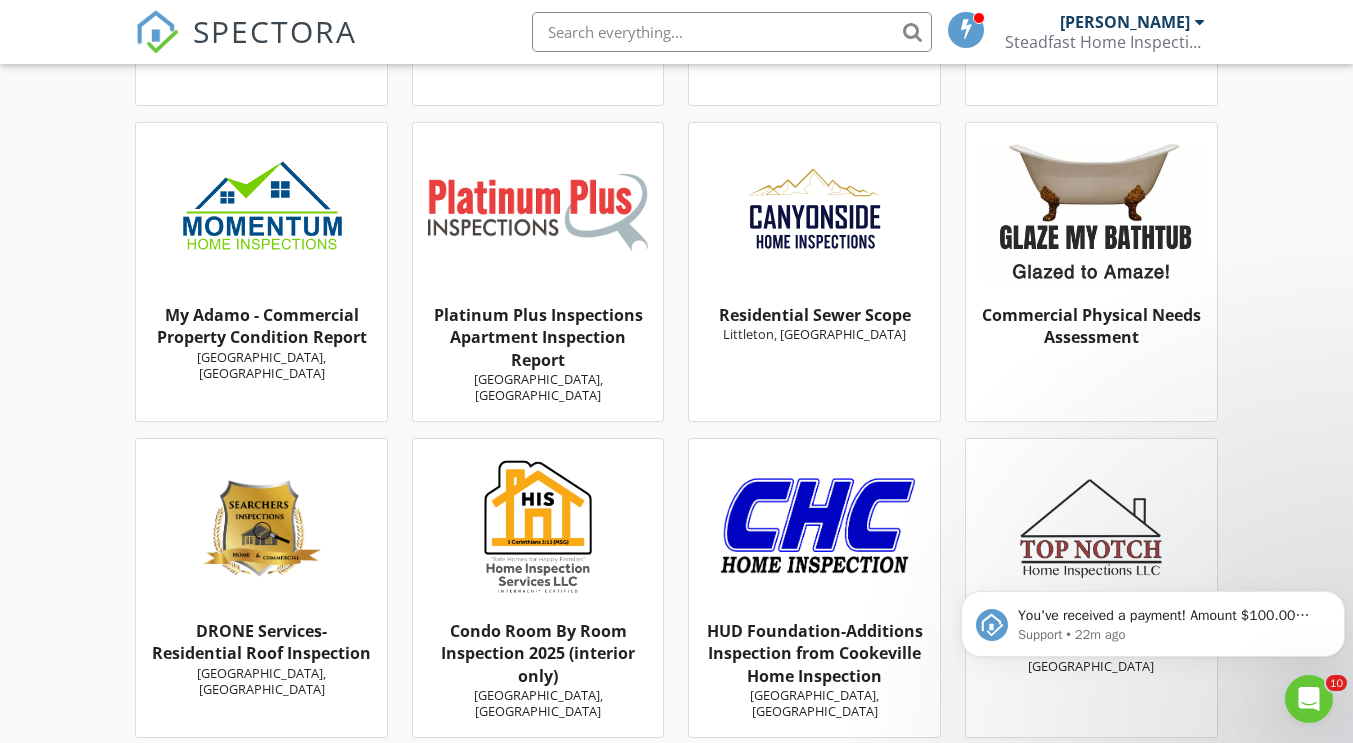 click on "Residential Sewer Scope" at bounding box center (815, 315) 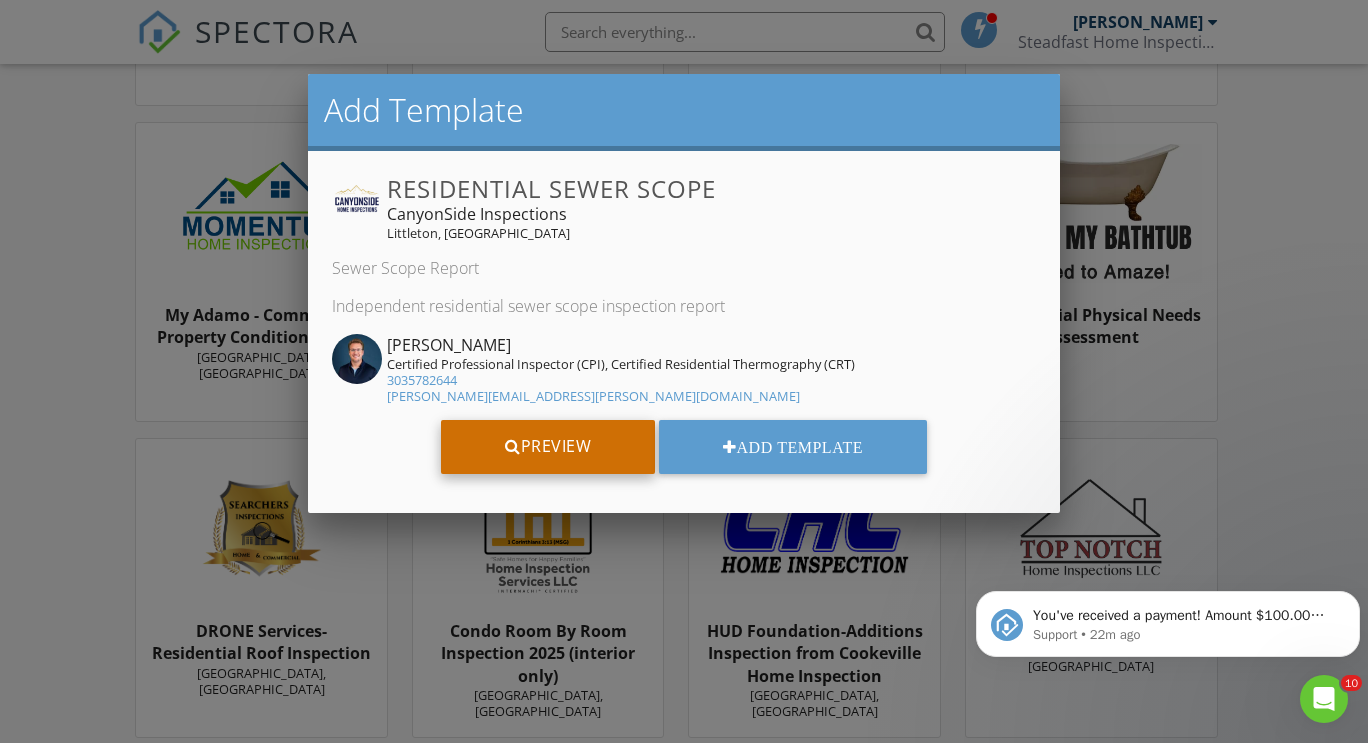 click on "Preview" at bounding box center [548, 447] 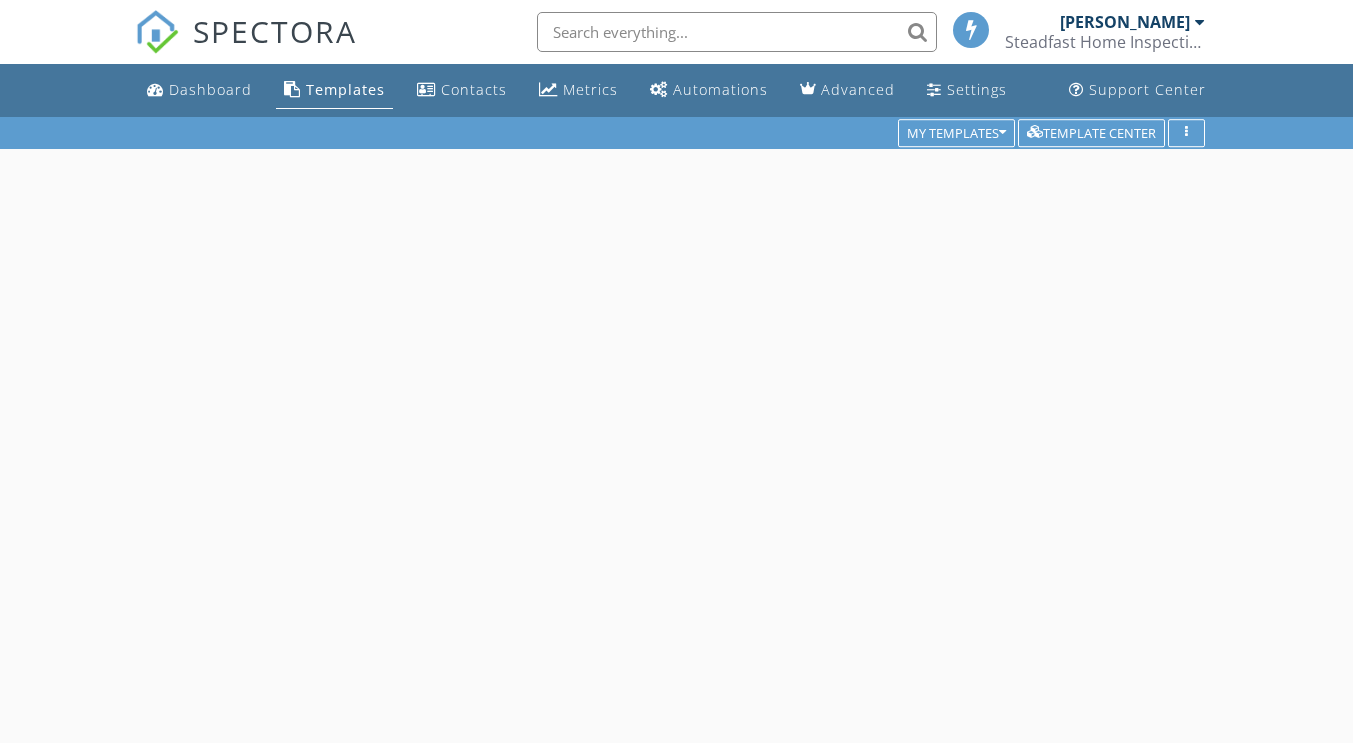 scroll, scrollTop: 0, scrollLeft: 0, axis: both 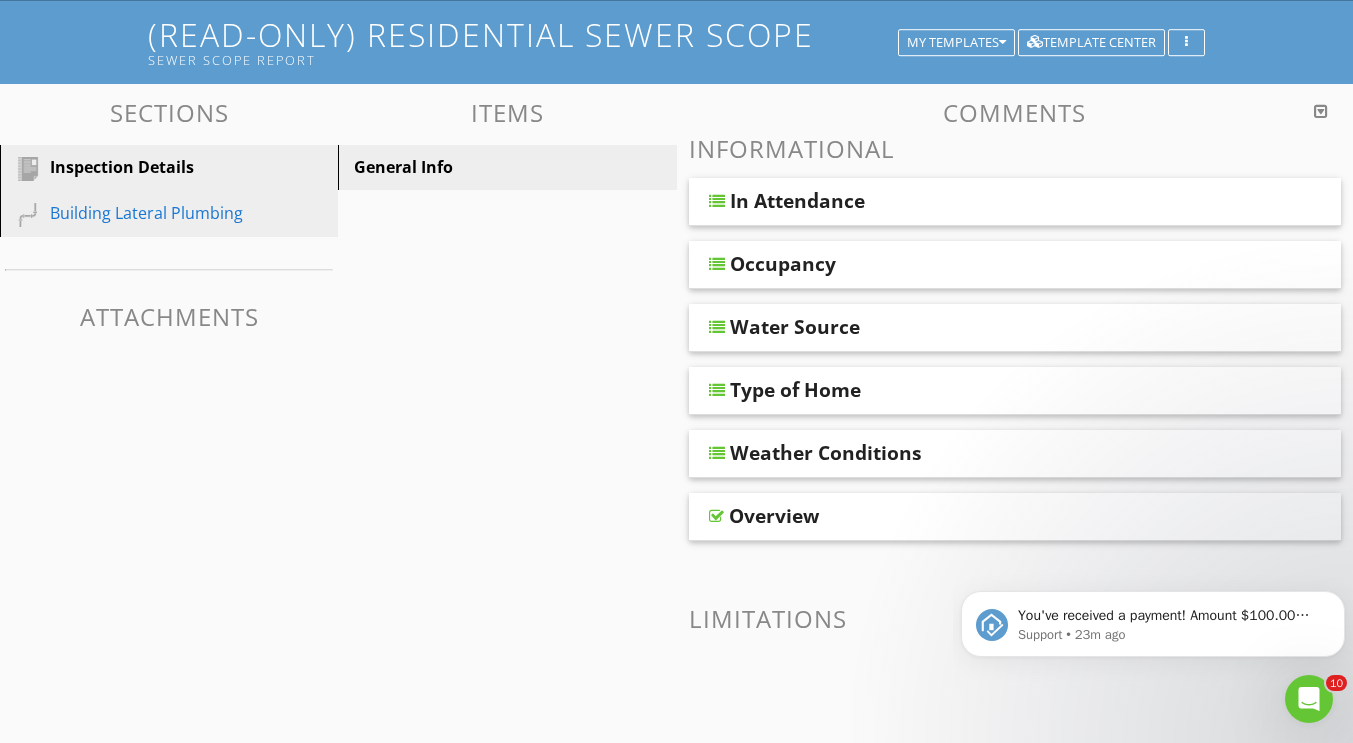 click on "Building Lateral Plumbing" at bounding box center (146, 213) 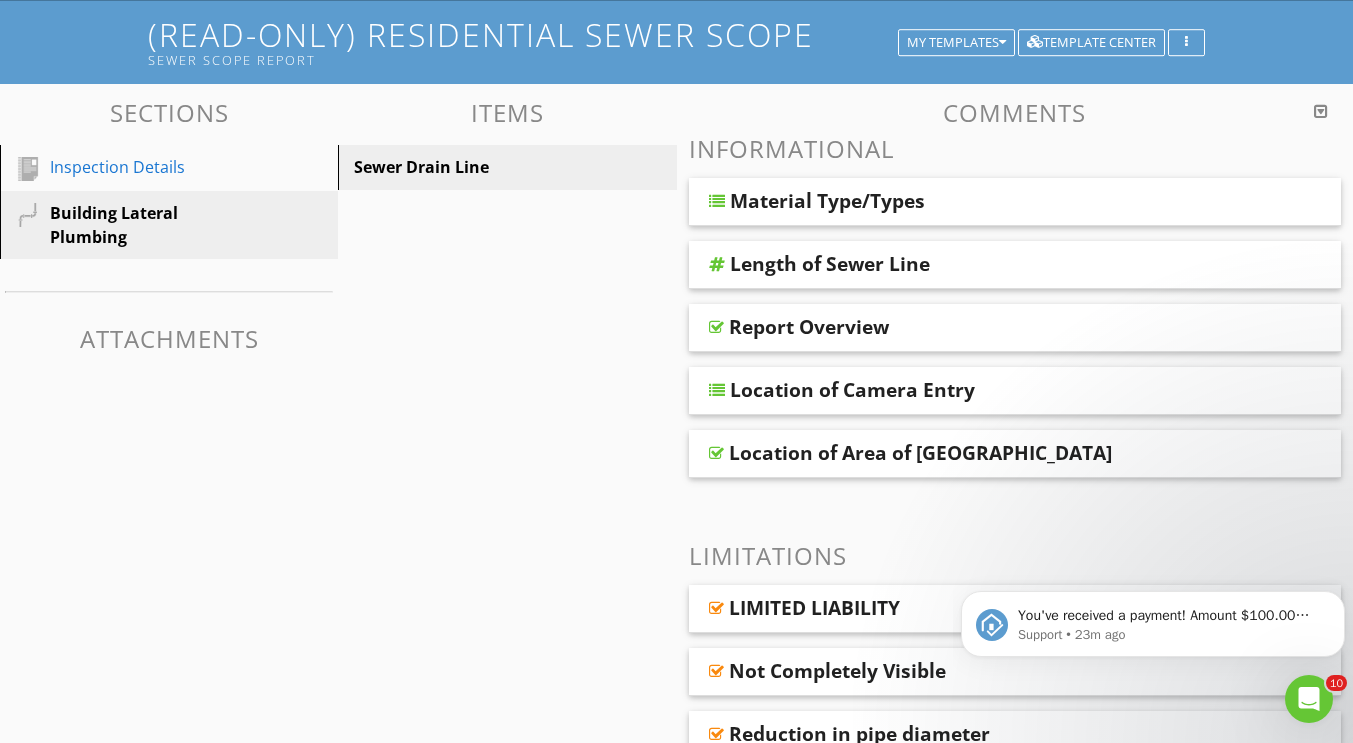 click on "Material Type/Types" at bounding box center (827, 201) 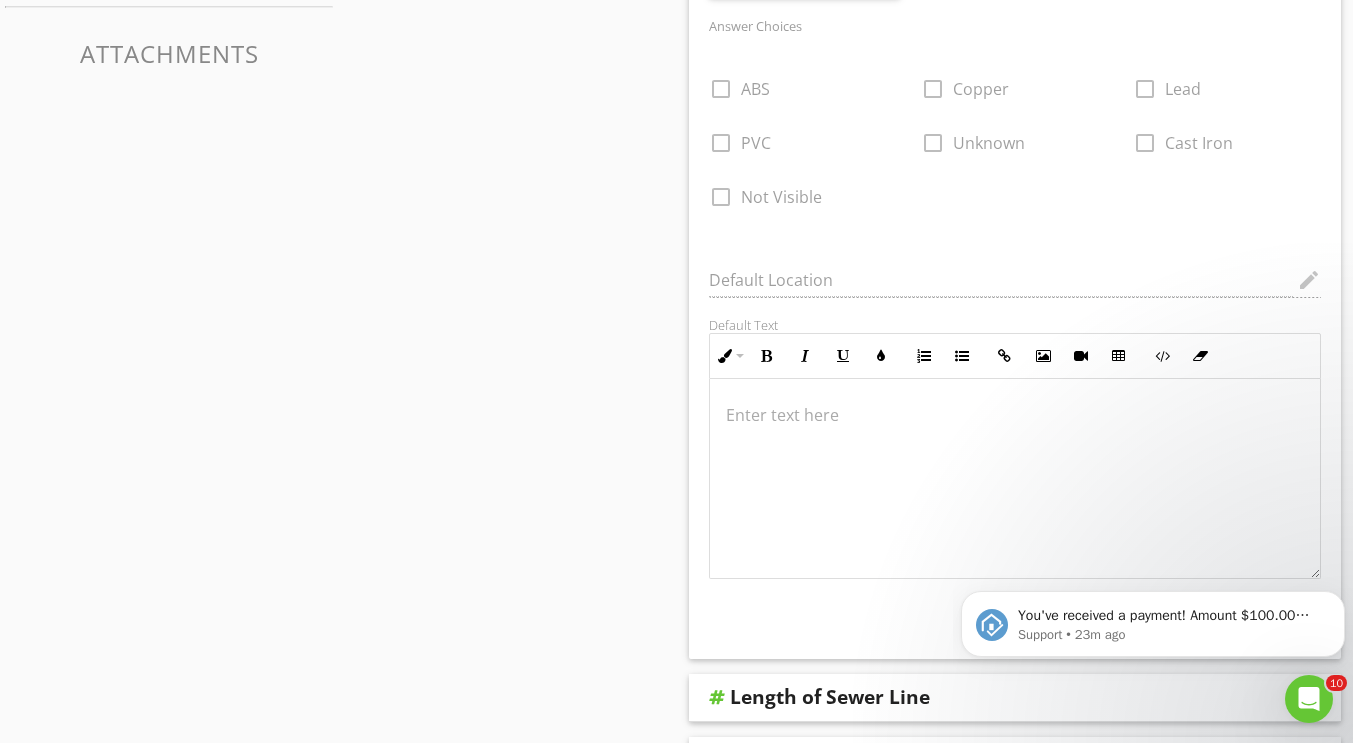 scroll, scrollTop: 421, scrollLeft: 0, axis: vertical 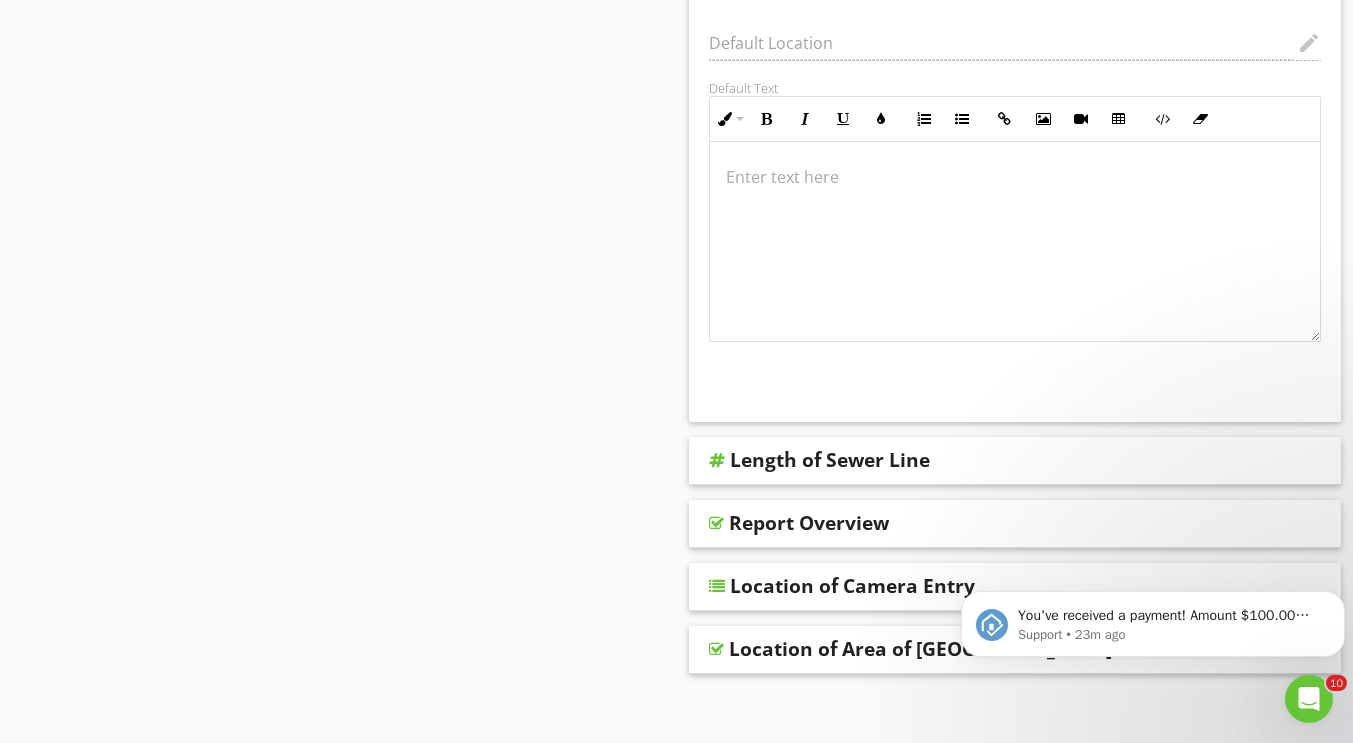 click on "Length of Sewer Line" at bounding box center (830, 460) 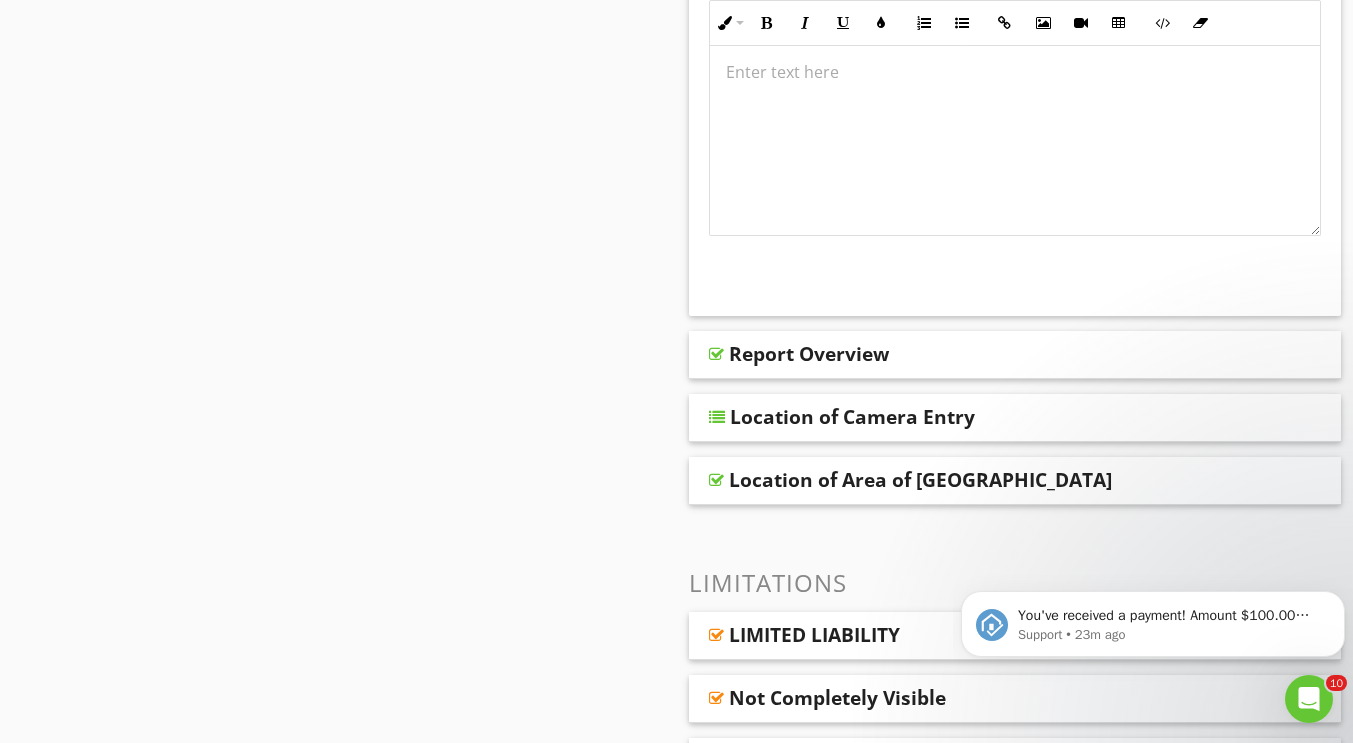 scroll, scrollTop: 1483, scrollLeft: 0, axis: vertical 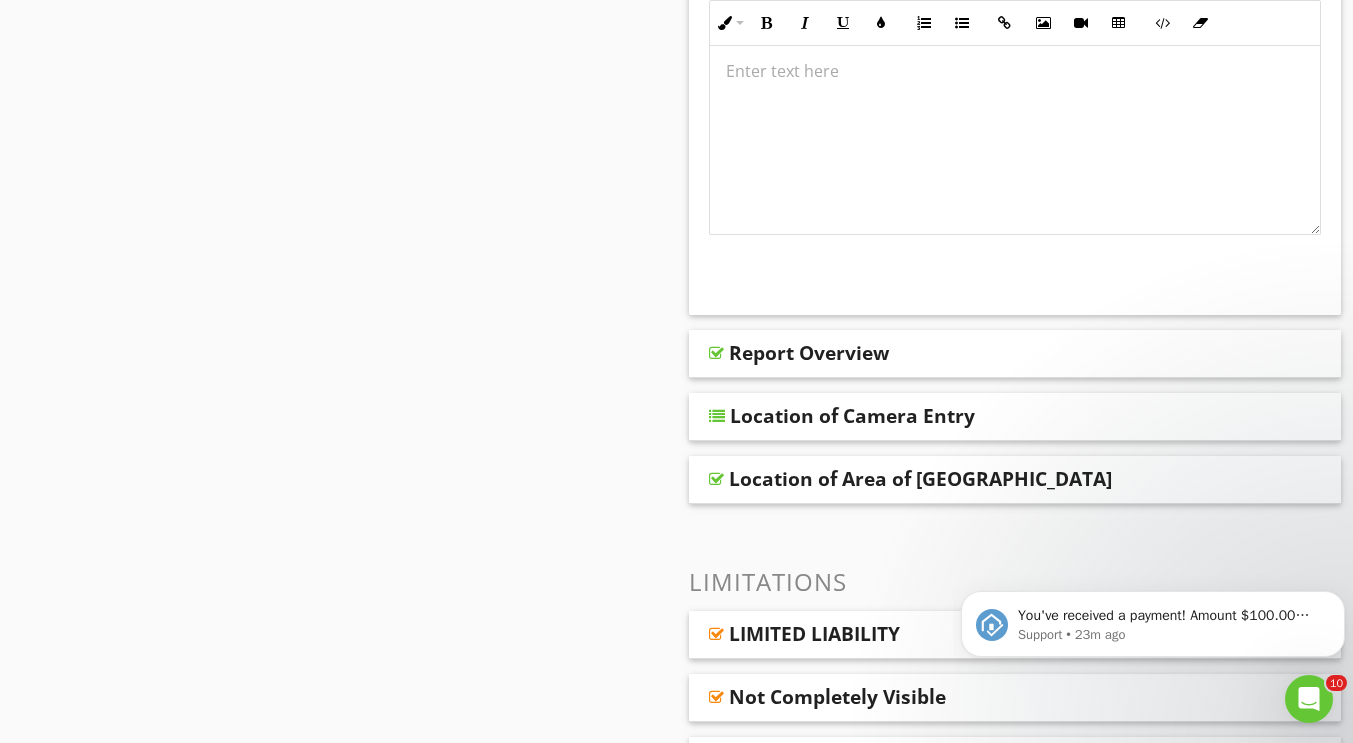 click on "Report Overview" at bounding box center [809, 353] 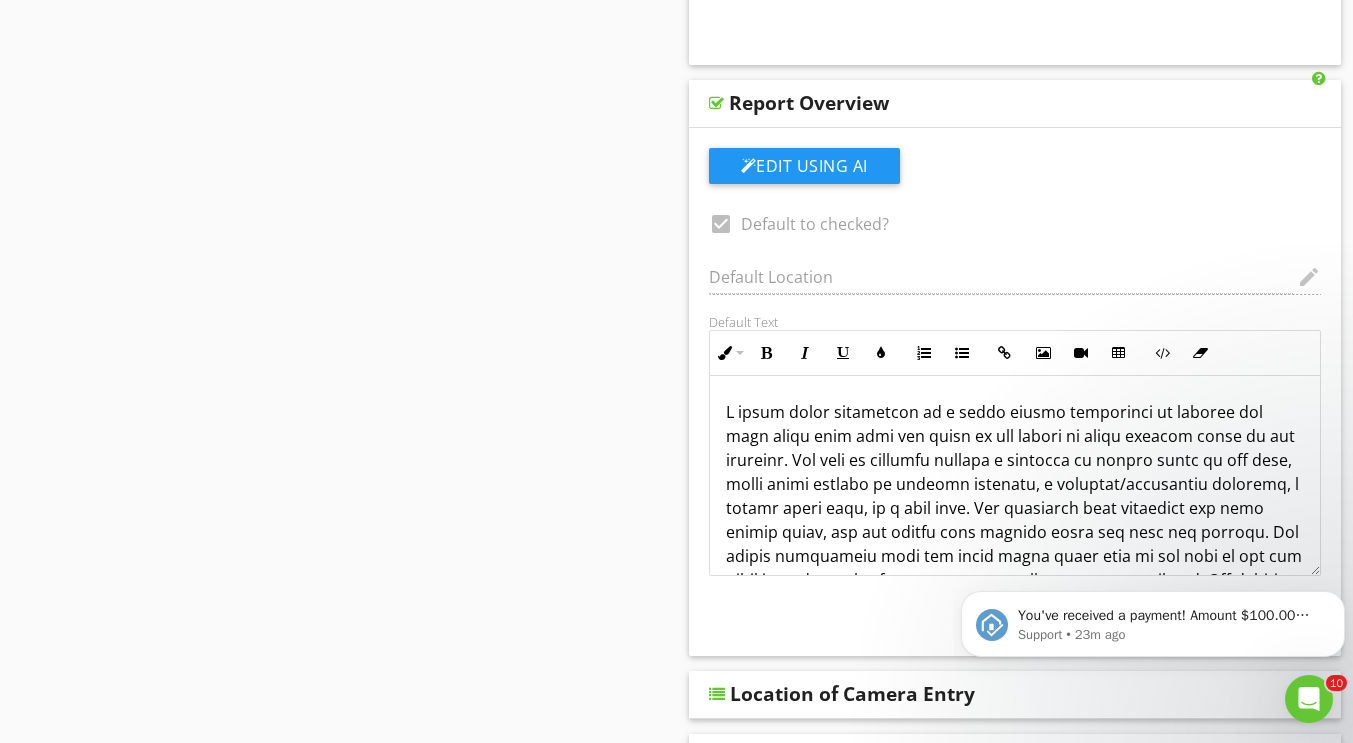 scroll, scrollTop: 1734, scrollLeft: 0, axis: vertical 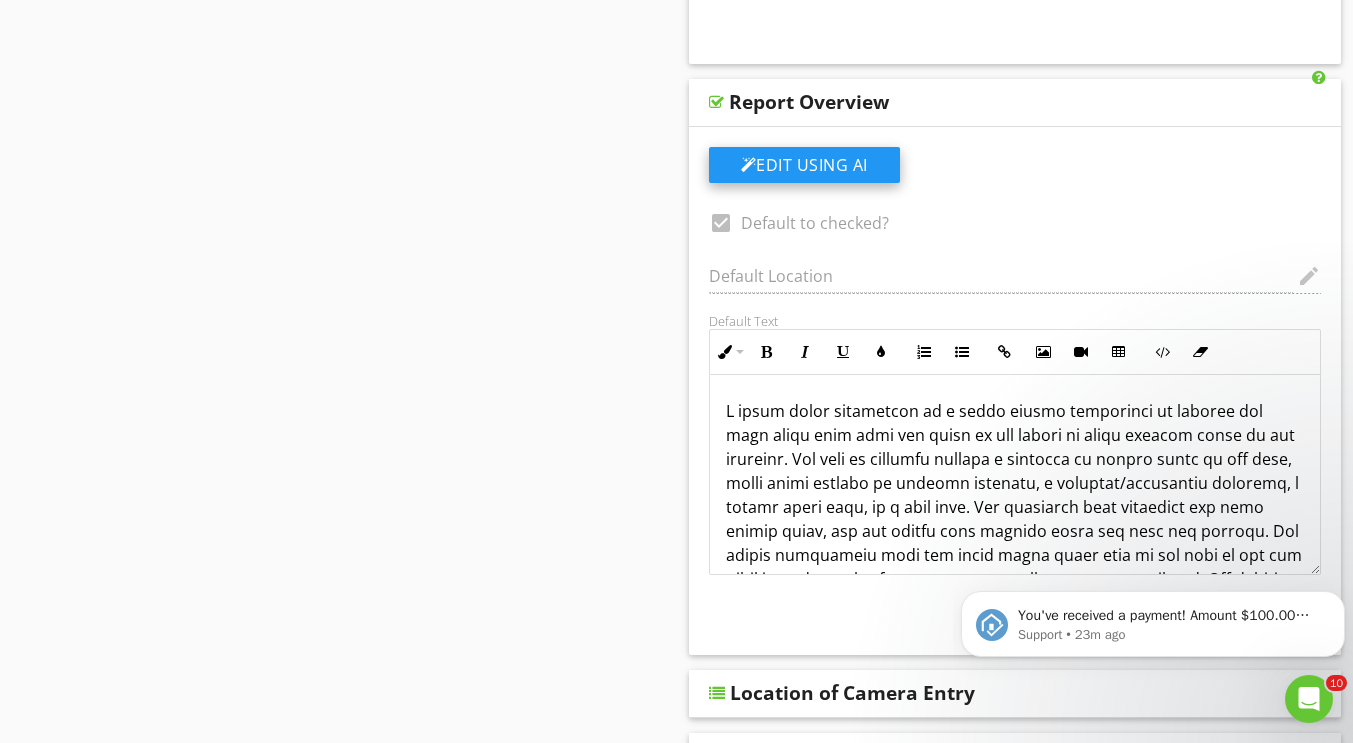 click on "Edit Using AI" at bounding box center [804, -1354] 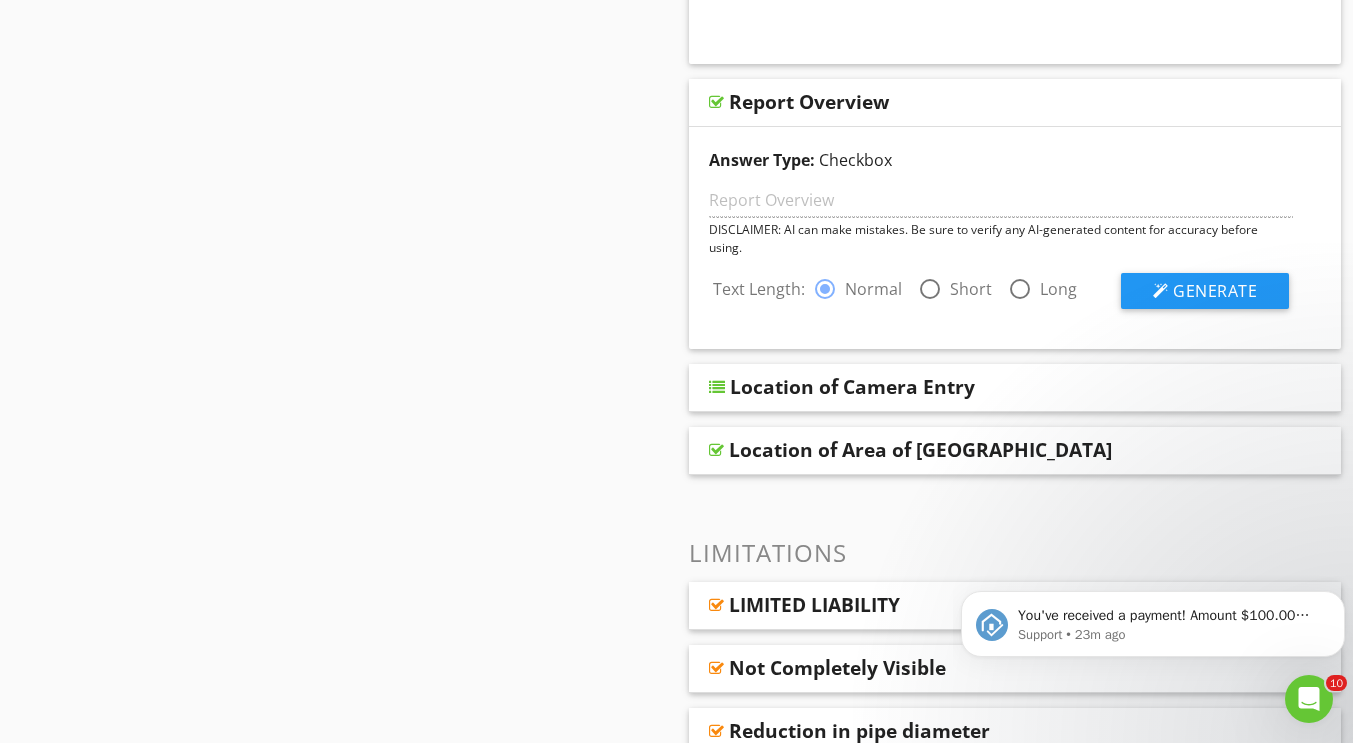 click at bounding box center (930, 289) 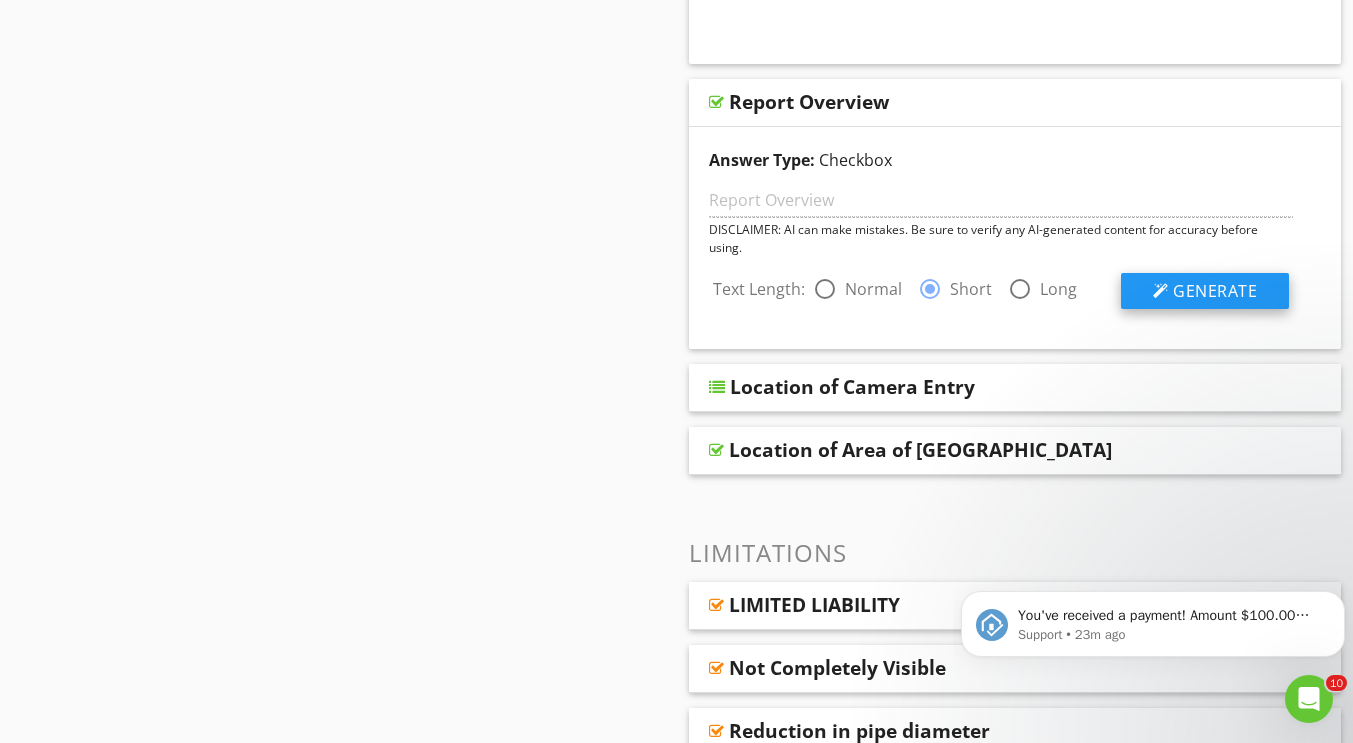click on "Generate" at bounding box center (1205, 291) 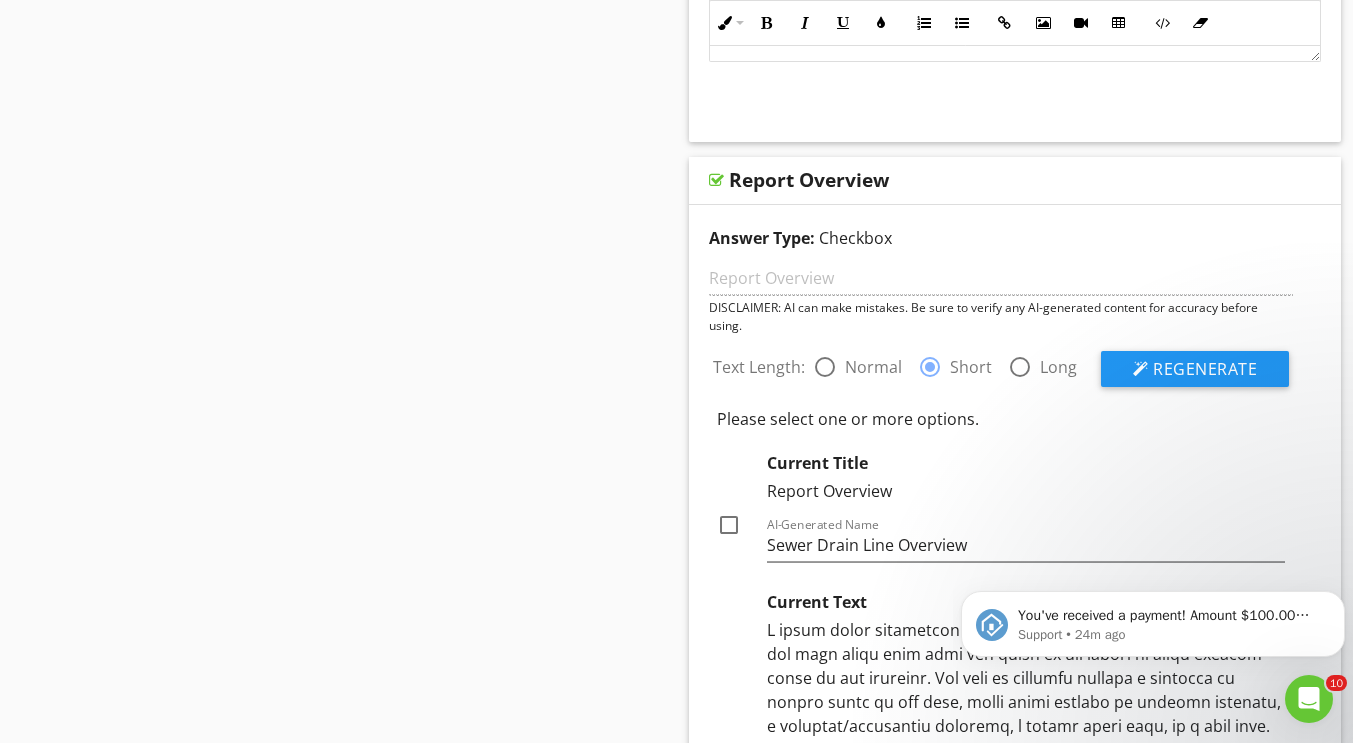 scroll, scrollTop: 1661, scrollLeft: 0, axis: vertical 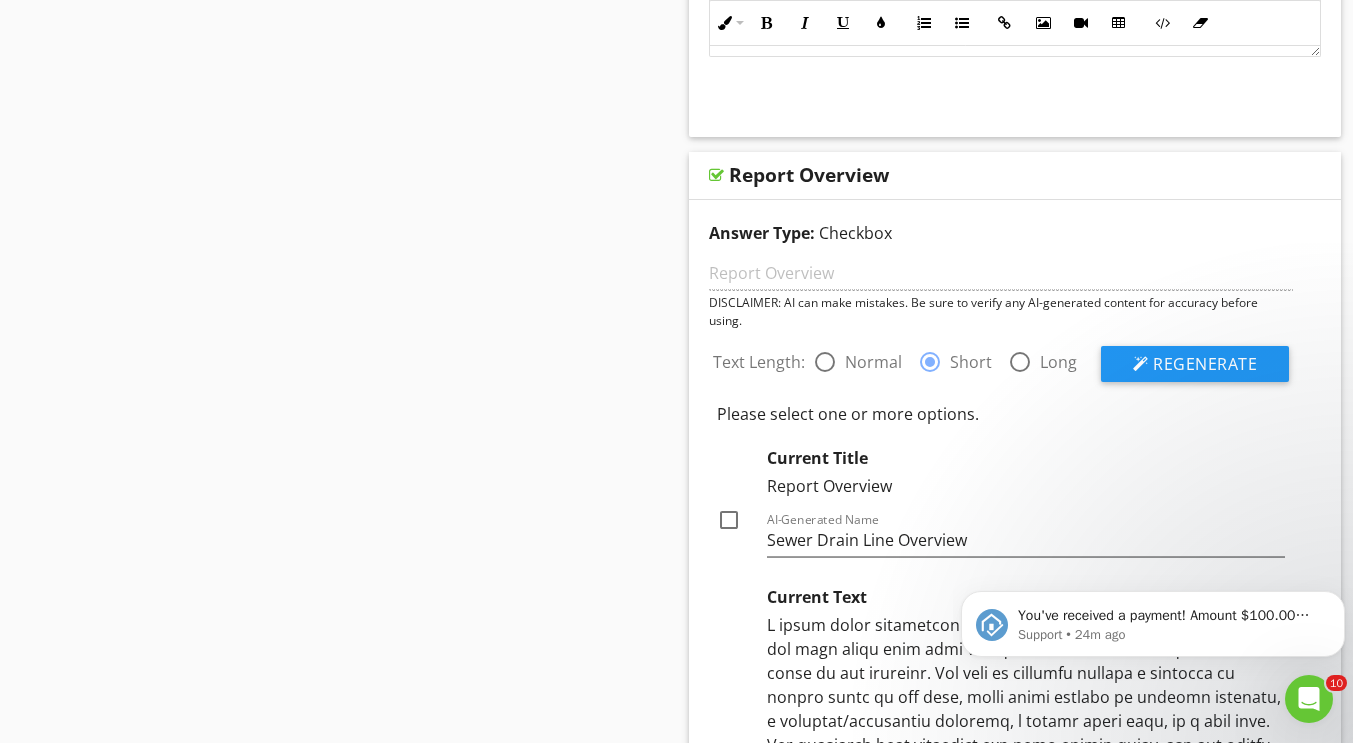 click at bounding box center [716, 175] 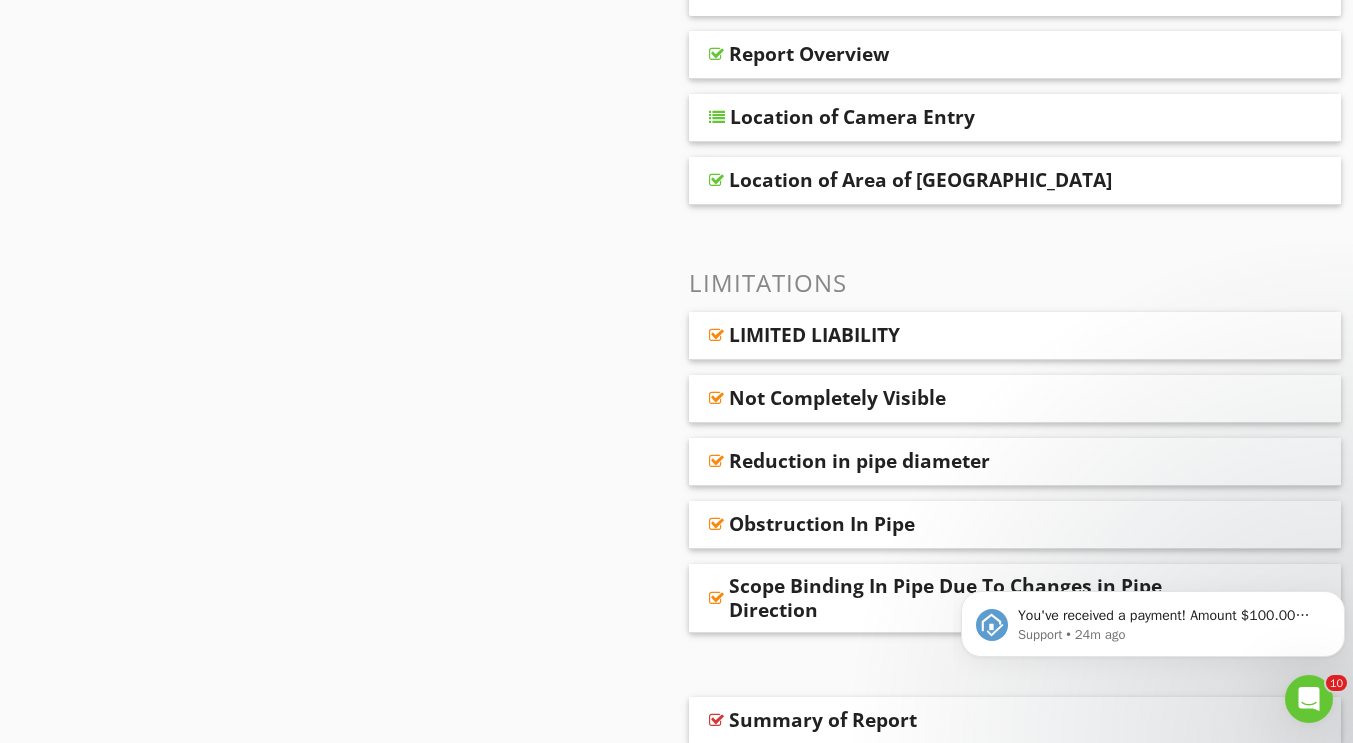 scroll, scrollTop: 1783, scrollLeft: 0, axis: vertical 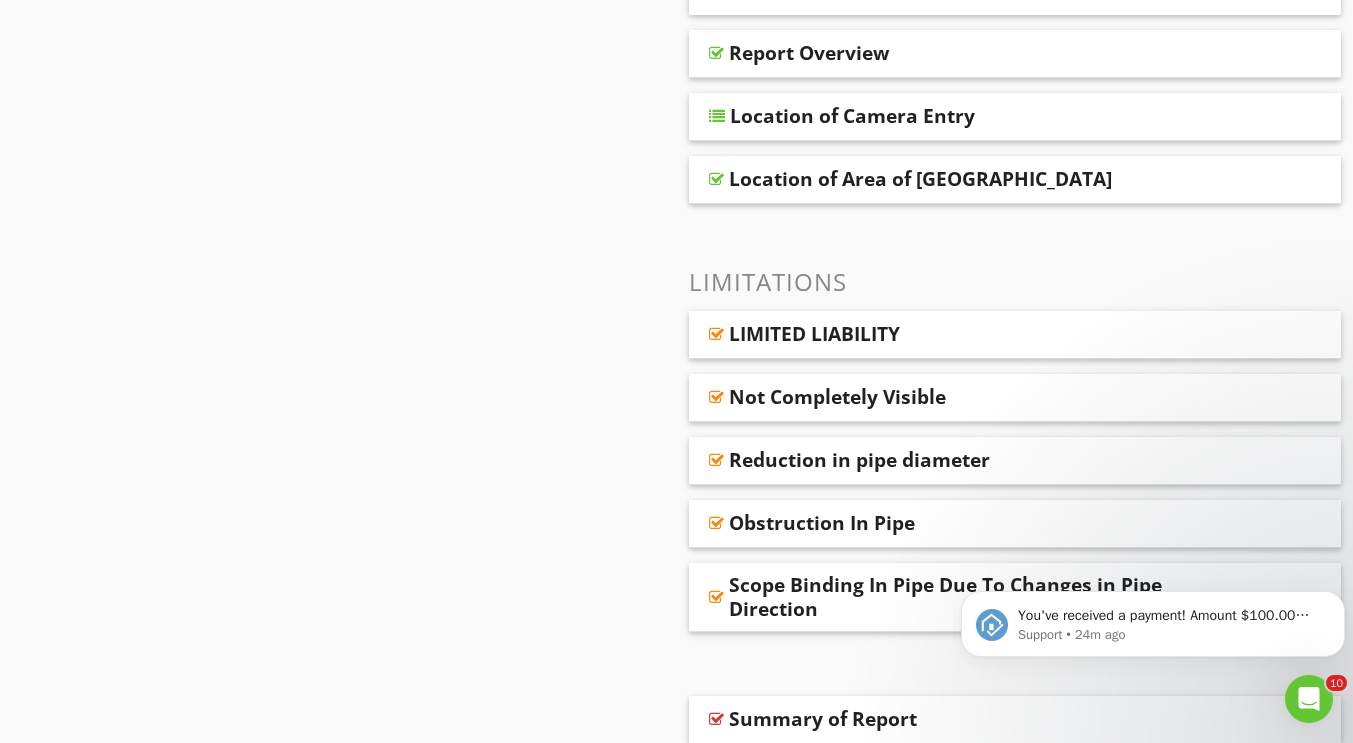click on "Location of Camera Entry" at bounding box center (852, 116) 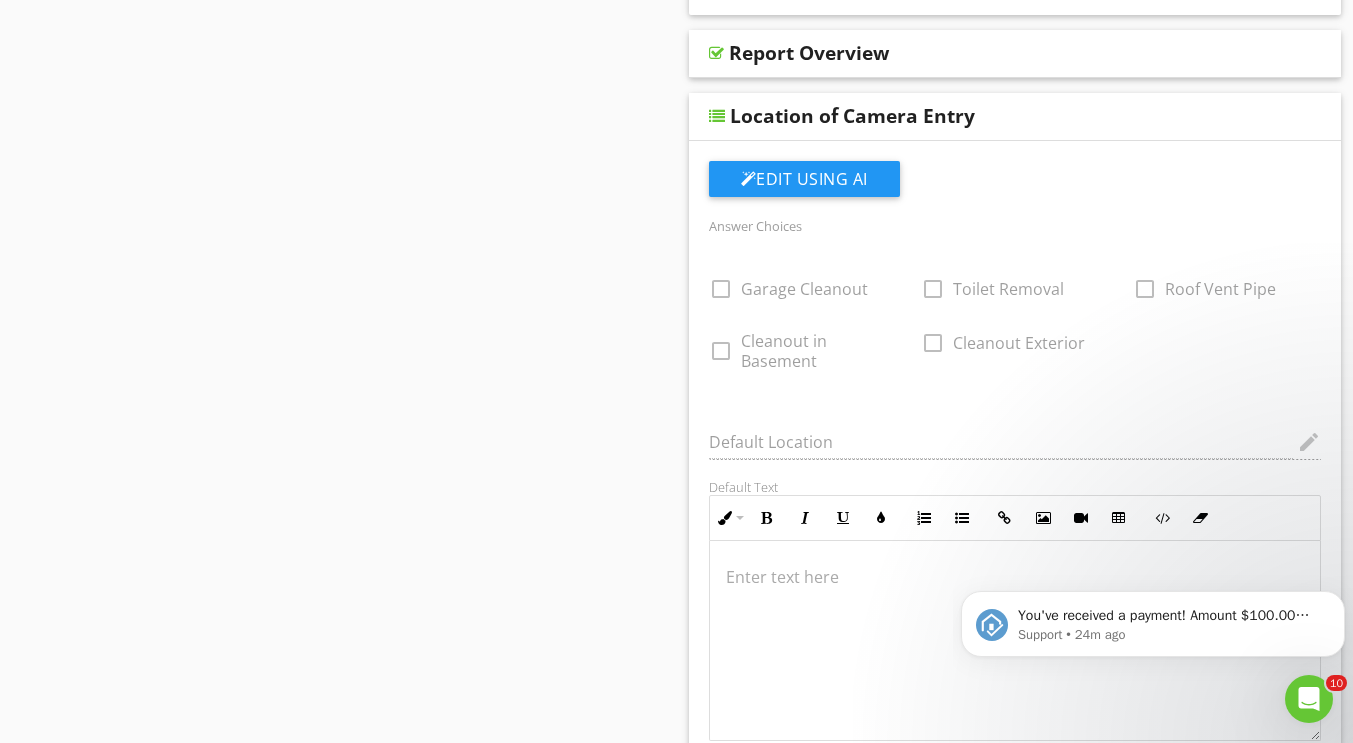 click on "Sections
Inspection Details           Building Lateral Plumbing             Attachments
Items
Sewer Drain Line
Comments
Informational
Material Type/Types
Edit Using AI
Answer Choices   check_box_outline_blank ABS   check_box_outline_blank Copper   check_box_outline_blank Lead   check_box_outline_blank PVC   check_box_outline_blank Unknown   check_box_outline_blank Cast Iron   check_box_outline_blank Not Visible           Default Location edit       Default Text   Inline Style XLarge Large Normal Small Light Small/Light Bold Italic Underline Colors Ordered List Unordered List Insert Link Insert Image Insert Video Insert Table Code View Clear Formatting Enter text here
Length of Sewer Line
Unit Type Choices (comma-separated) FT   Default Value         Default Location edit         XLarge" at bounding box center [676, 330] 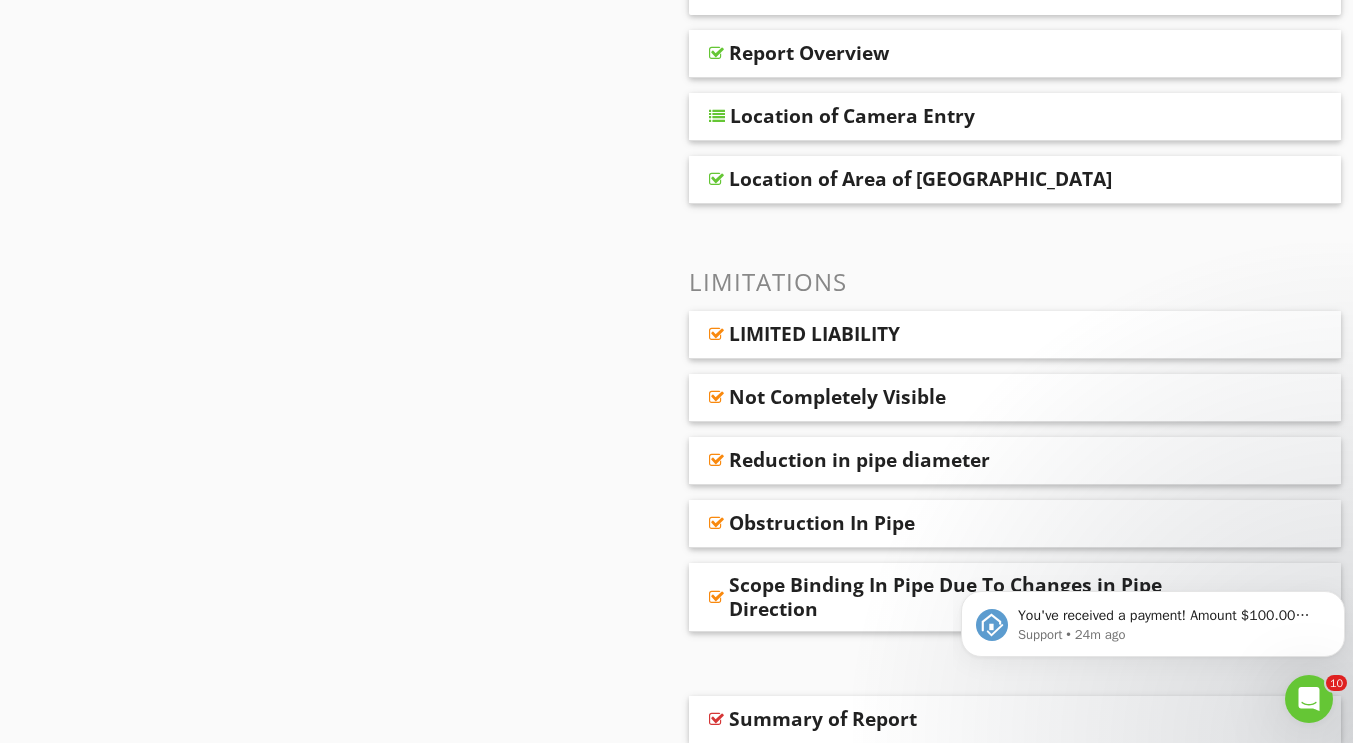 click on "Location of Area of Concern" at bounding box center [920, 179] 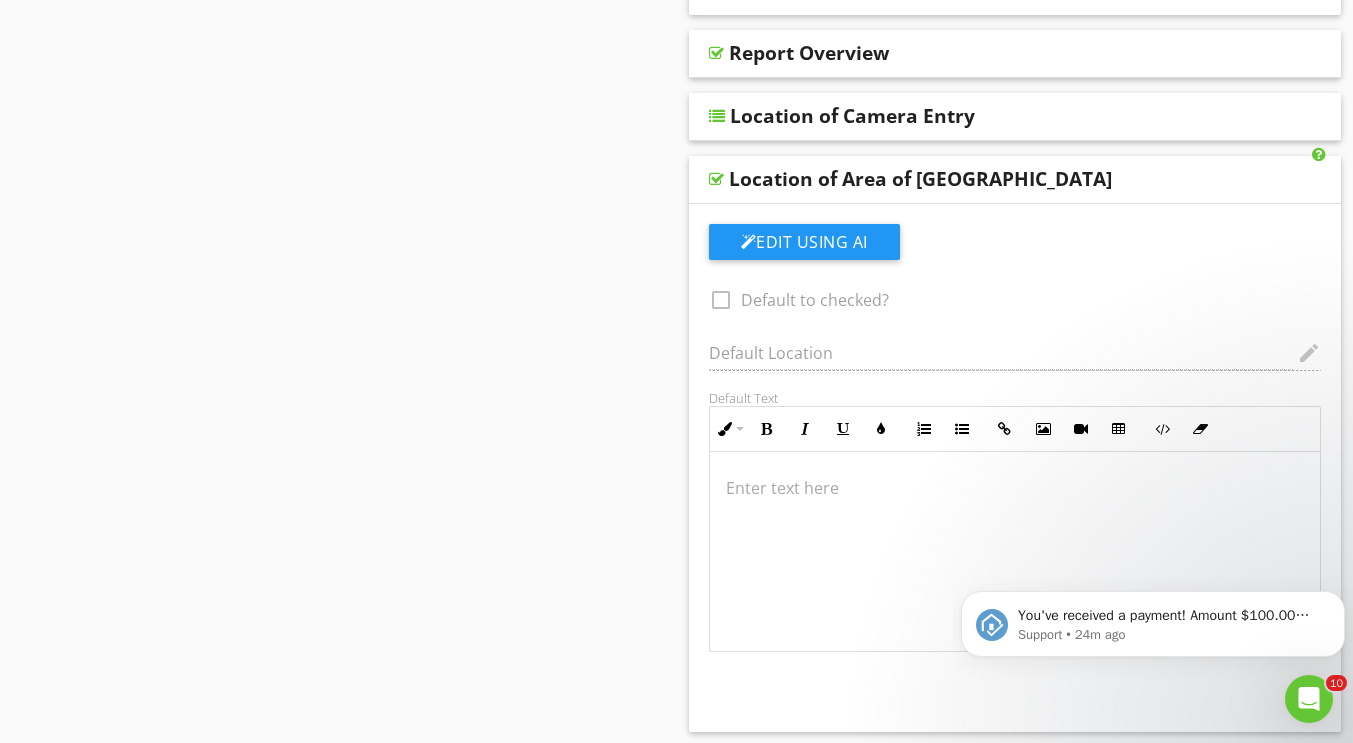 click on "Location of Area of Concern" at bounding box center (1015, 180) 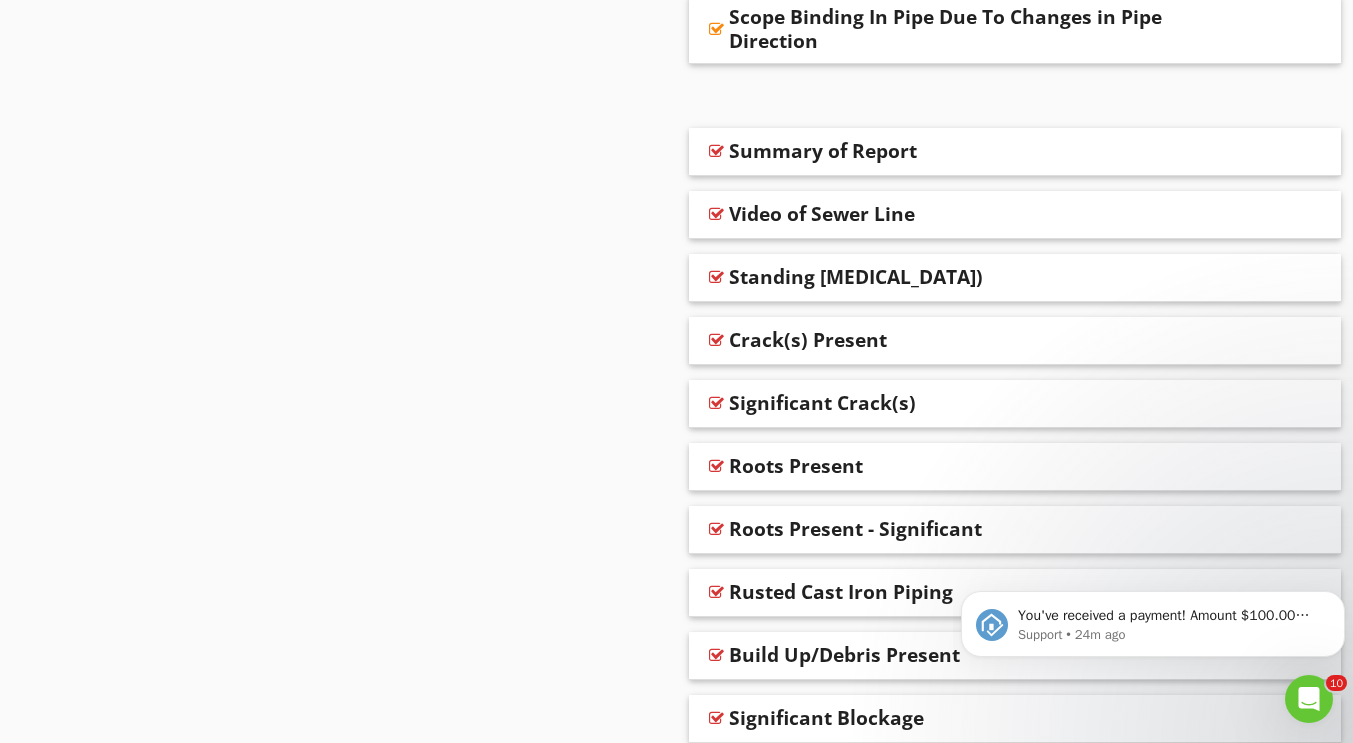 scroll, scrollTop: 2352, scrollLeft: 0, axis: vertical 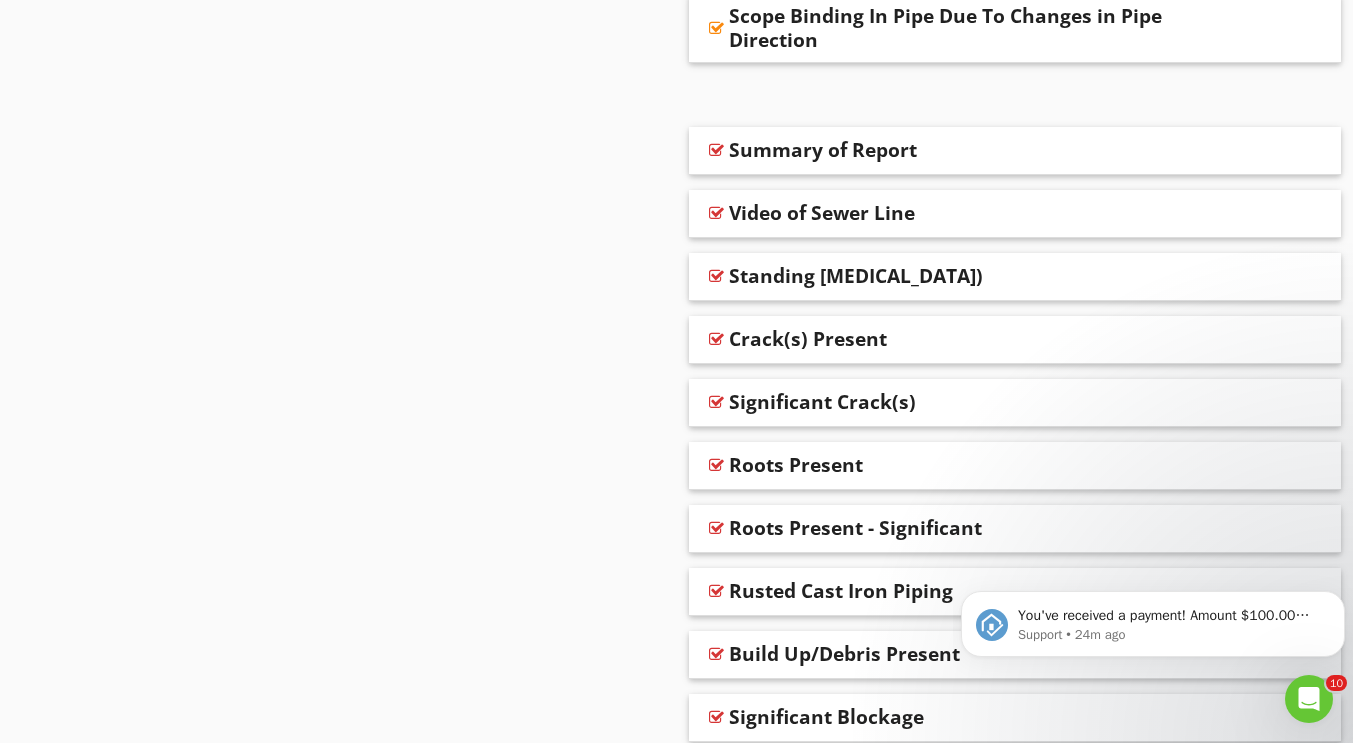 click on "Video of Sewer Line" at bounding box center (822, 213) 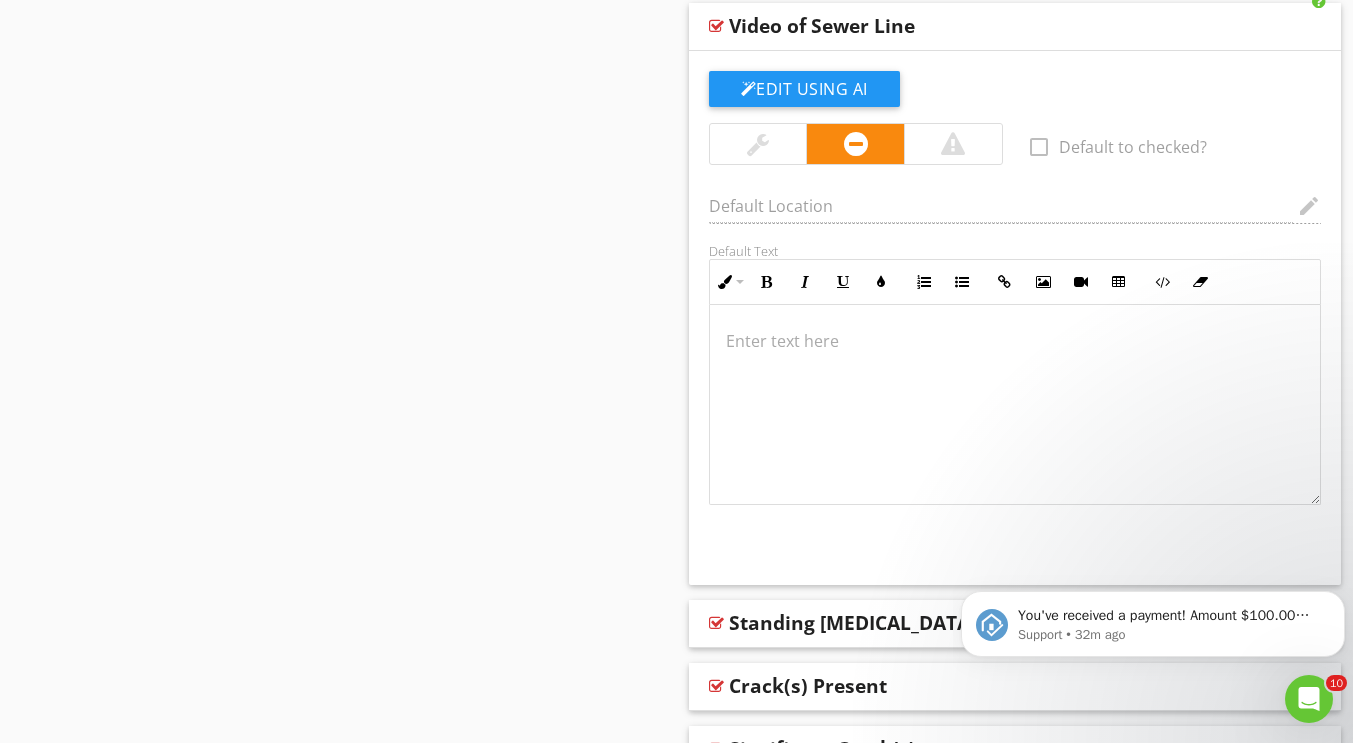 scroll, scrollTop: 2540, scrollLeft: 0, axis: vertical 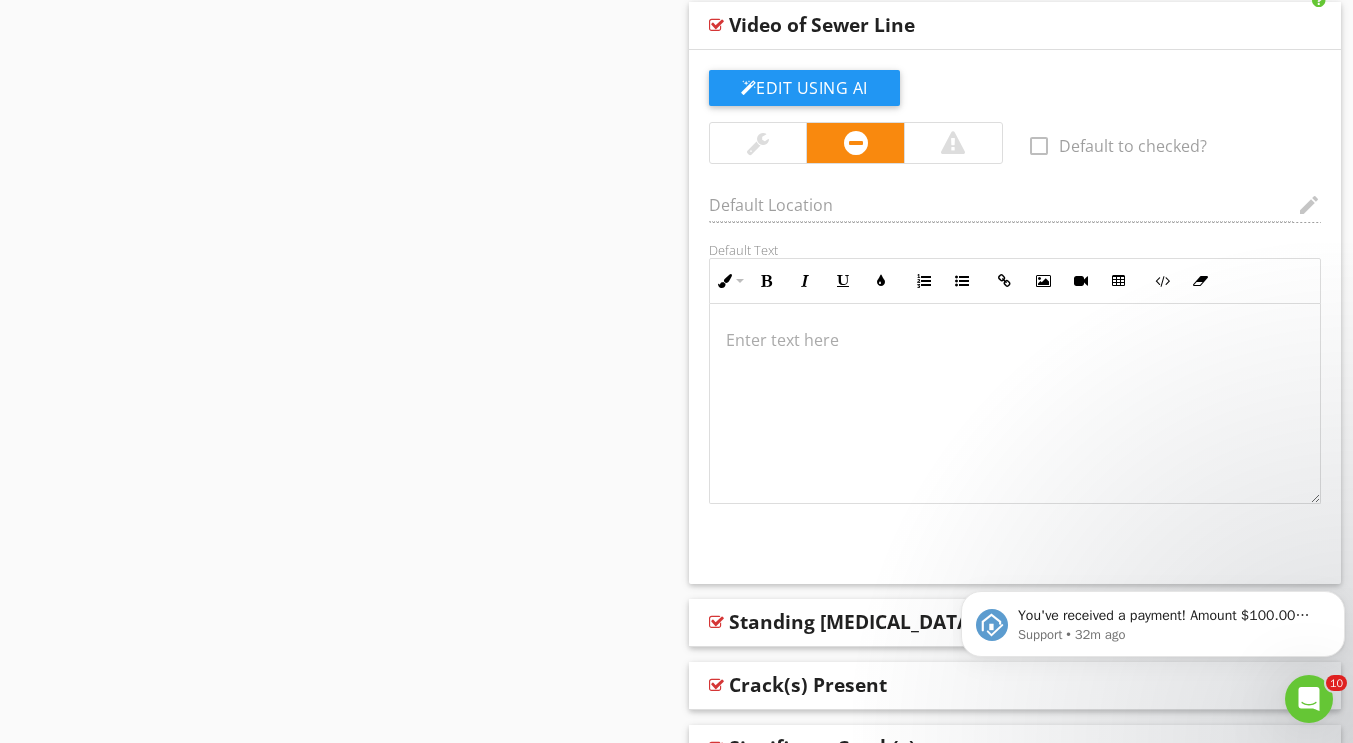 click at bounding box center [758, 143] 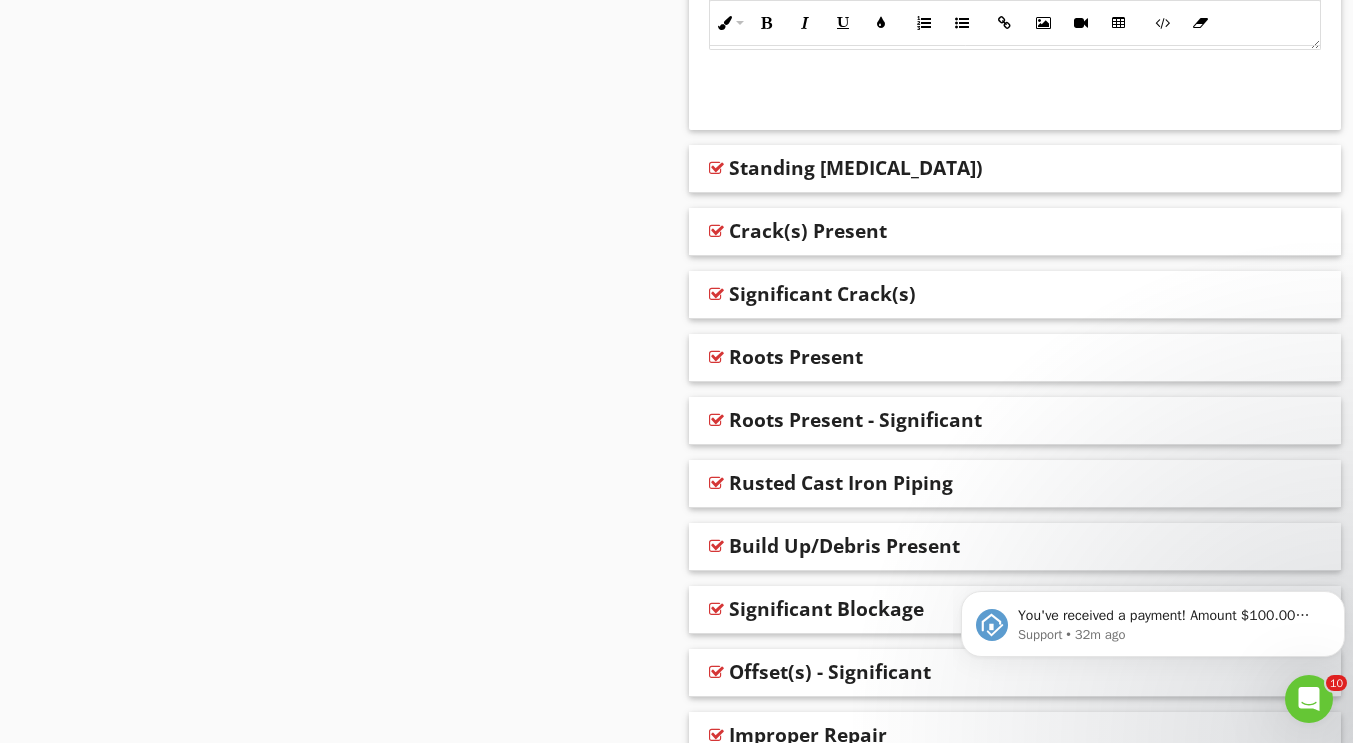 scroll, scrollTop: 2996, scrollLeft: 0, axis: vertical 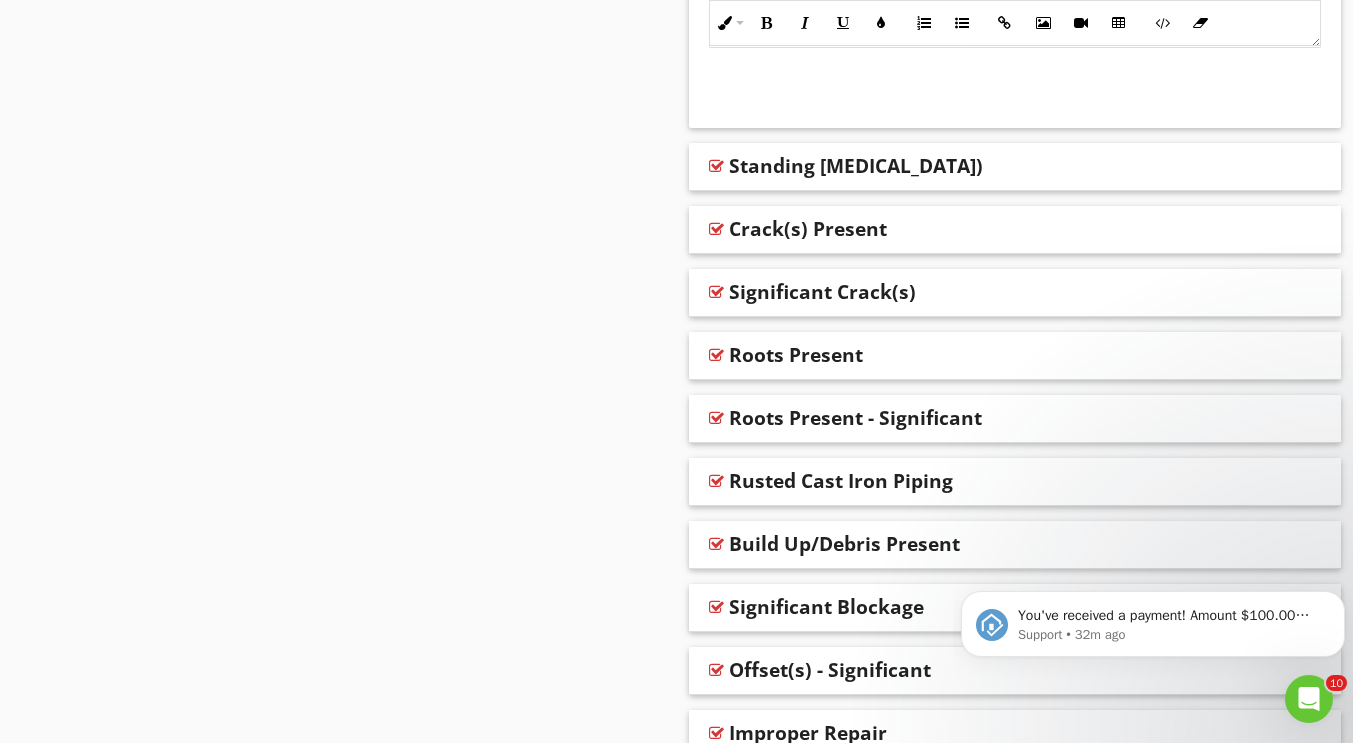drag, startPoint x: 773, startPoint y: 411, endPoint x: 597, endPoint y: 339, distance: 190.15782 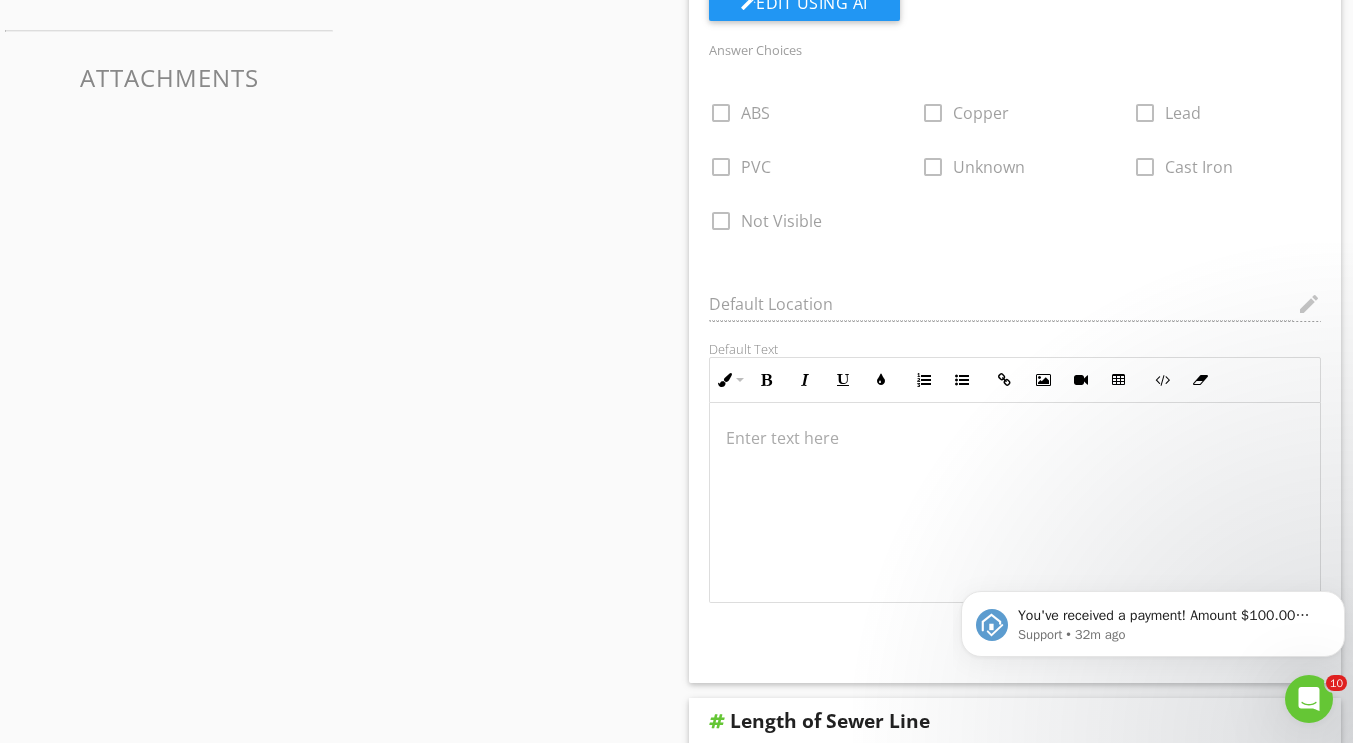 scroll, scrollTop: 0, scrollLeft: 0, axis: both 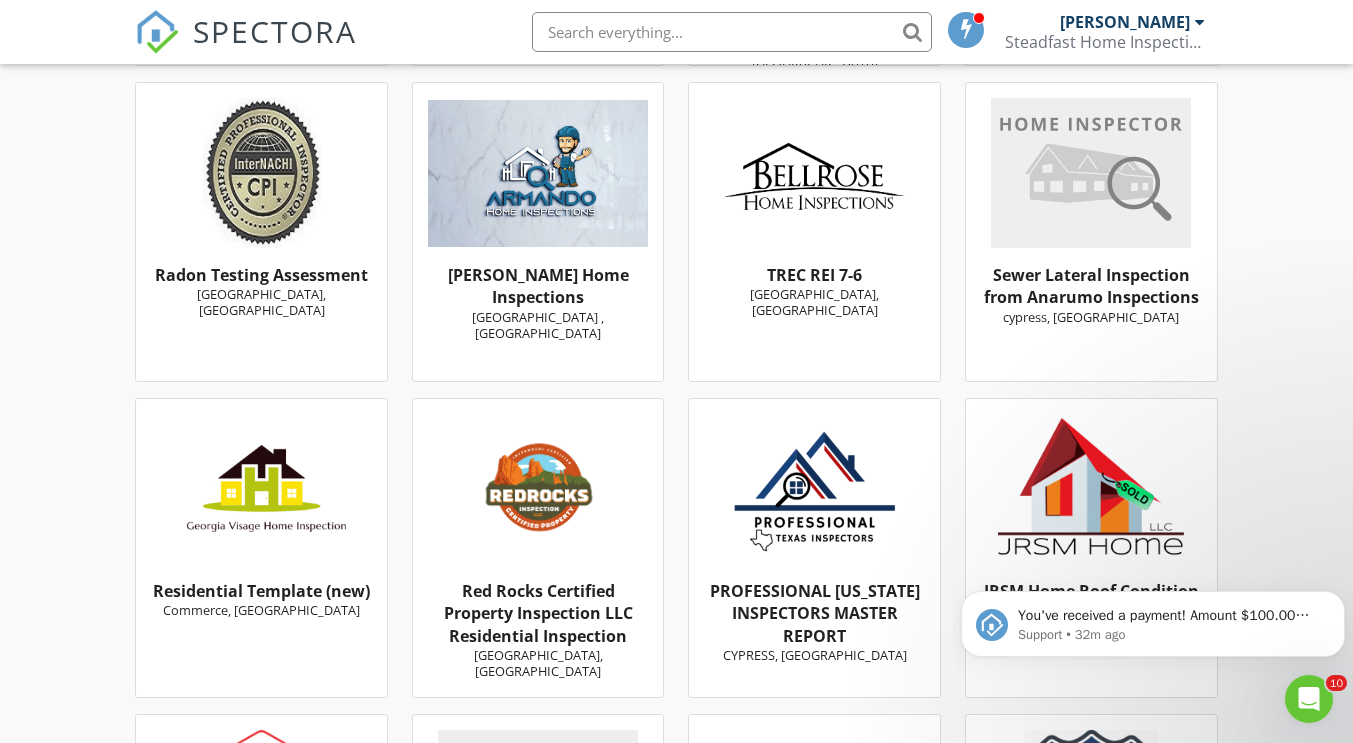 click on "Sewer Lateral Inspection from Anarumo Inspections" at bounding box center (1091, 286) 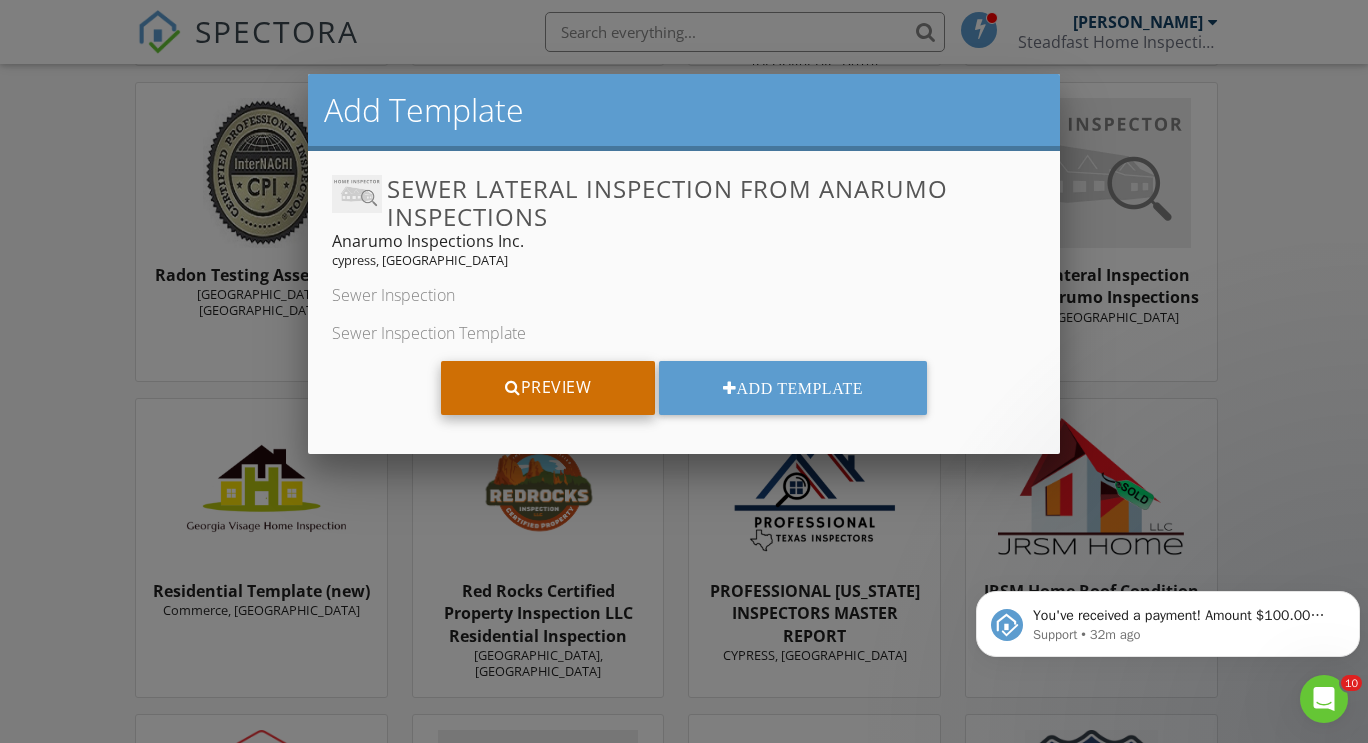 click on "Preview" at bounding box center (548, 388) 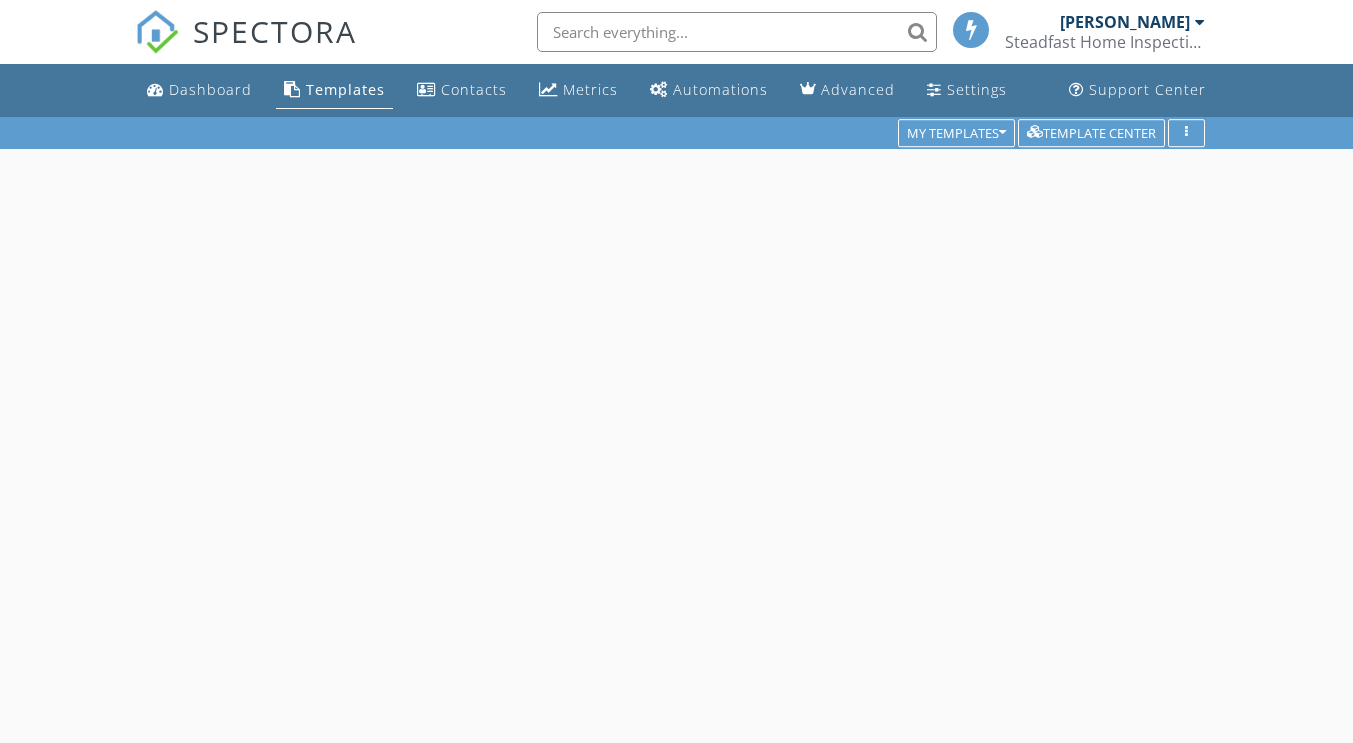 scroll, scrollTop: 0, scrollLeft: 0, axis: both 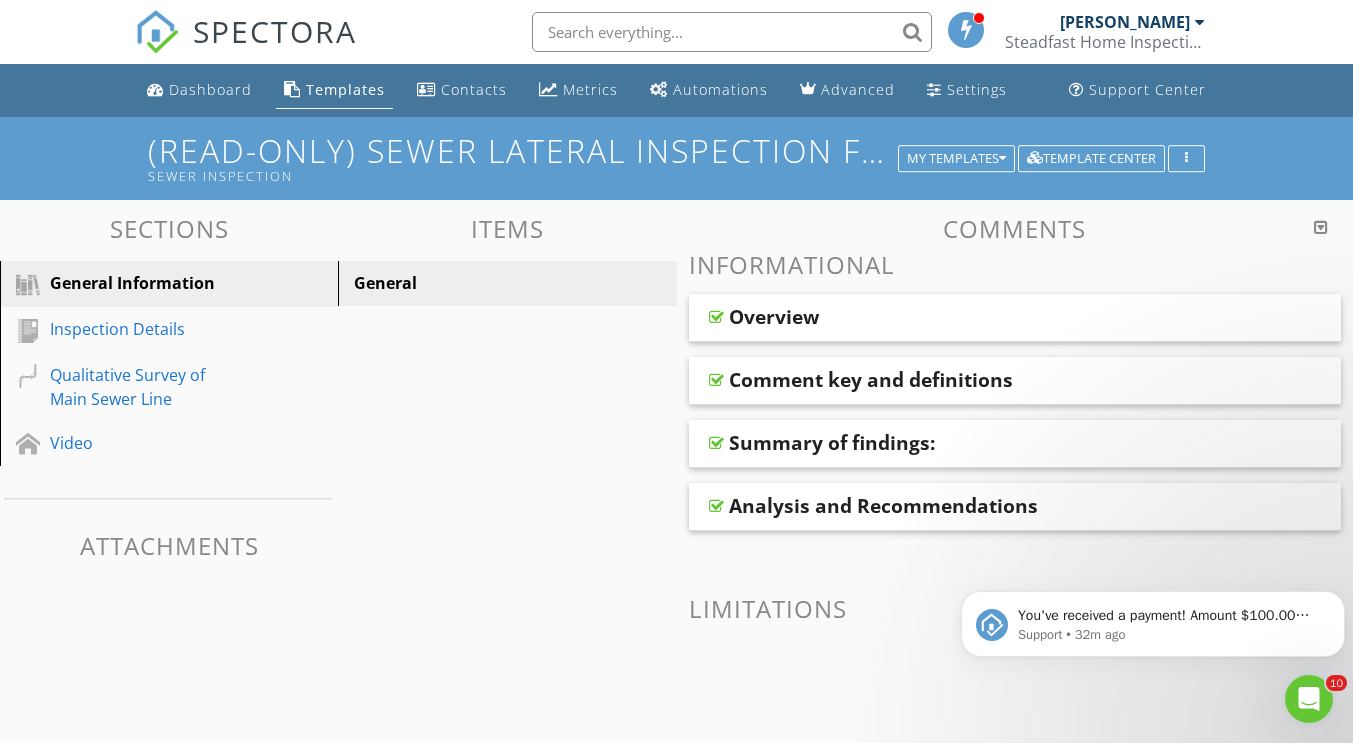 click on "Comment key and definitions" at bounding box center (1015, 381) 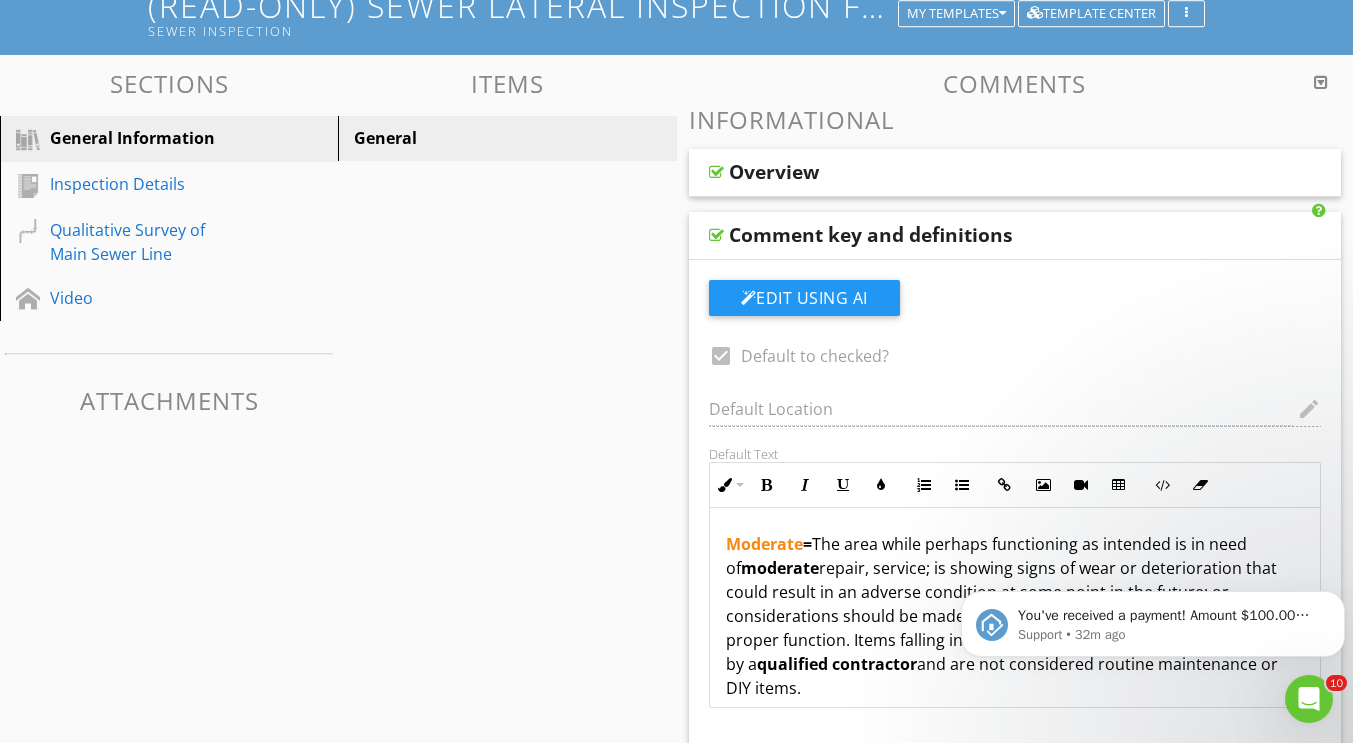 scroll, scrollTop: 148, scrollLeft: 0, axis: vertical 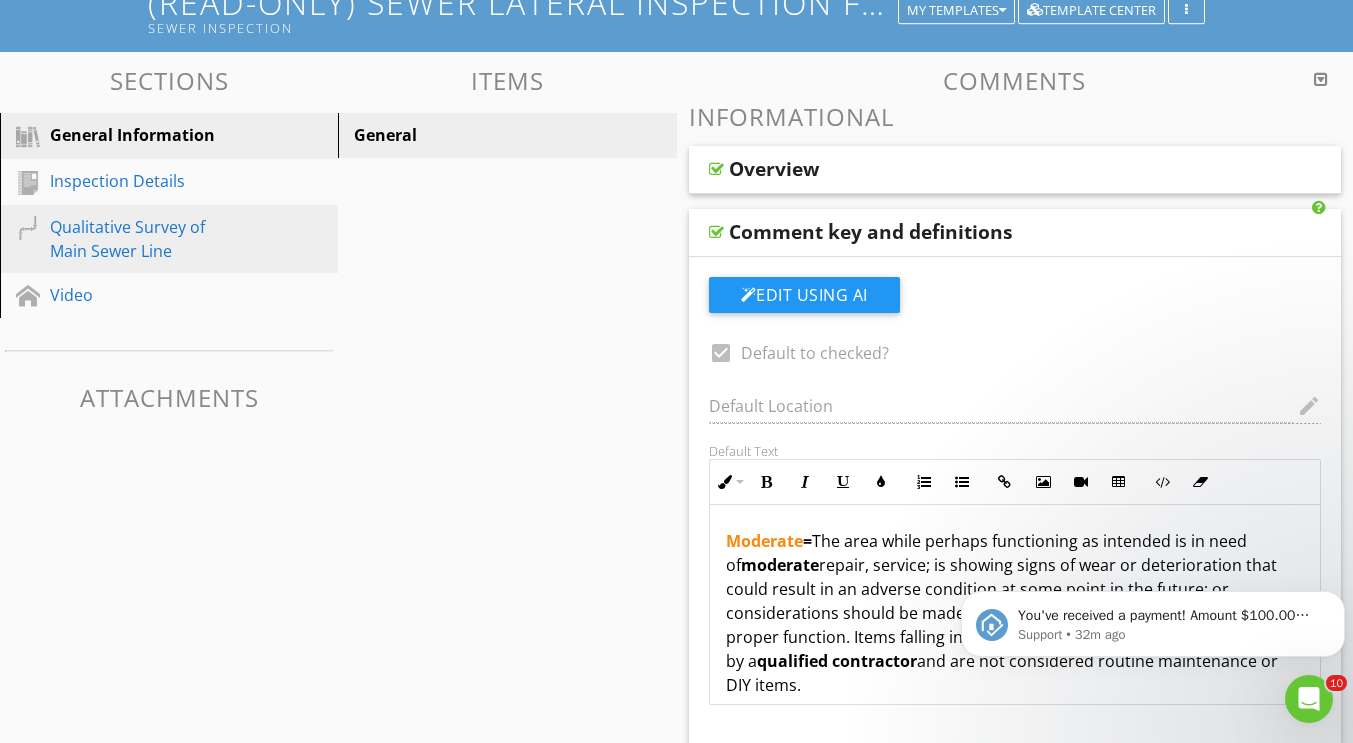 click on "Qualitative Survey  of Main Sewer Line" at bounding box center [146, 239] 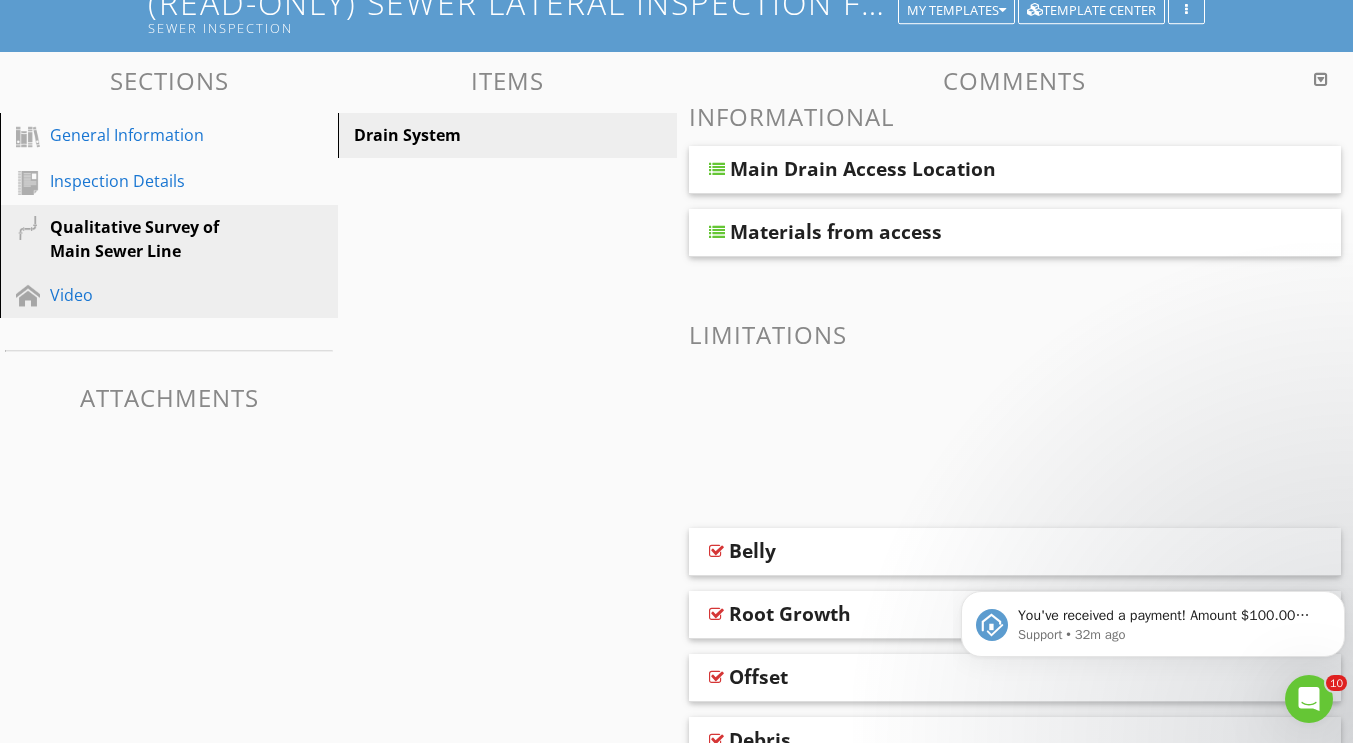 click on "Video" at bounding box center [146, 295] 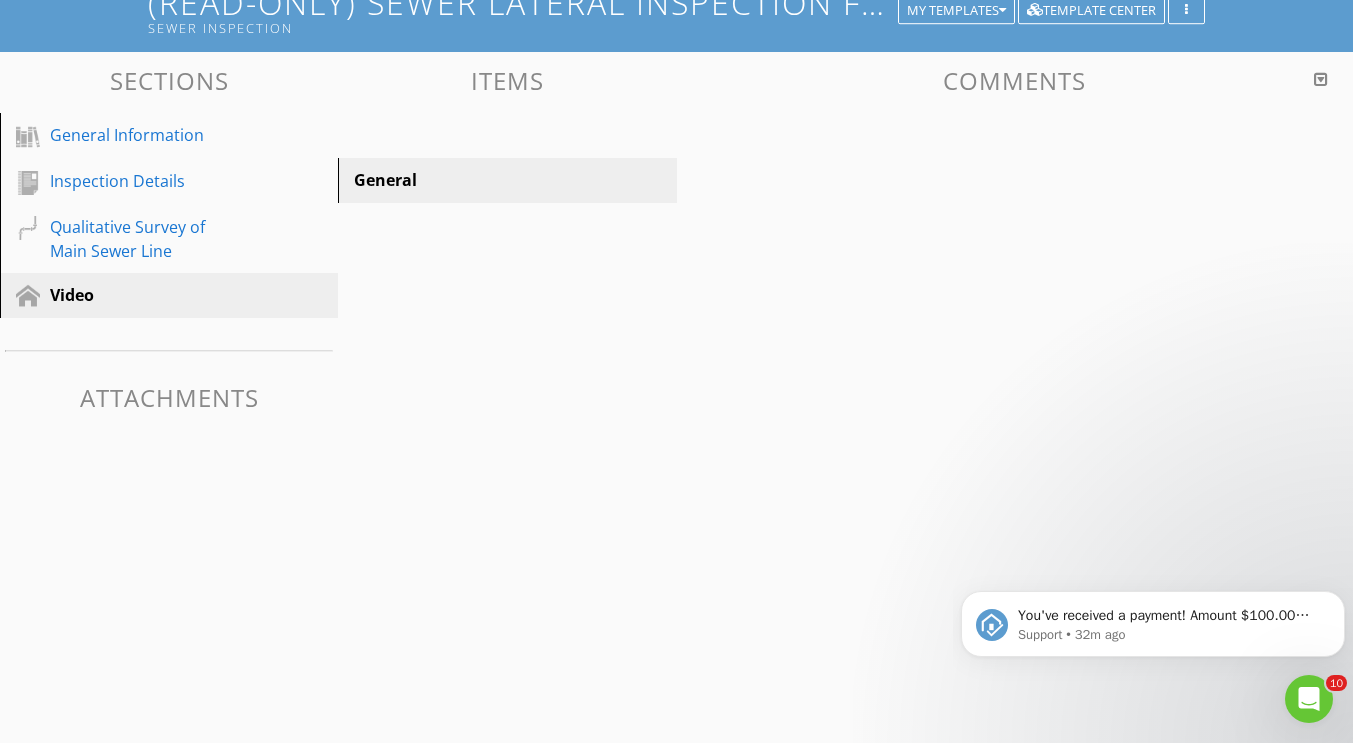 scroll, scrollTop: 117, scrollLeft: 0, axis: vertical 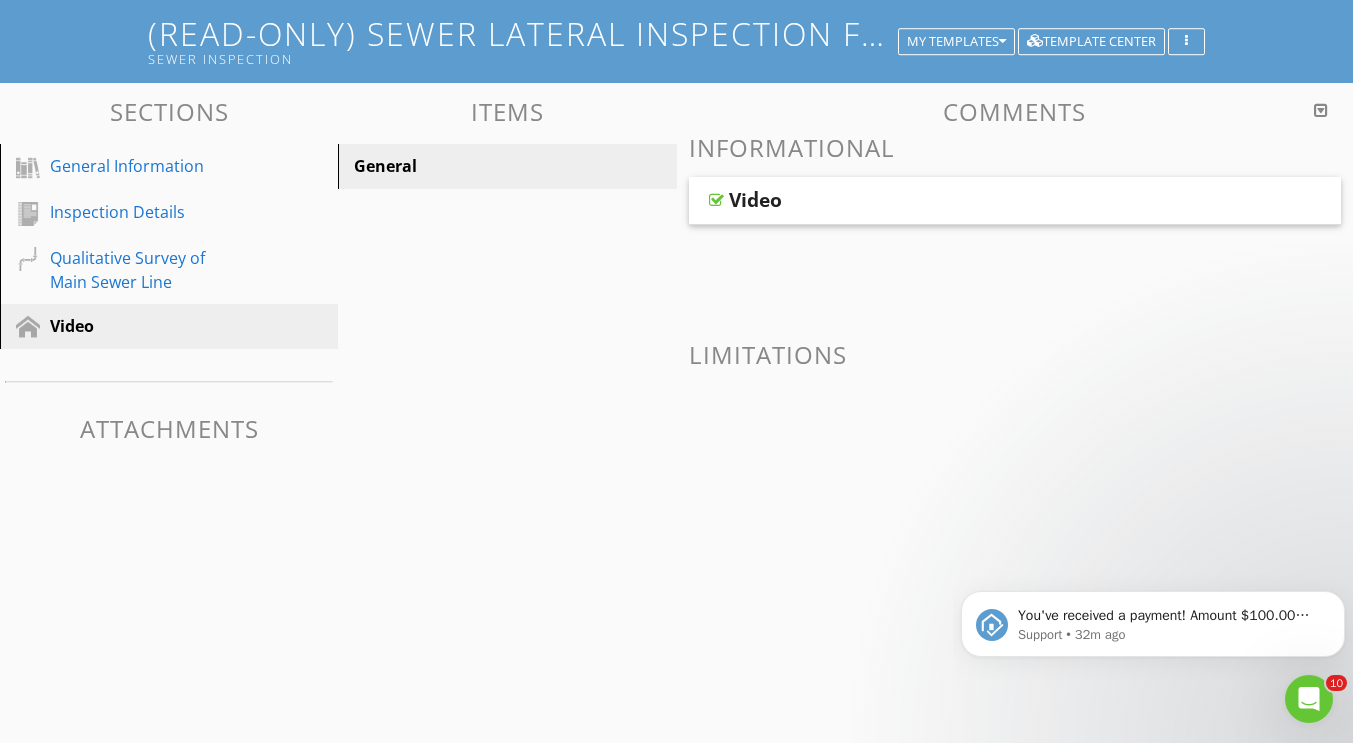 click on "Video" at bounding box center [1015, 201] 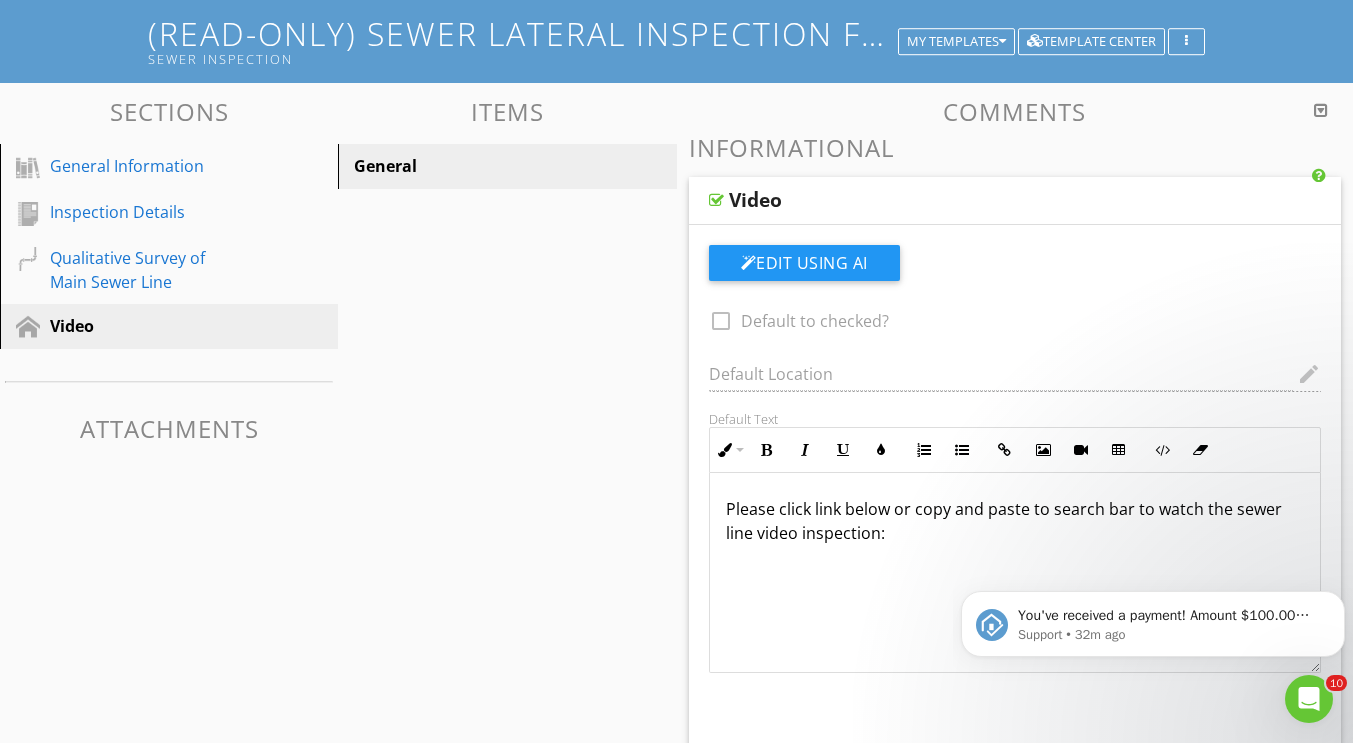 scroll, scrollTop: 148, scrollLeft: 0, axis: vertical 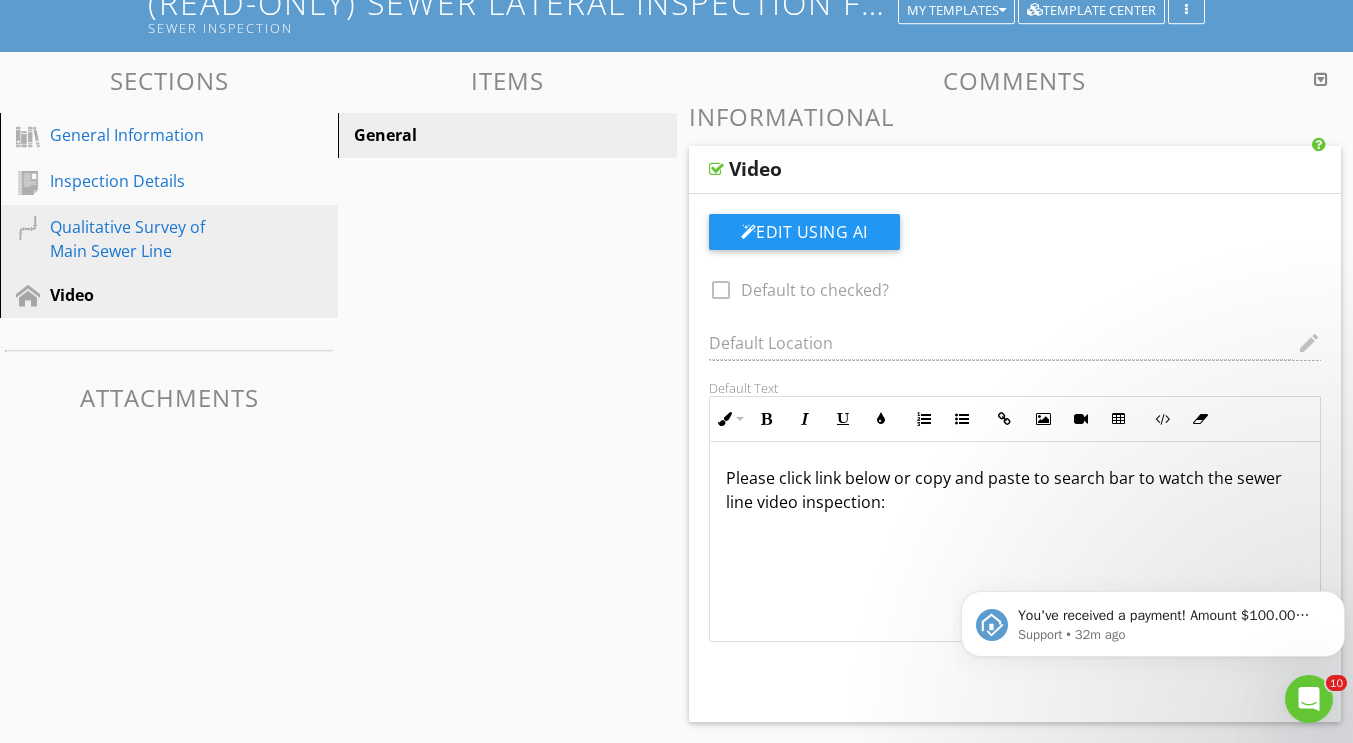 click on "Qualitative Survey  of Main Sewer Line" at bounding box center [146, 239] 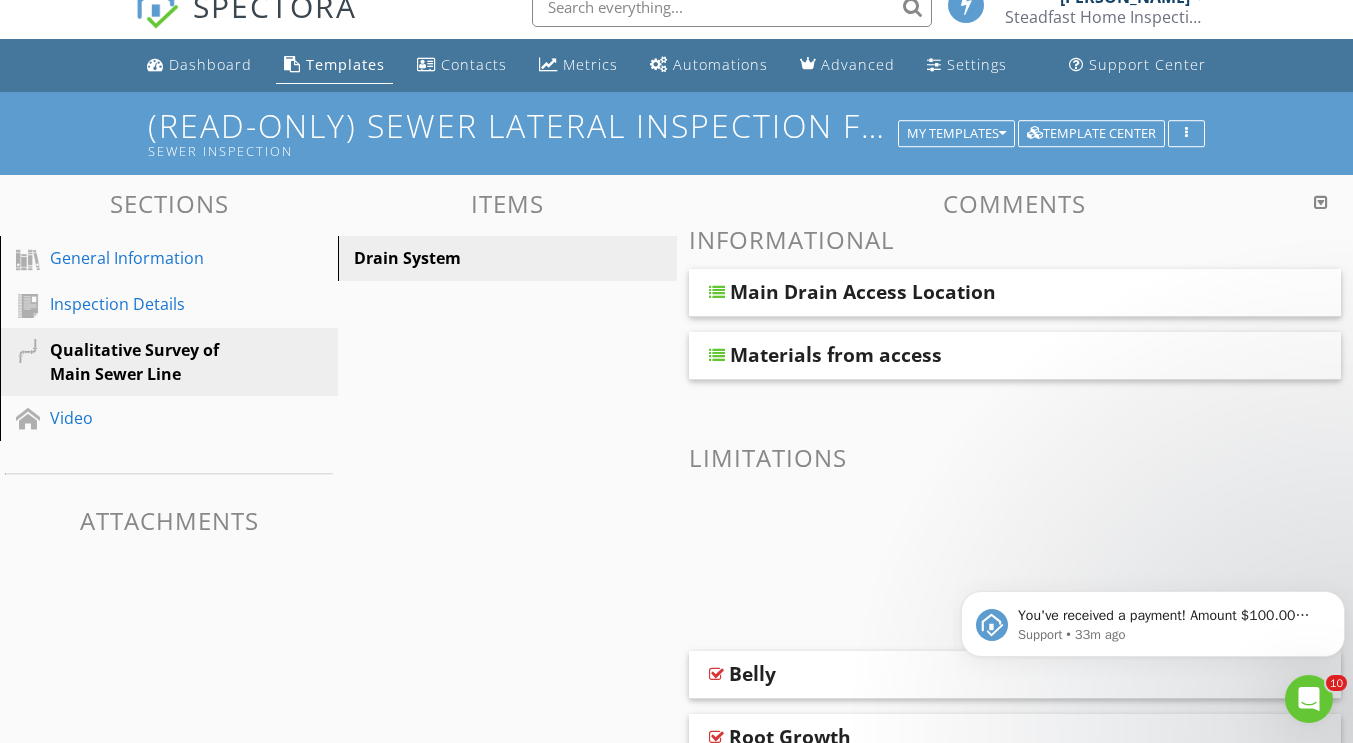 scroll, scrollTop: 23, scrollLeft: 0, axis: vertical 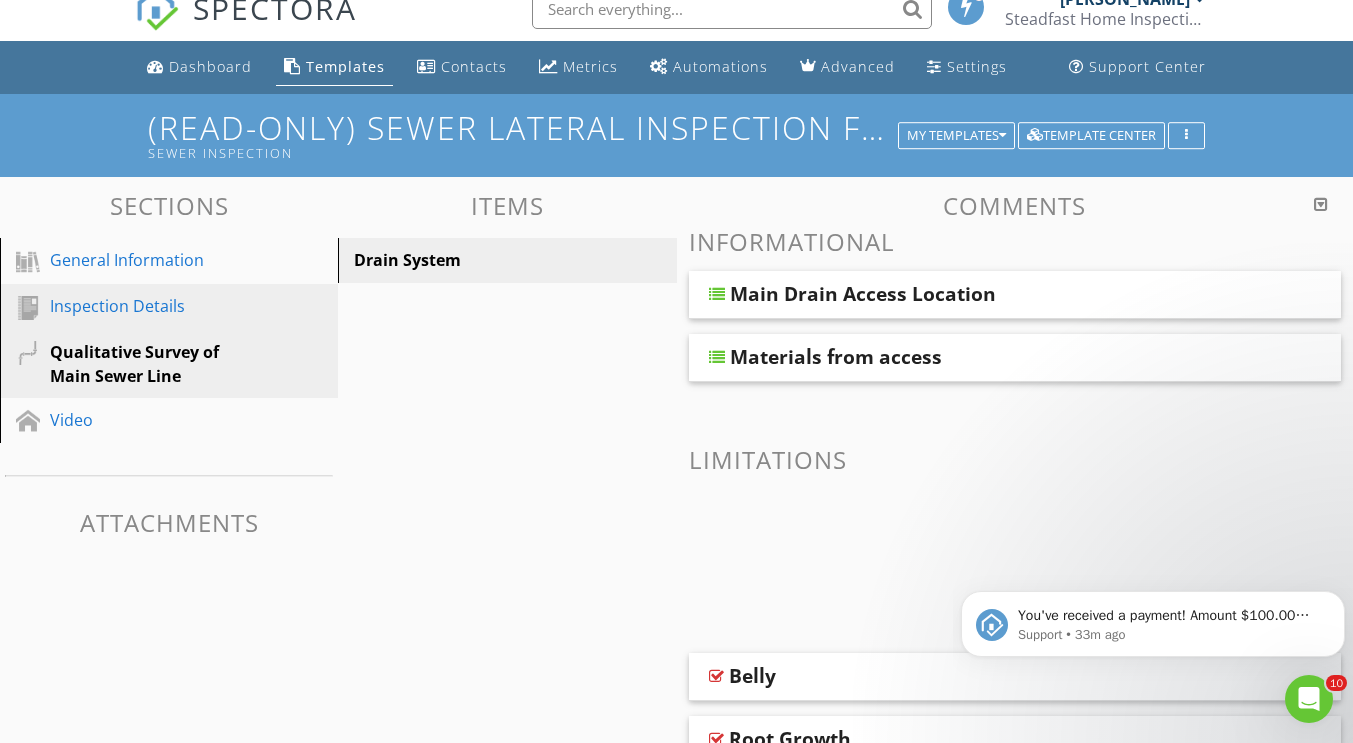 click on "Inspection Details" at bounding box center (172, 307) 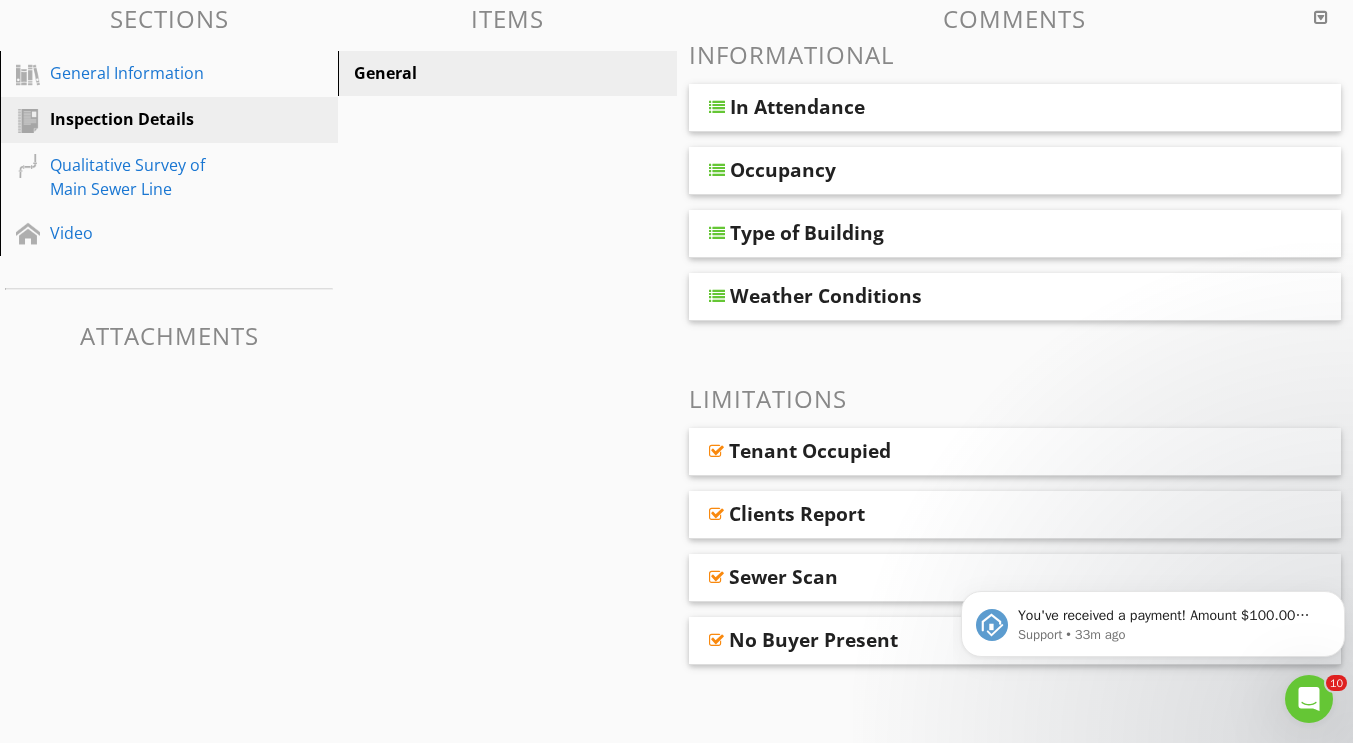 scroll, scrollTop: 211, scrollLeft: 0, axis: vertical 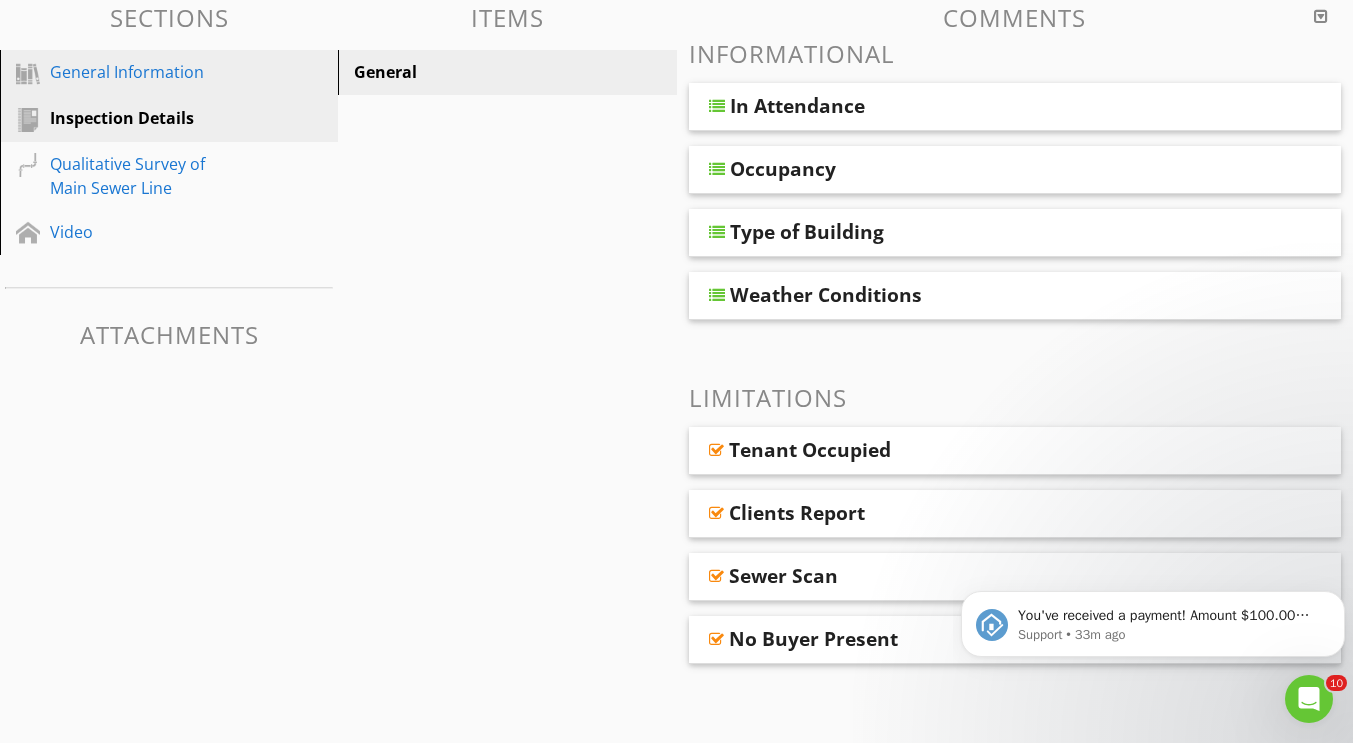 click on "General Information" at bounding box center [172, 73] 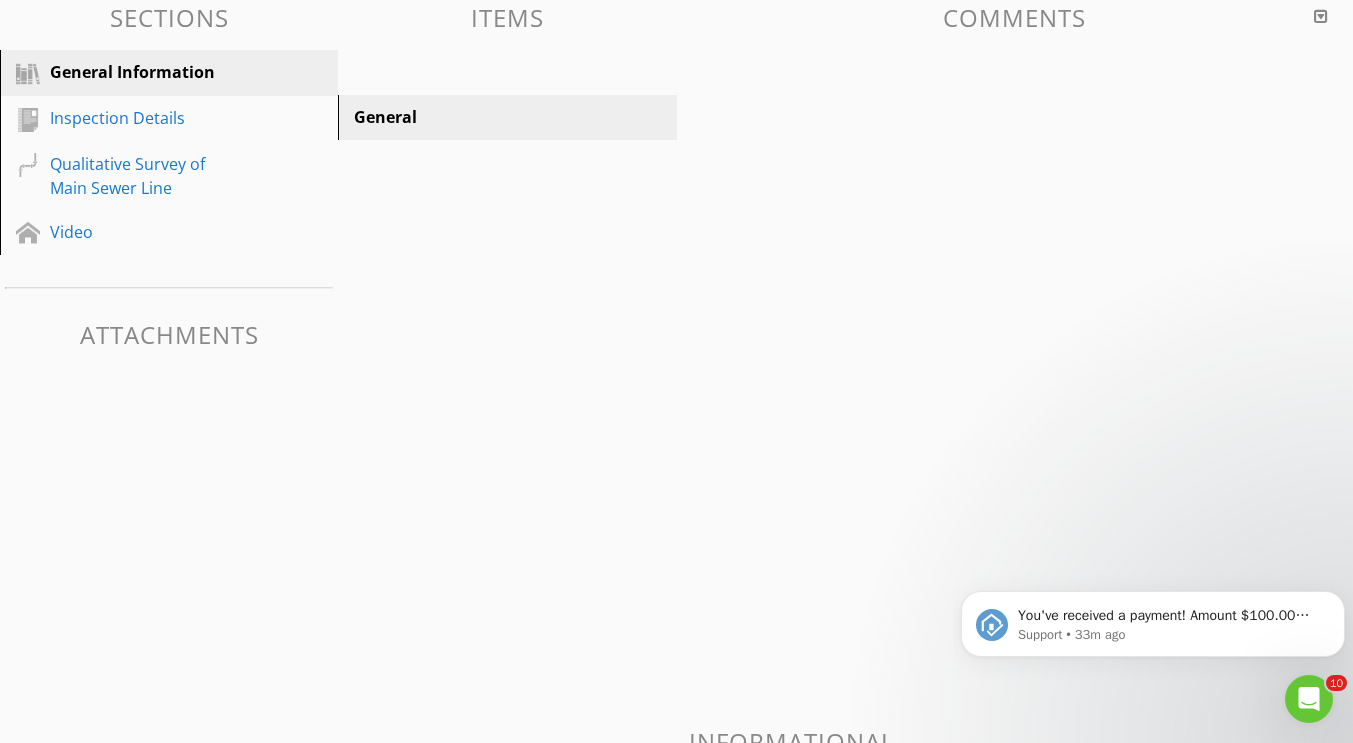 scroll, scrollTop: 117, scrollLeft: 0, axis: vertical 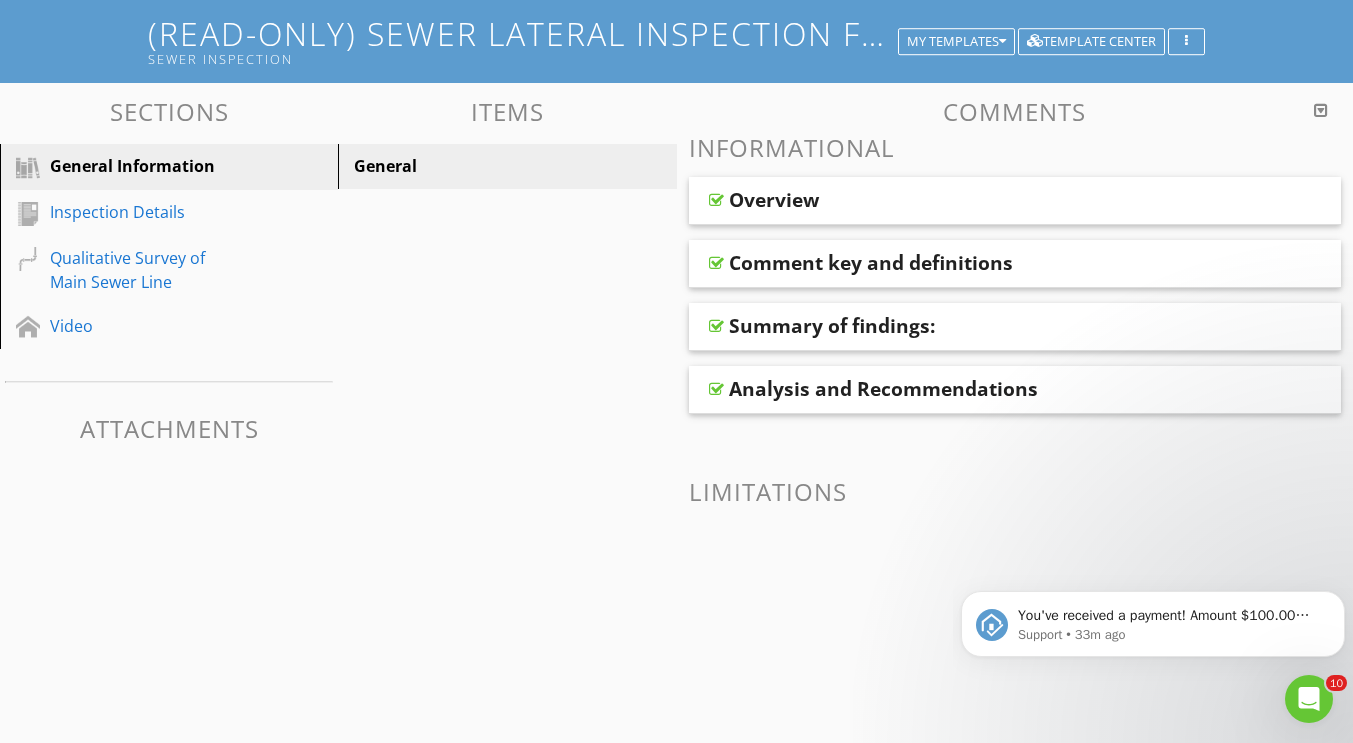 click on "Analysis and Recommendations" at bounding box center [1015, 390] 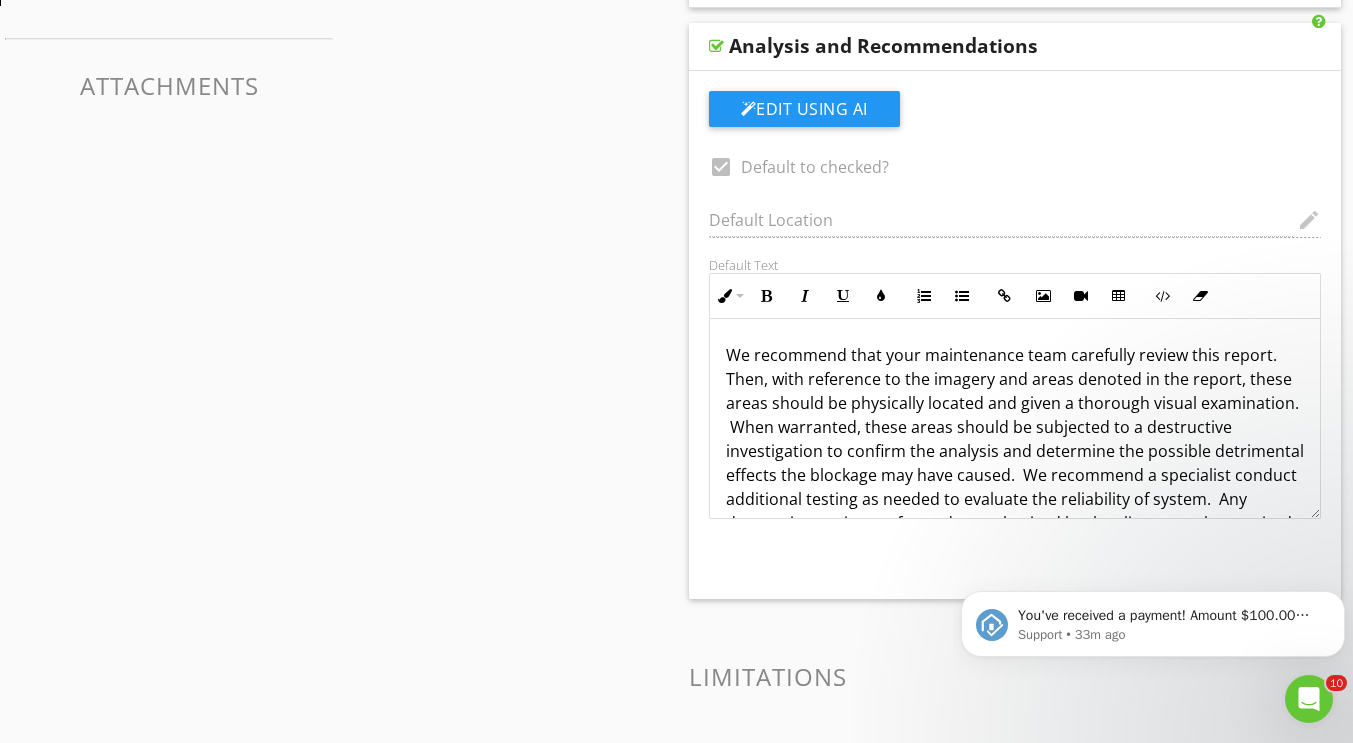 scroll, scrollTop: 462, scrollLeft: 0, axis: vertical 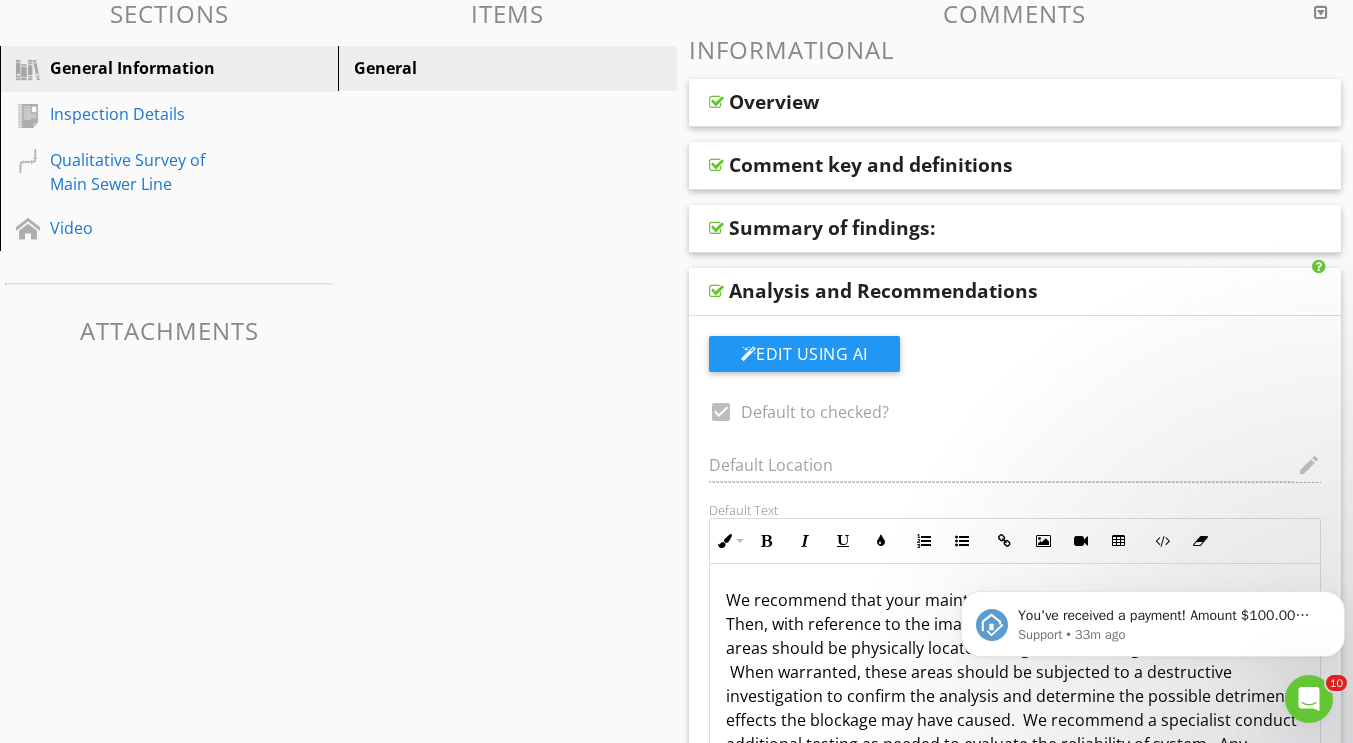 click at bounding box center [716, 228] 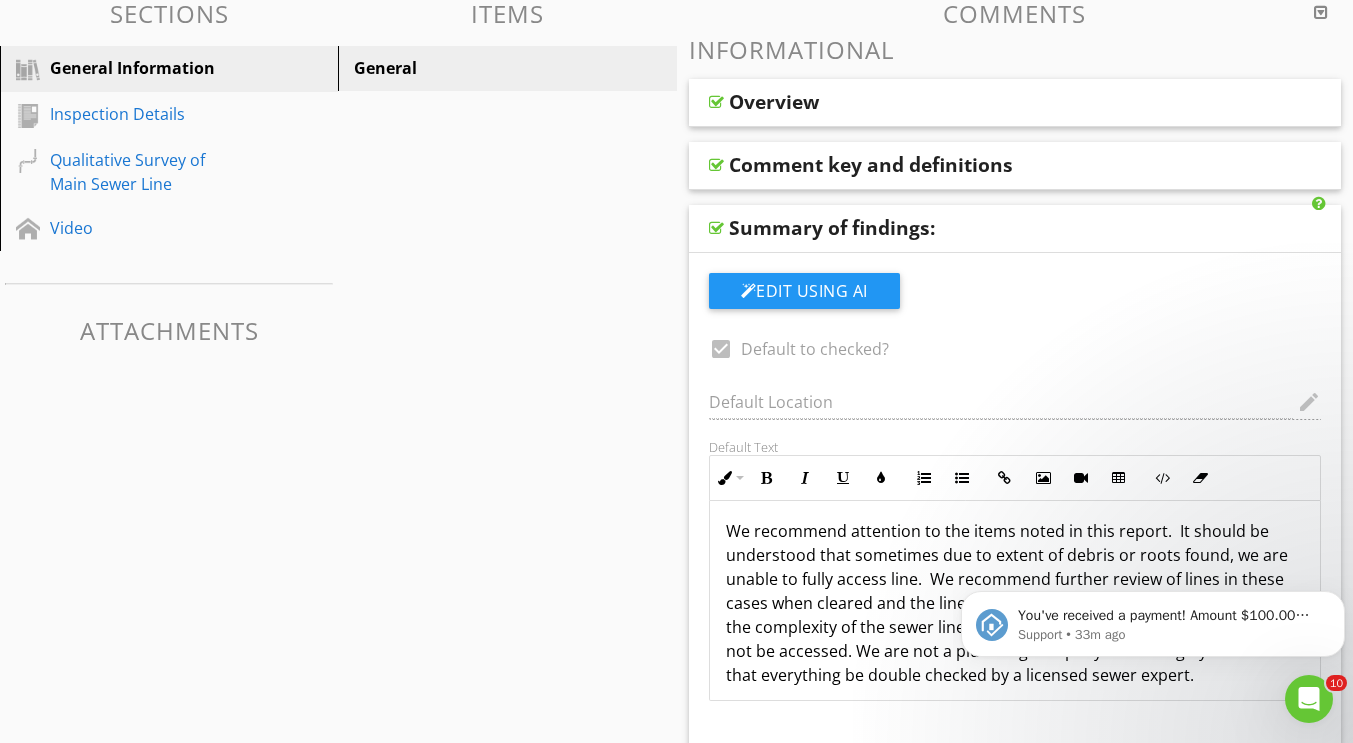 scroll, scrollTop: 0, scrollLeft: 0, axis: both 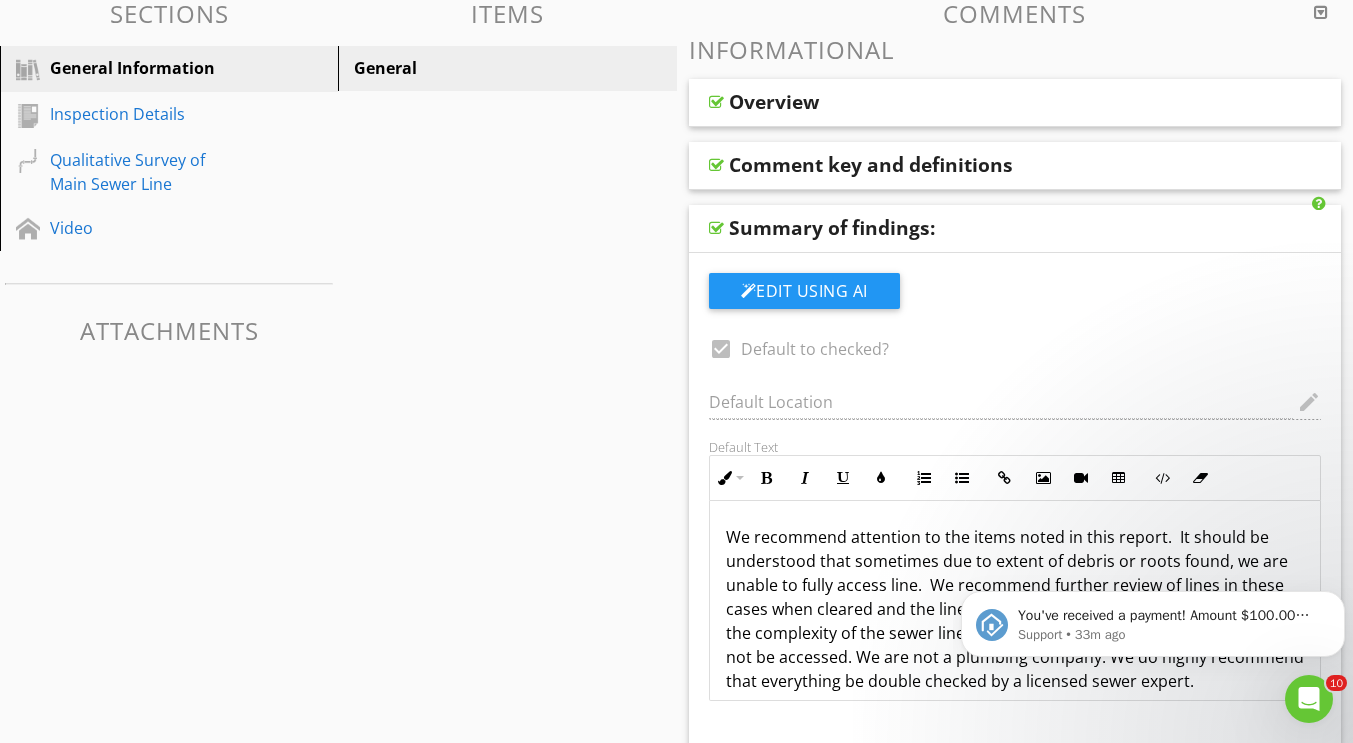 click at bounding box center [716, 102] 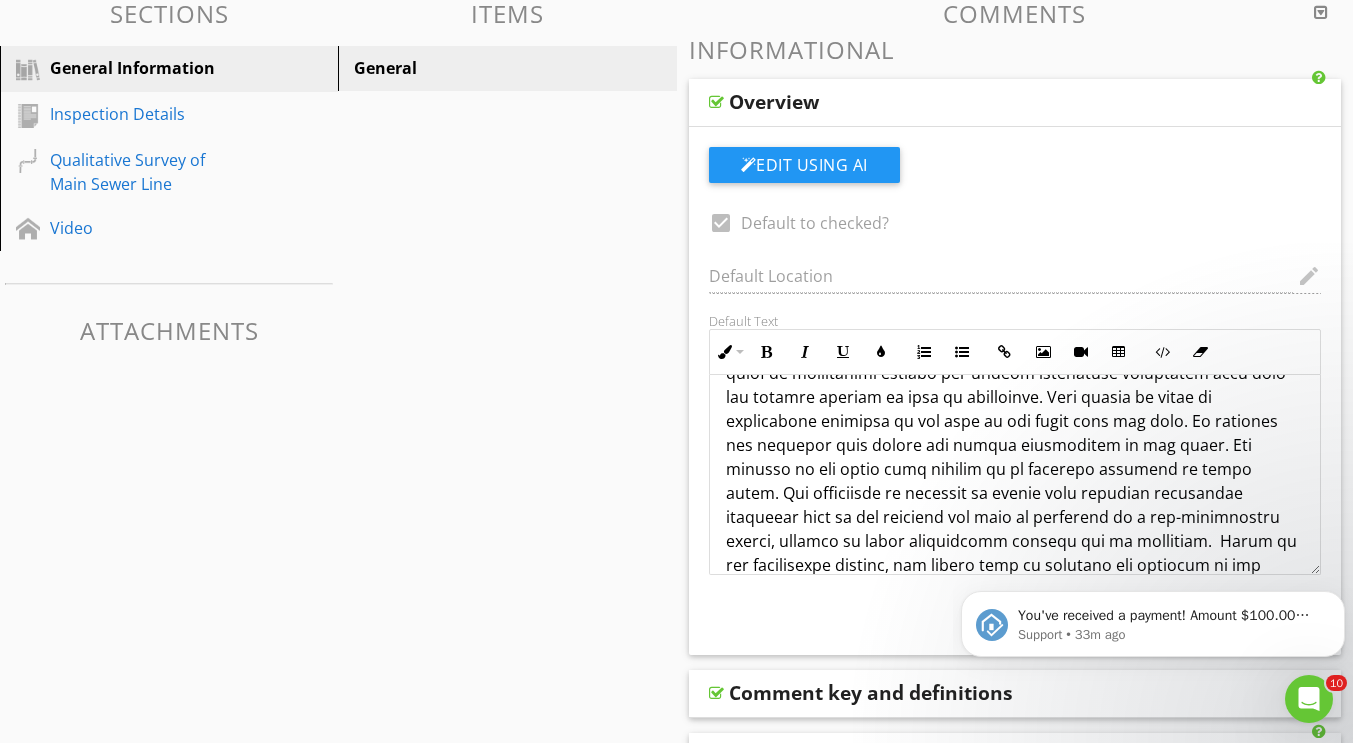 scroll, scrollTop: 111, scrollLeft: 0, axis: vertical 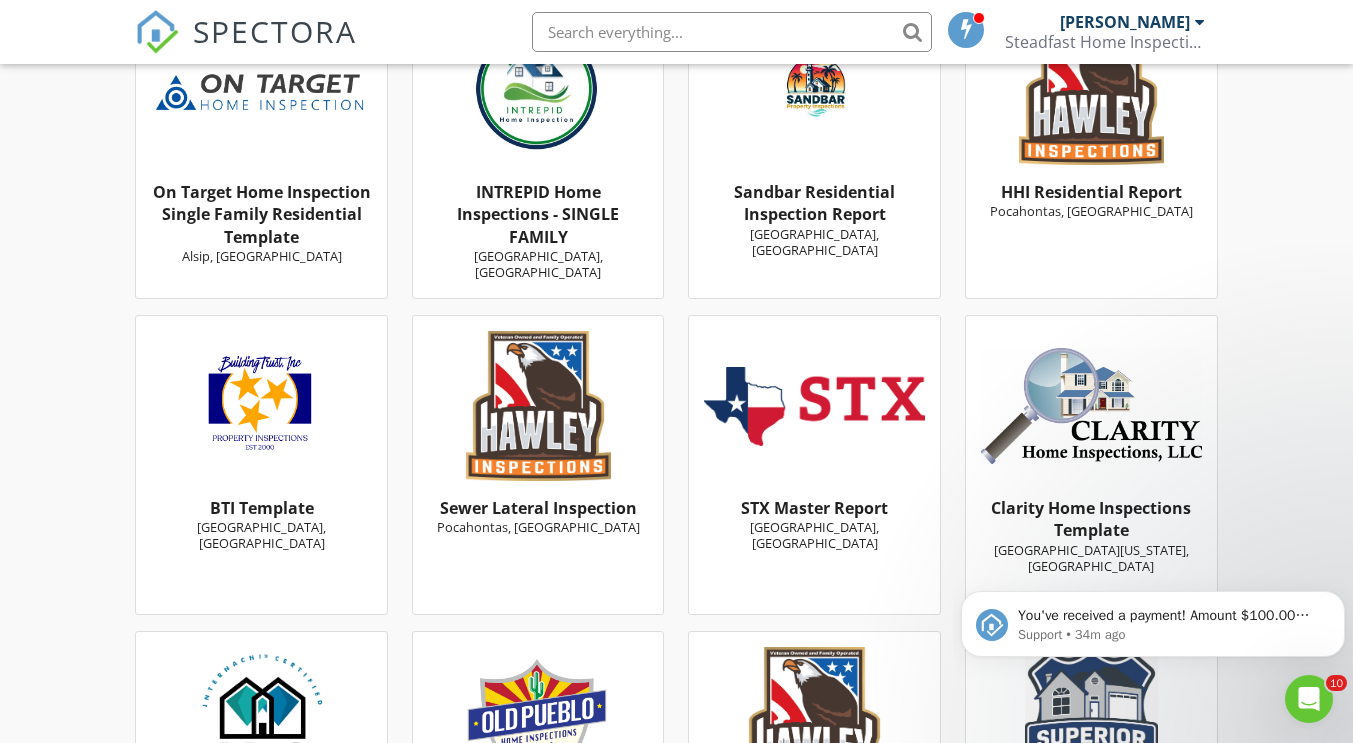 click at bounding box center (538, 406) 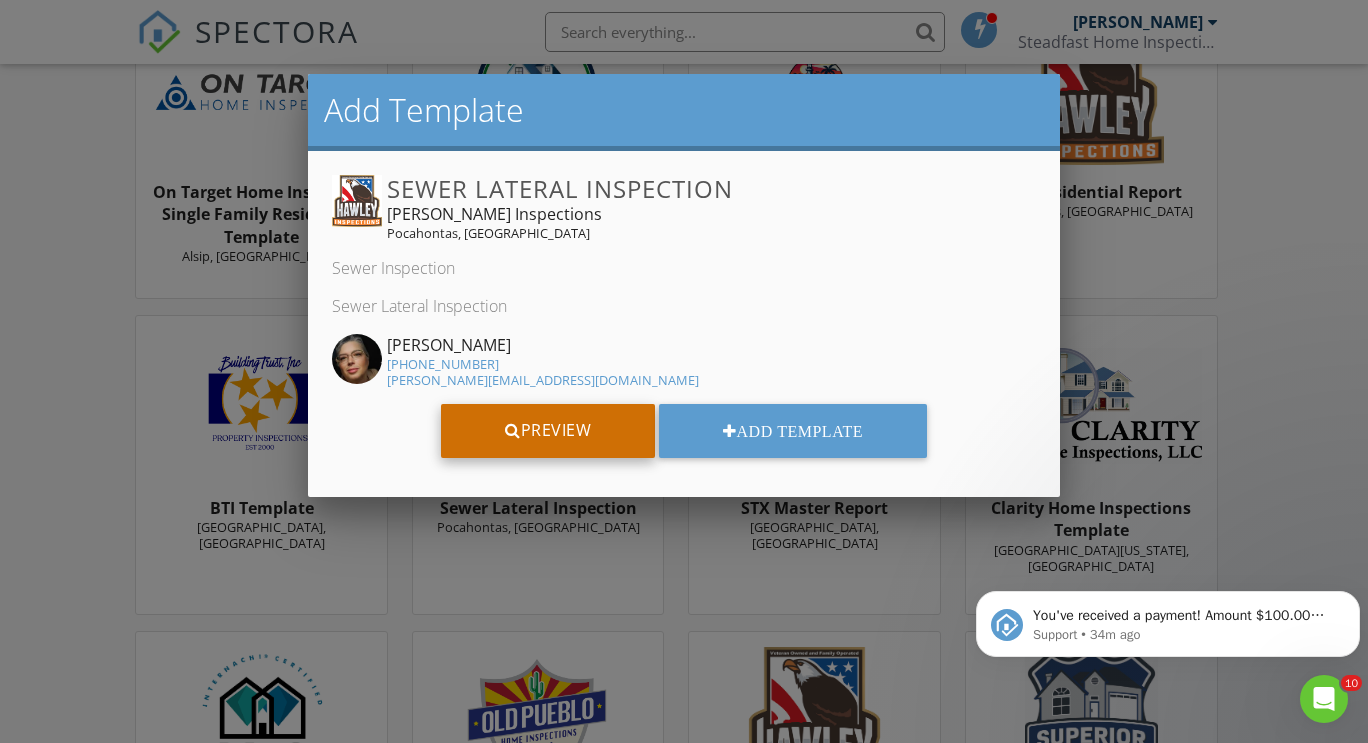click on "Preview" at bounding box center (548, 431) 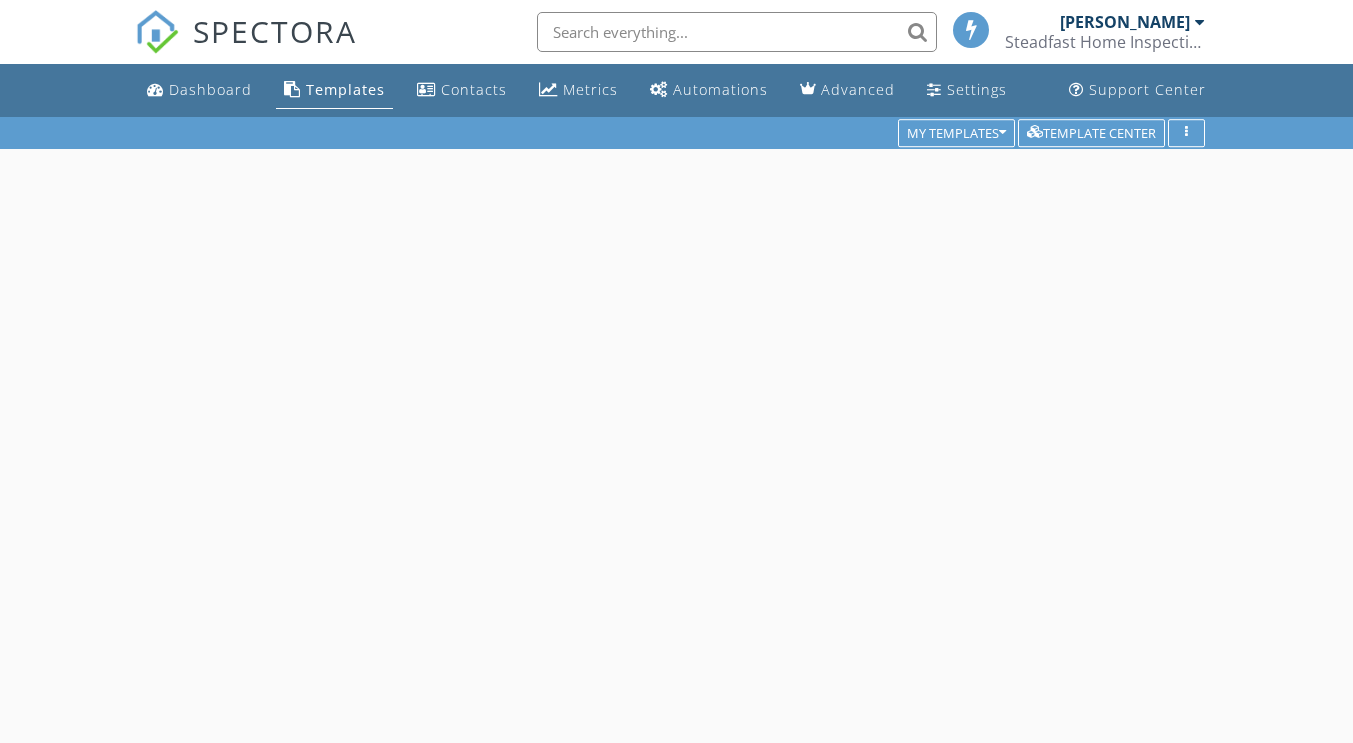 scroll, scrollTop: 0, scrollLeft: 0, axis: both 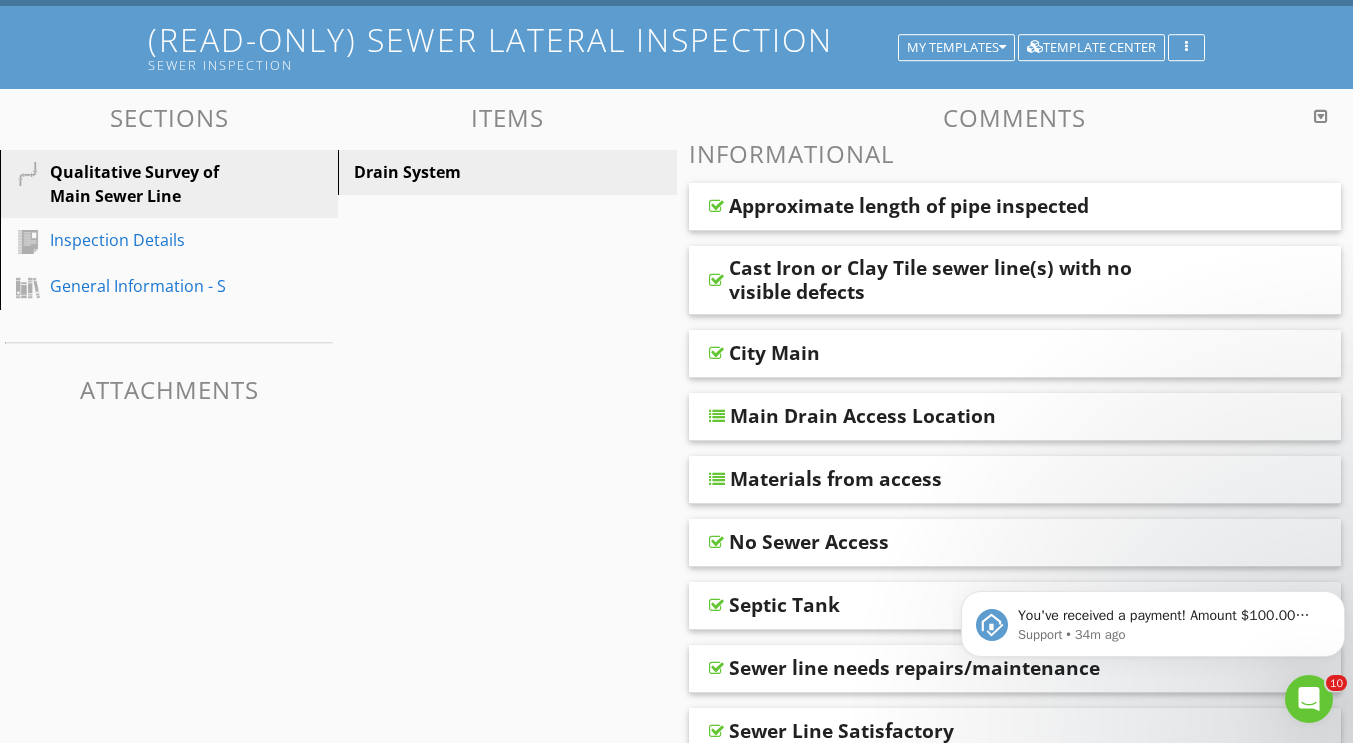 click on "Approximate length of pipe inspected" at bounding box center [909, 206] 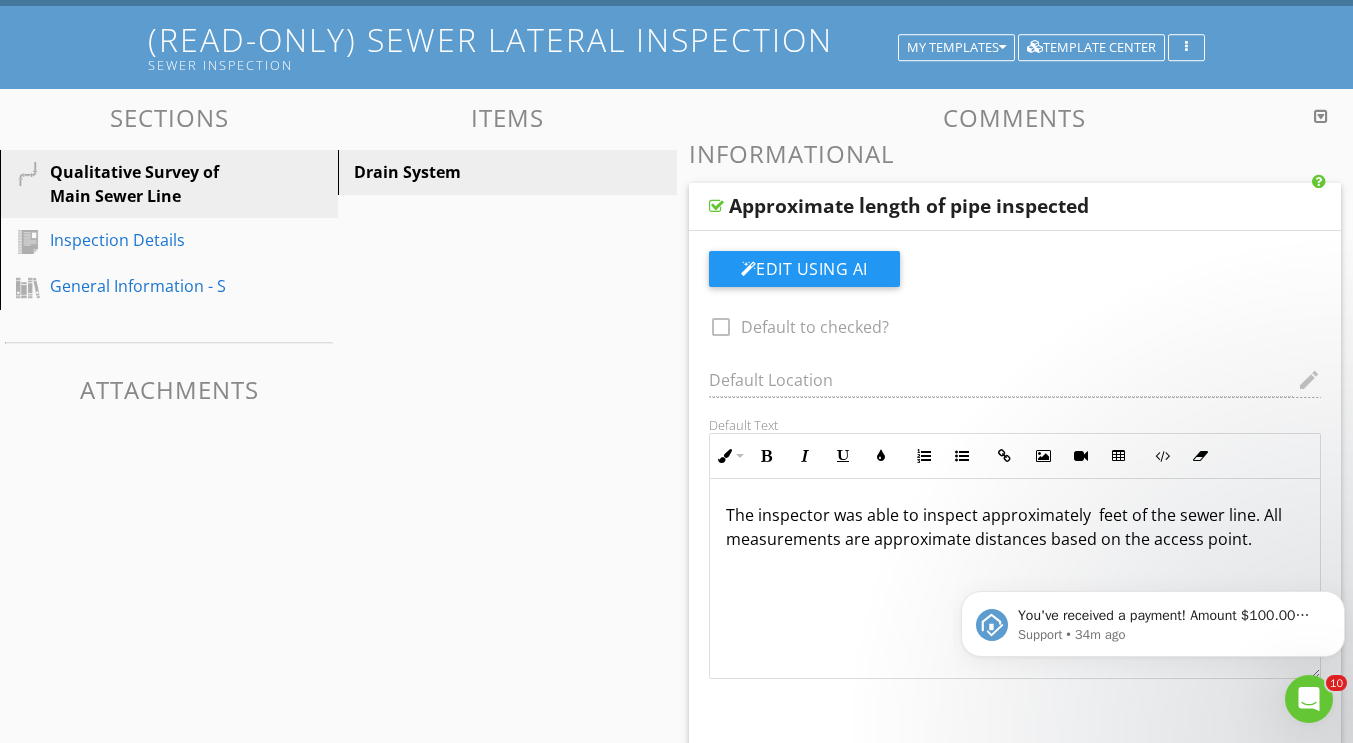 click on "Sections
Qualitative Survey  of Main Sewer Line           Inspection Details           General Information - S             Attachments
Items
Drain System
Comments
Informational
Approximate length of pipe inspected
Edit Using AI
check_box_outline_blank Default to checked?             Default Location edit       Default Text   Inline Style XLarge Large Normal Small Light Small/Light Bold Italic Underline Colors Ordered List Unordered List Insert Link Insert Image Insert Video Insert Table Code View Clear Formatting The inspector was able to inspect approximately  feet of the sewer line. All measurements are approximate distances based on the access point. Enter text here <p>The inspector was able to inspect approximately &nbsp;feet of the sewer line. All measurements are approximate distances based on the access point.</p>" at bounding box center (676, 1707) 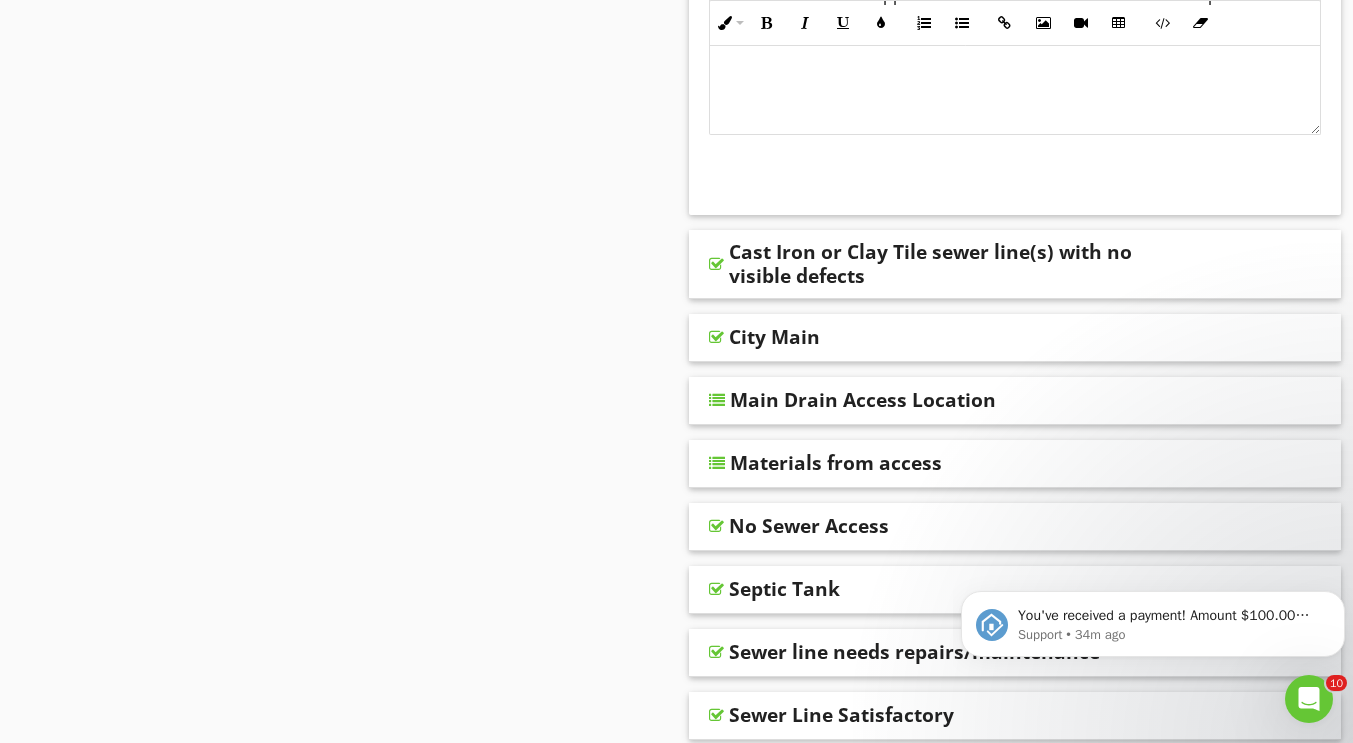 scroll, scrollTop: 657, scrollLeft: 0, axis: vertical 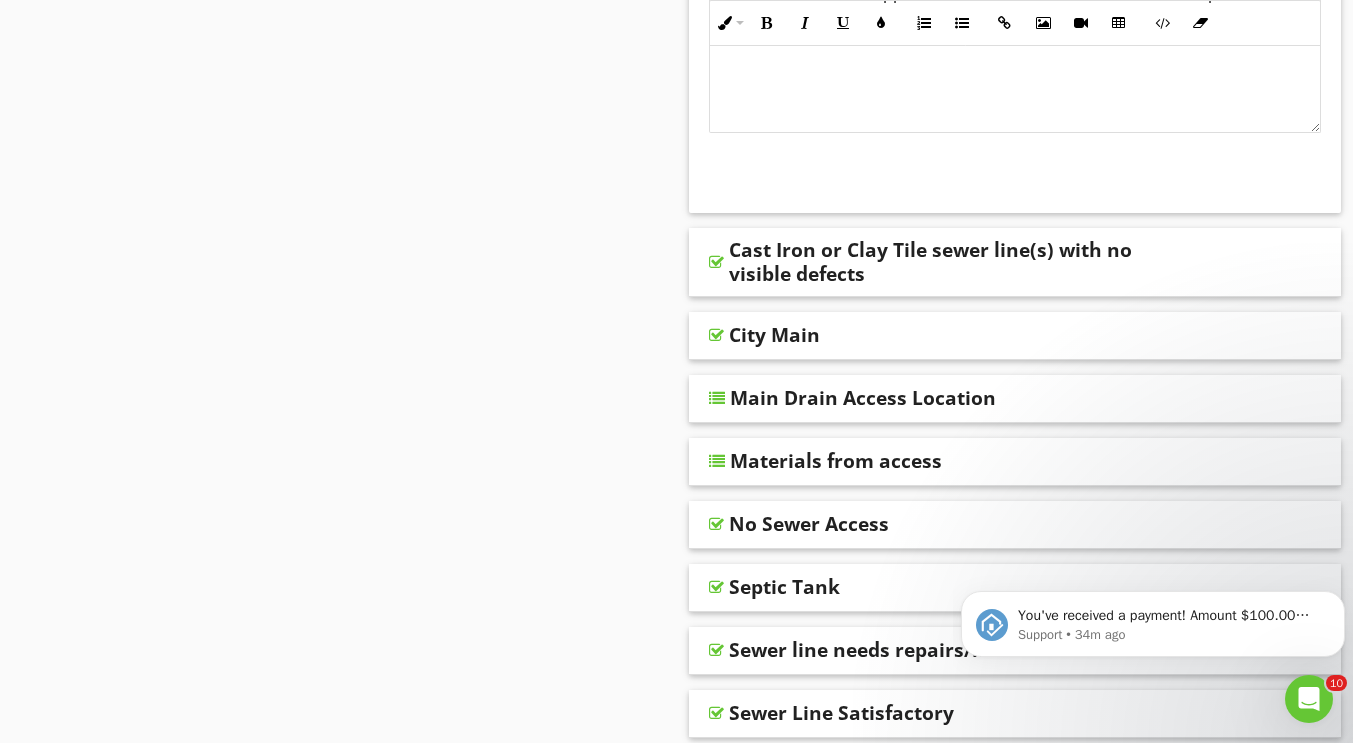 click at bounding box center [716, 335] 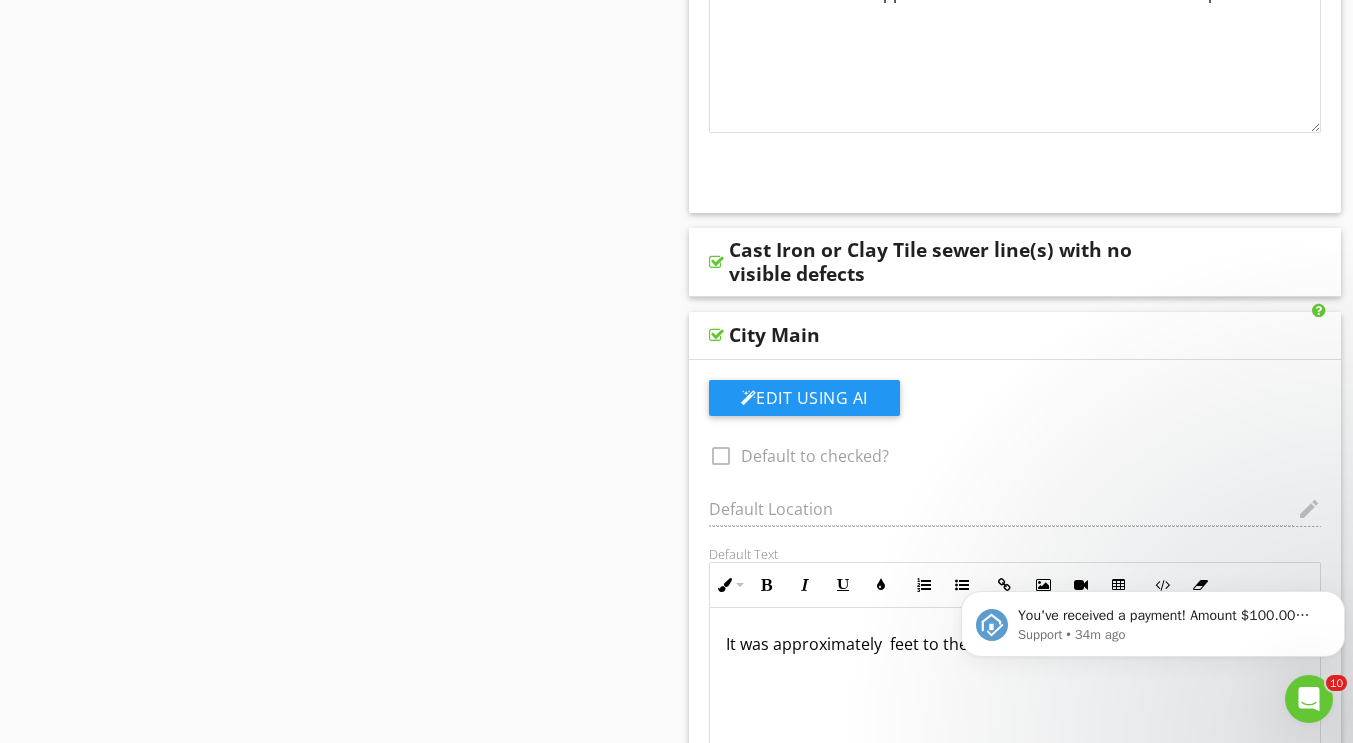 scroll, scrollTop: 817, scrollLeft: 0, axis: vertical 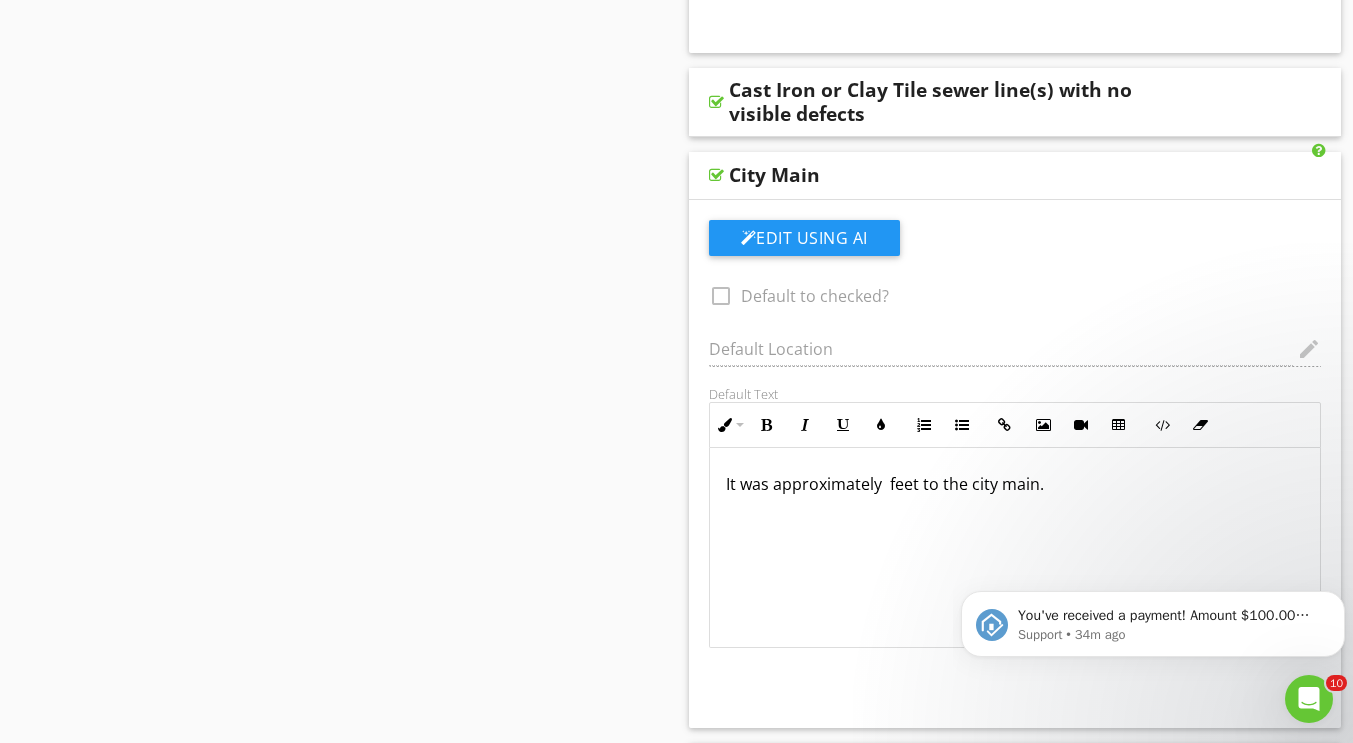 click at bounding box center [716, 175] 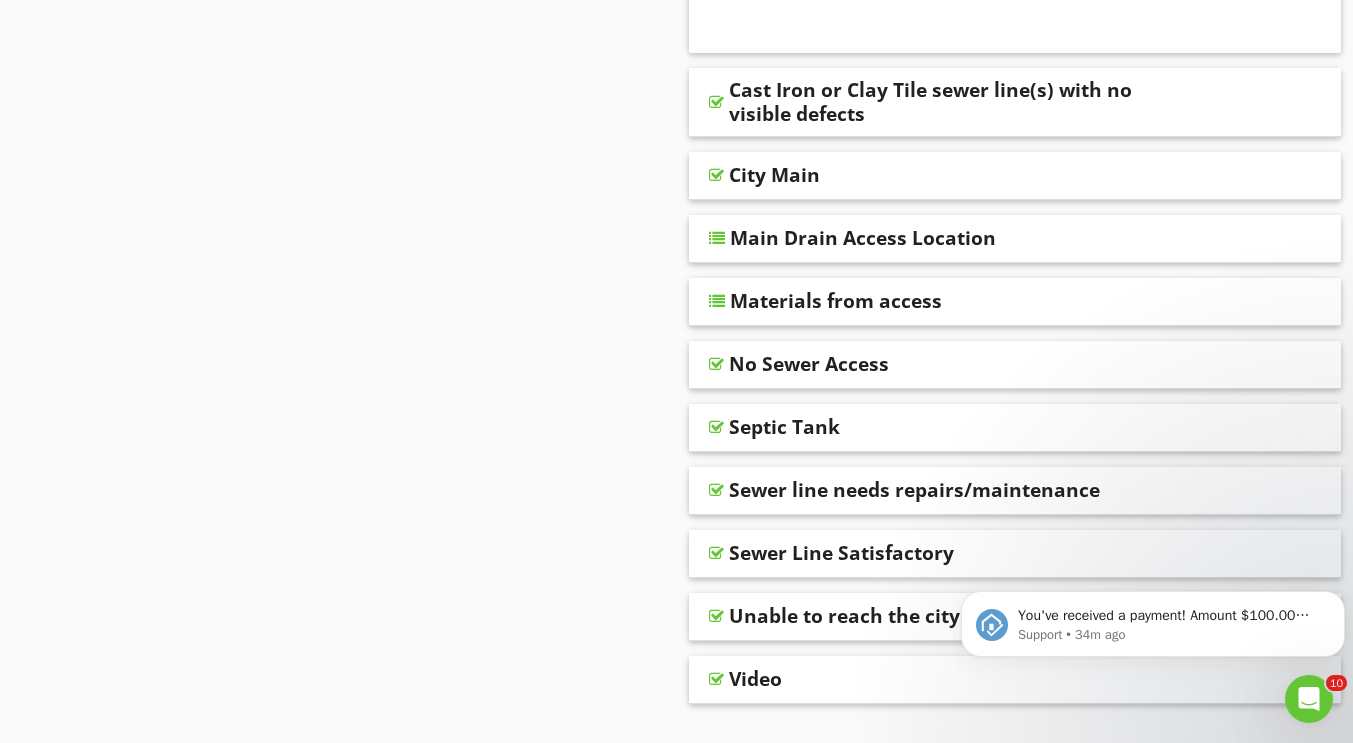click at bounding box center (717, 301) 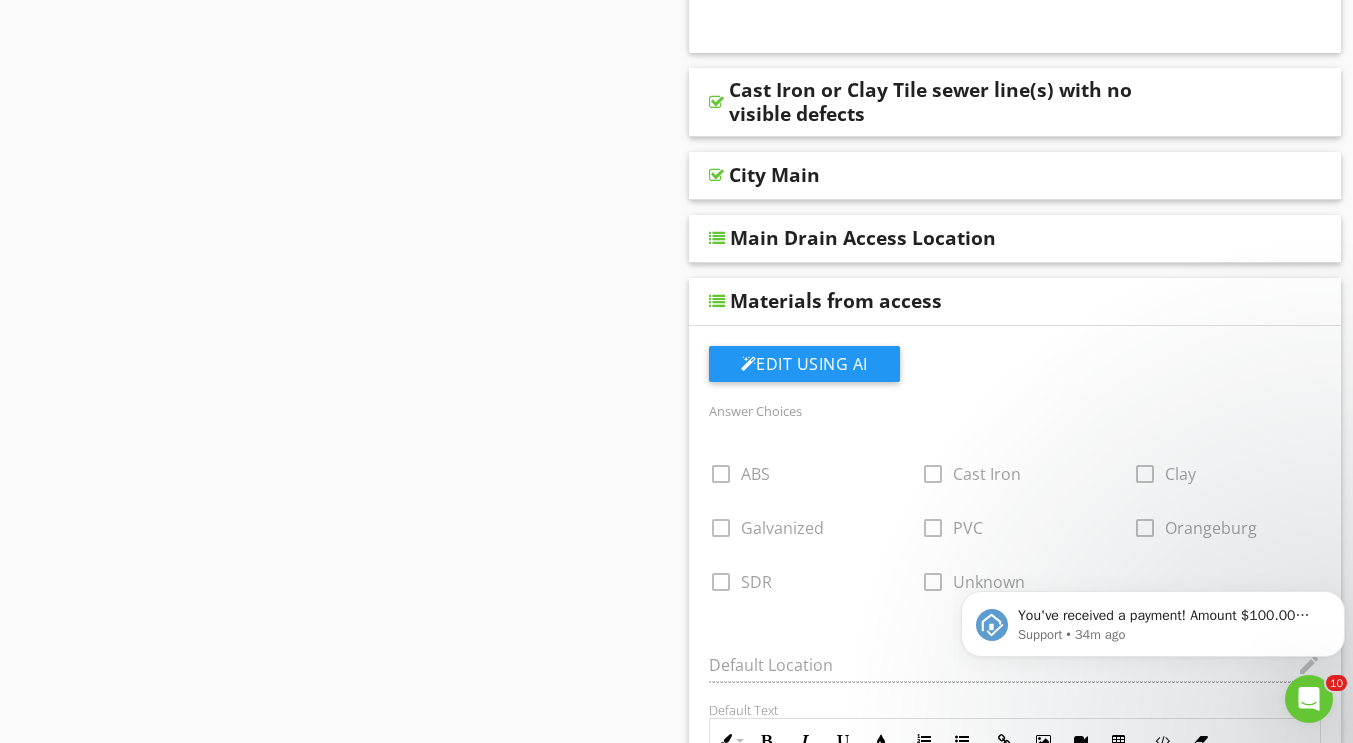click at bounding box center (717, 301) 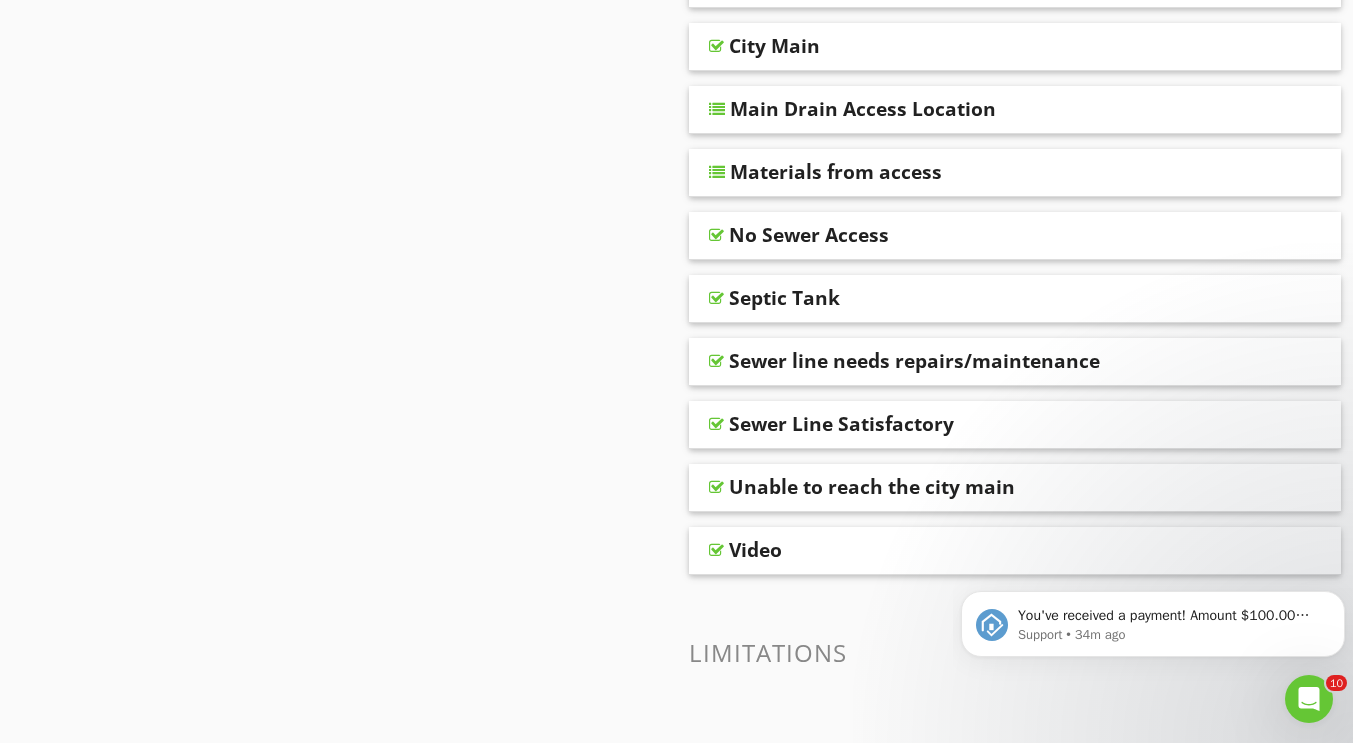 scroll, scrollTop: 947, scrollLeft: 0, axis: vertical 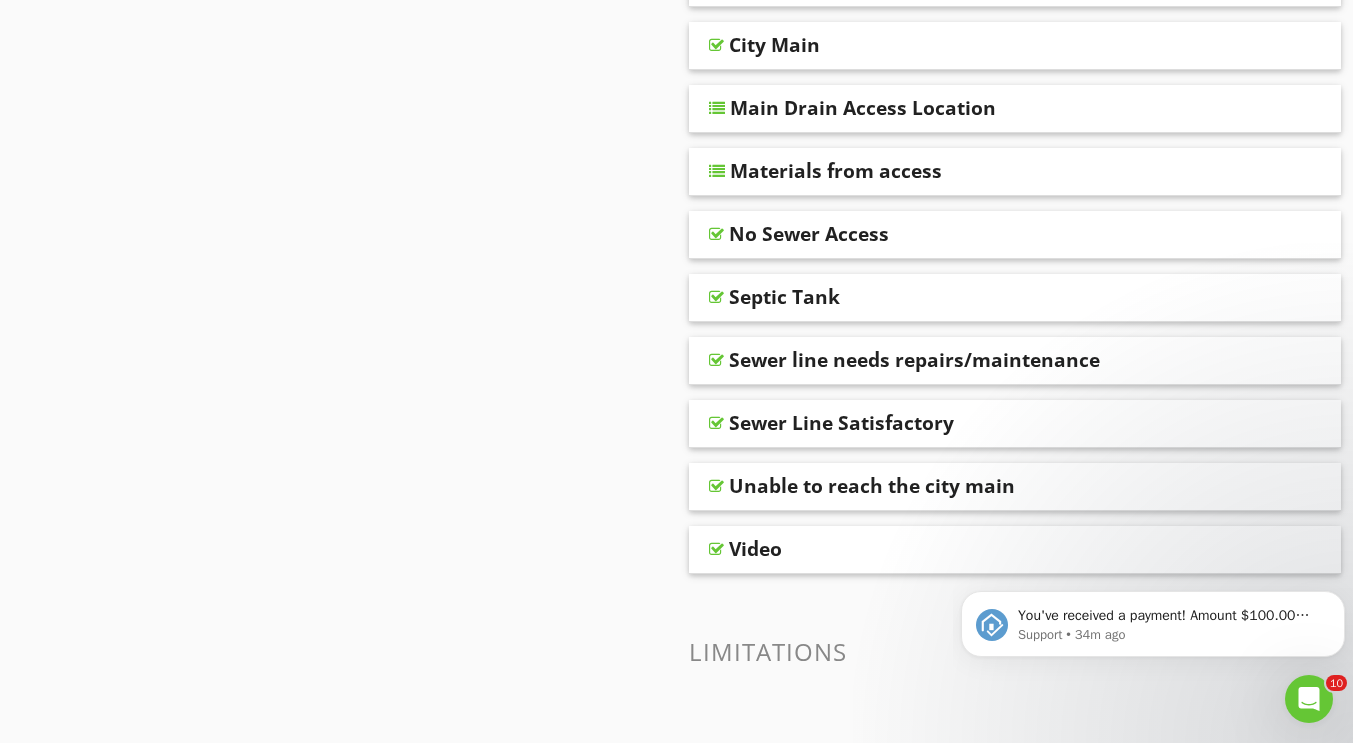 click at bounding box center [716, 234] 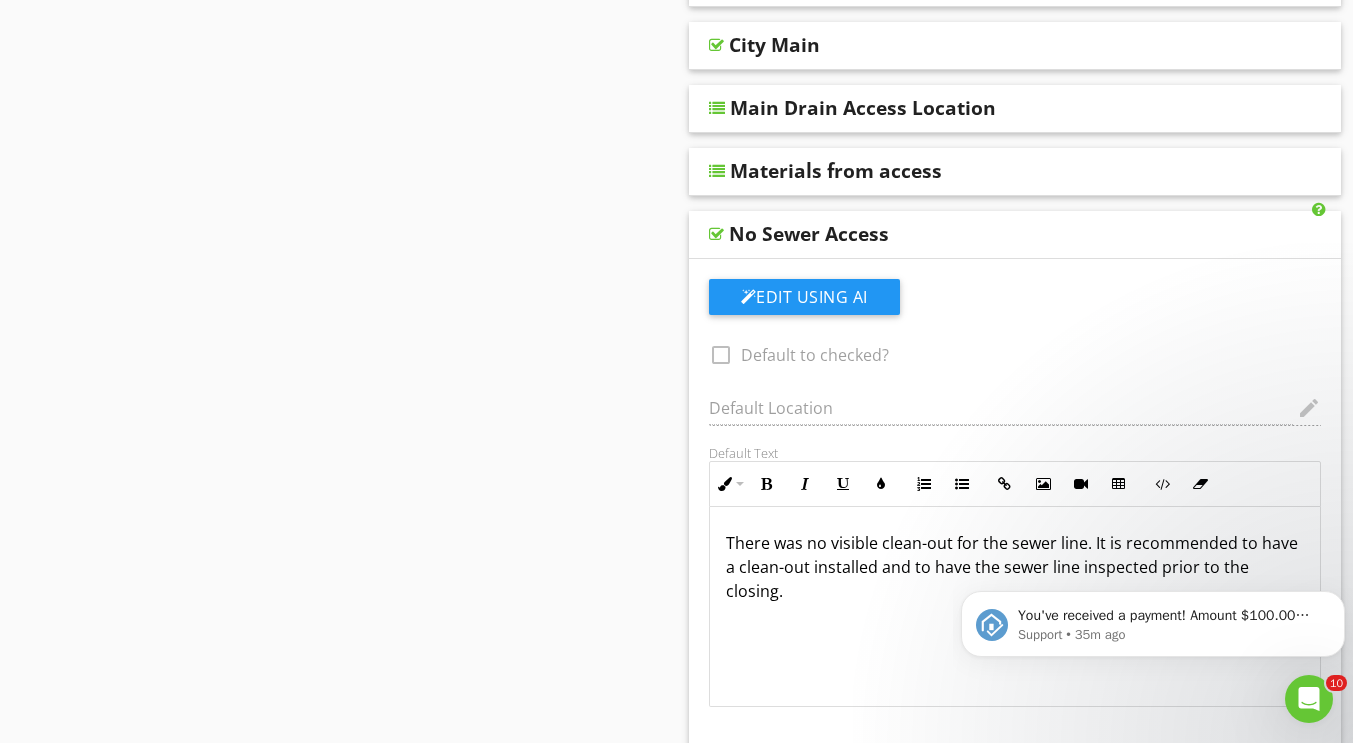 click at bounding box center [716, 234] 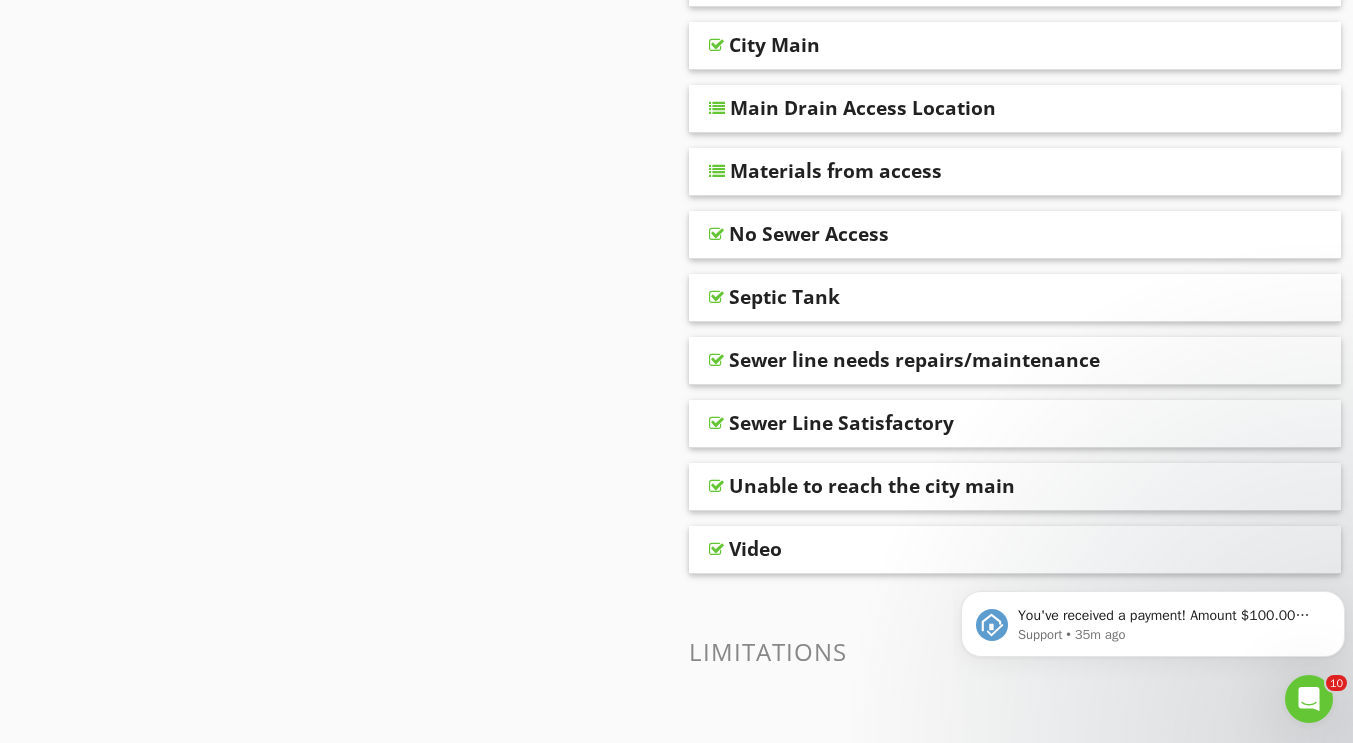 click at bounding box center (716, 297) 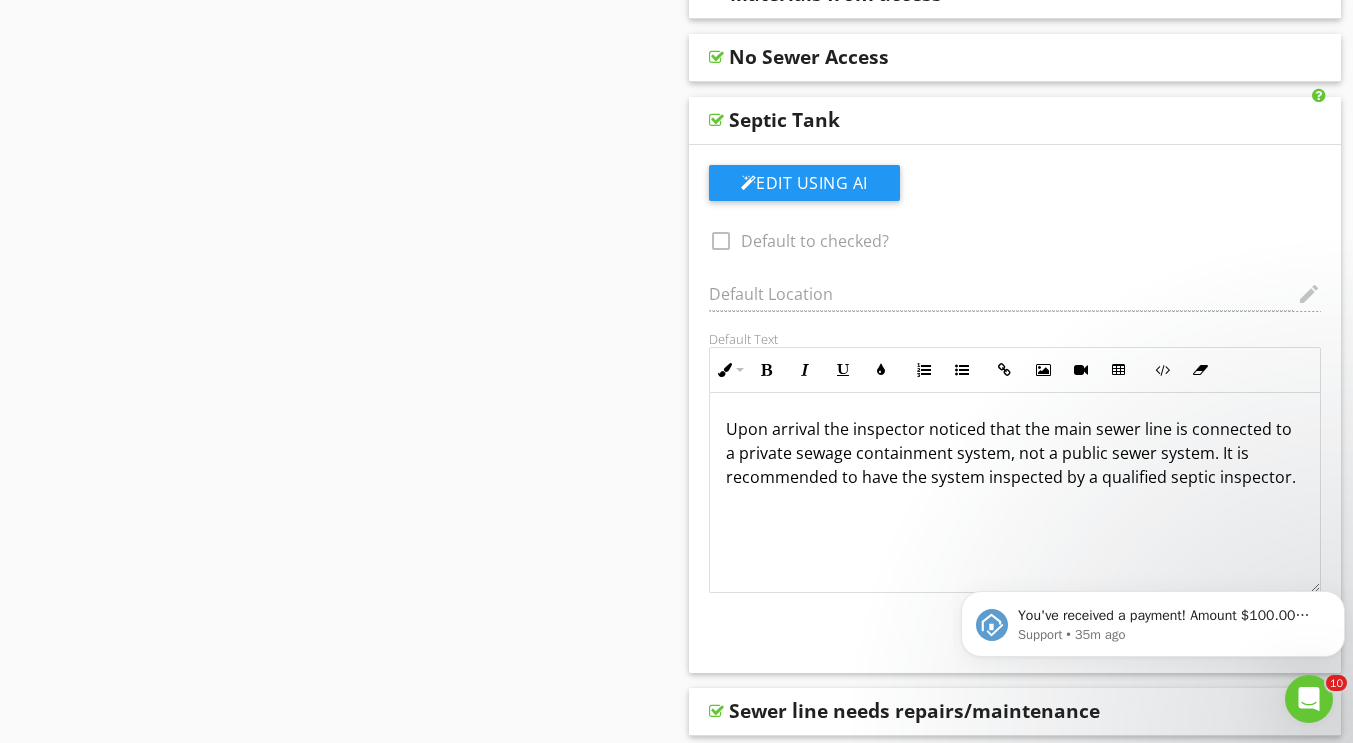 scroll, scrollTop: 1125, scrollLeft: 0, axis: vertical 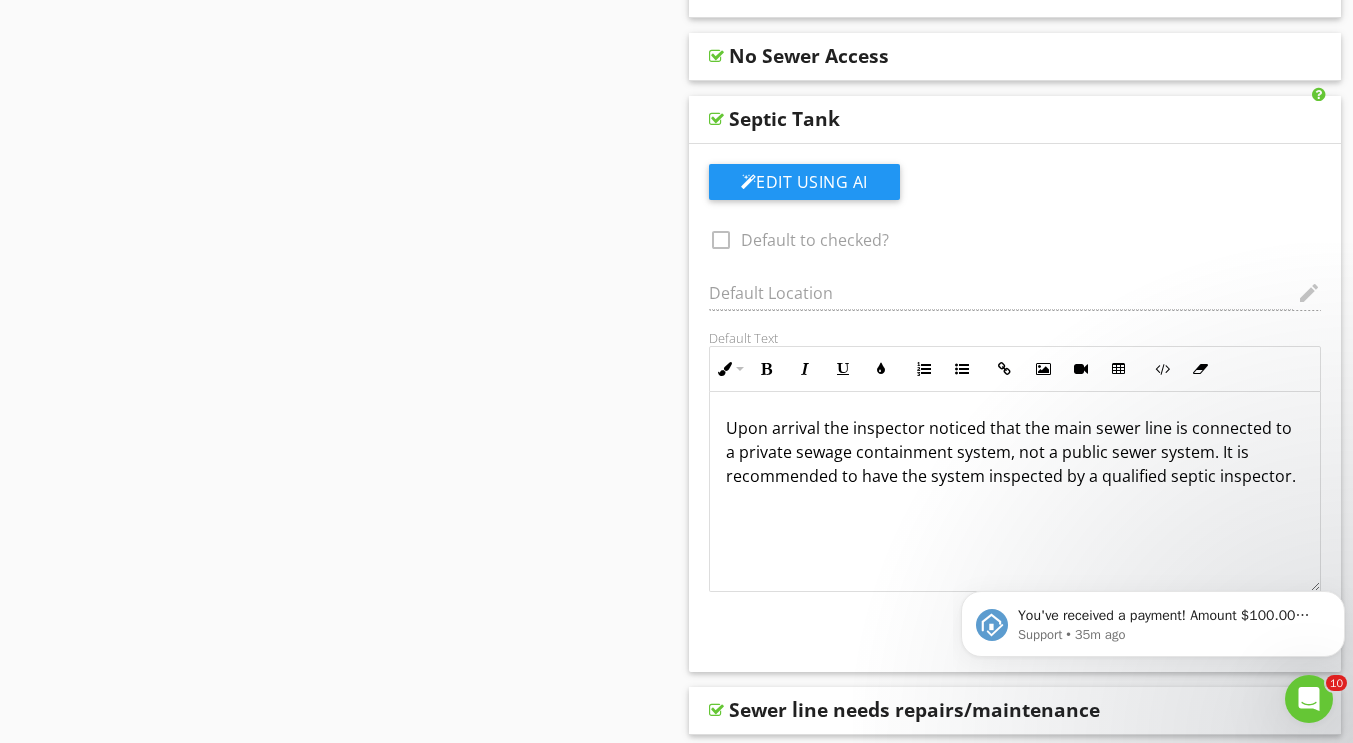 click at bounding box center [716, 119] 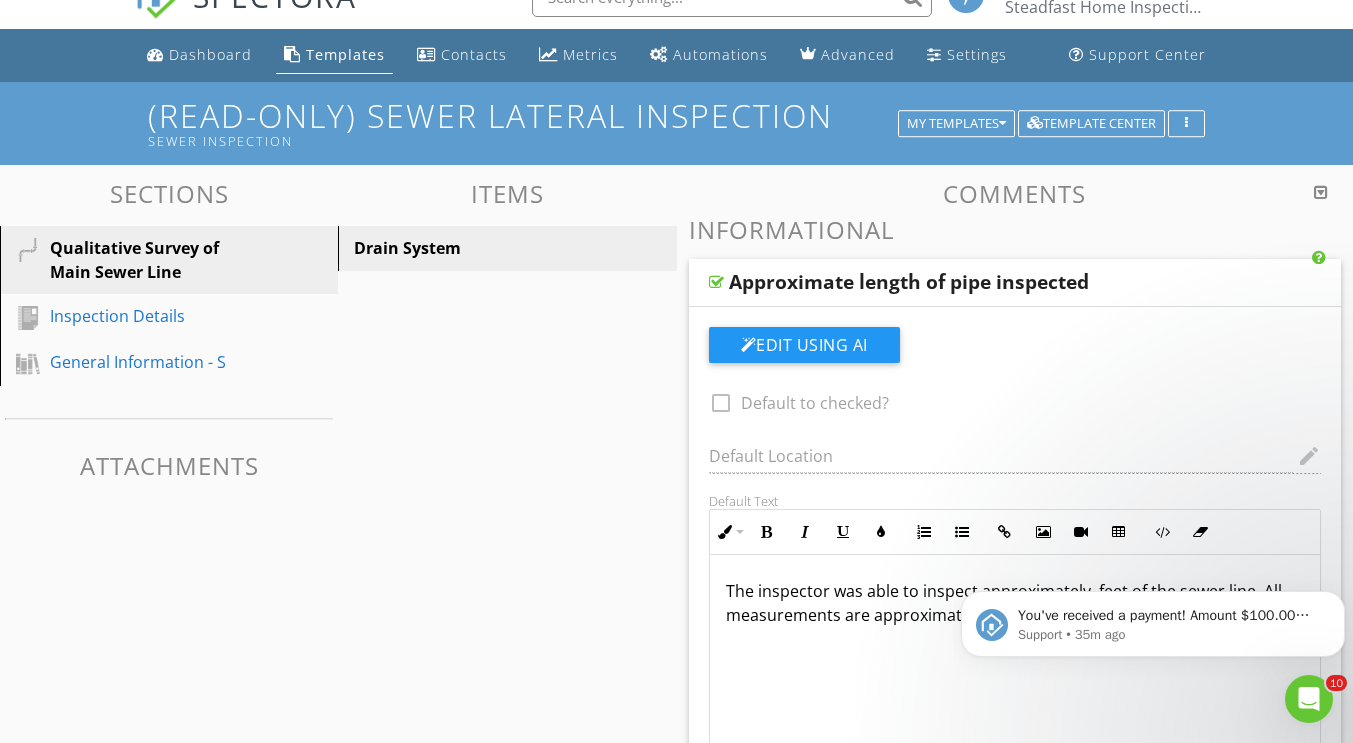 scroll, scrollTop: 24, scrollLeft: 0, axis: vertical 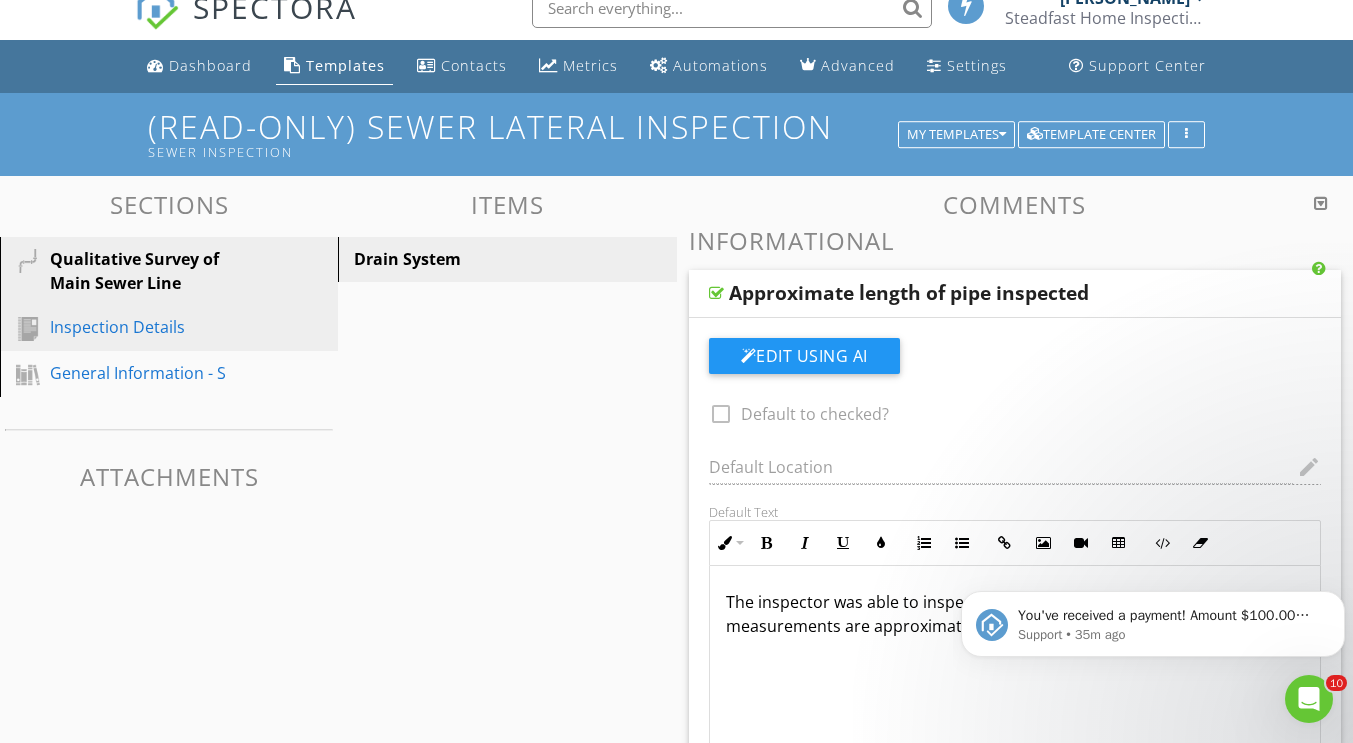 click on "Inspection Details" at bounding box center (146, 327) 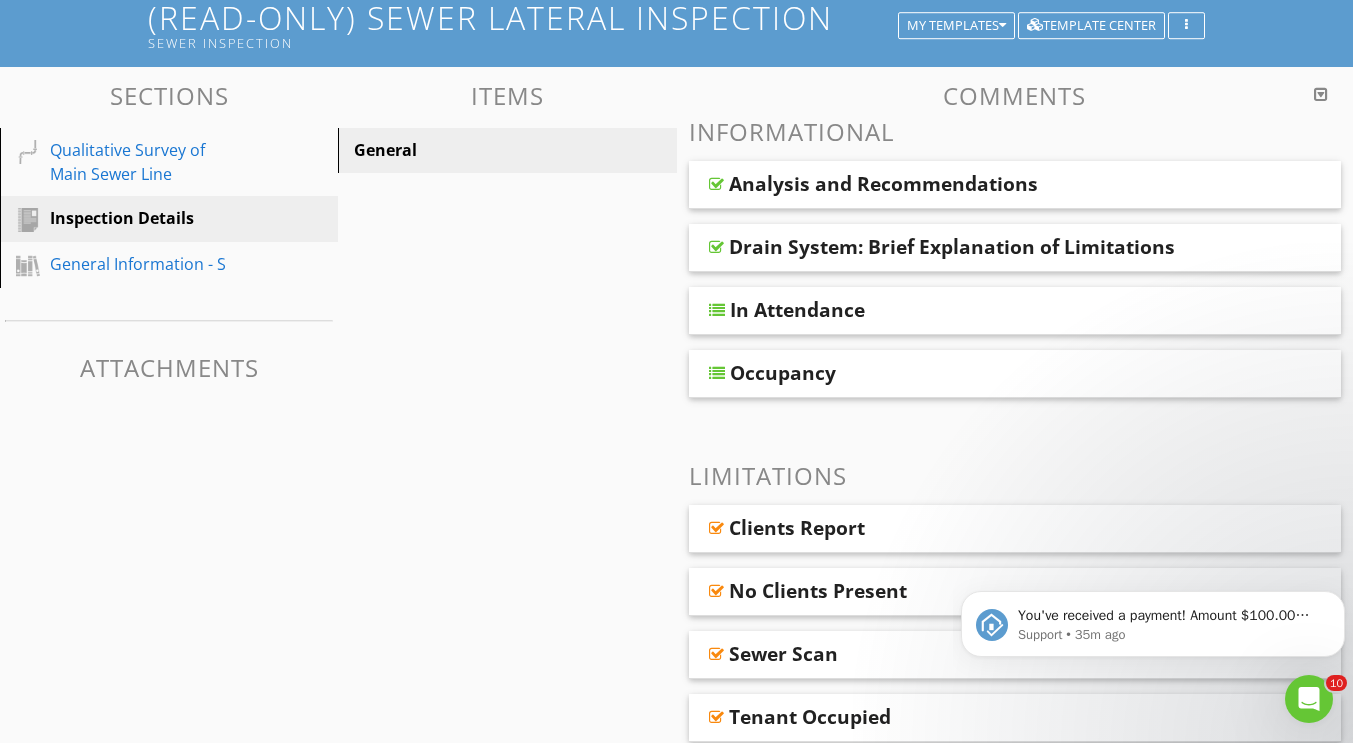 scroll, scrollTop: 216, scrollLeft: 0, axis: vertical 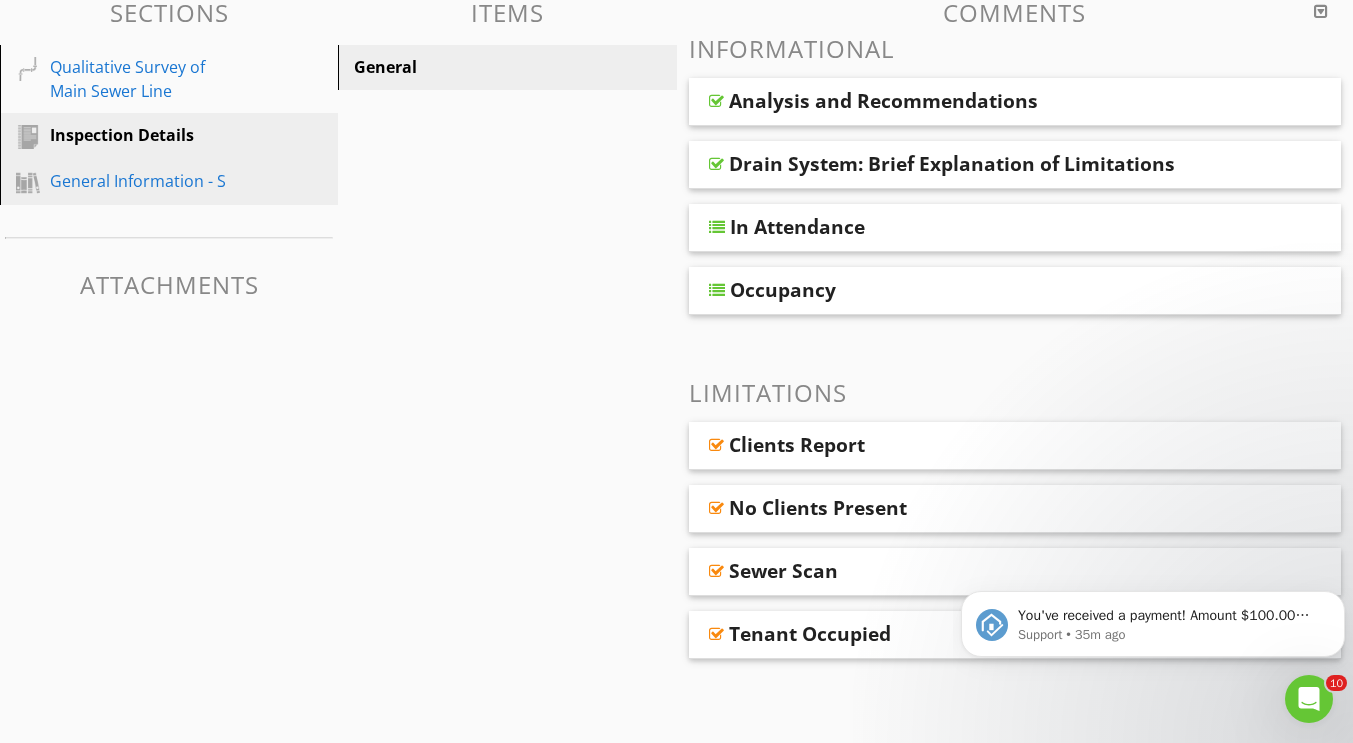 click on "General Information - S" at bounding box center [172, 182] 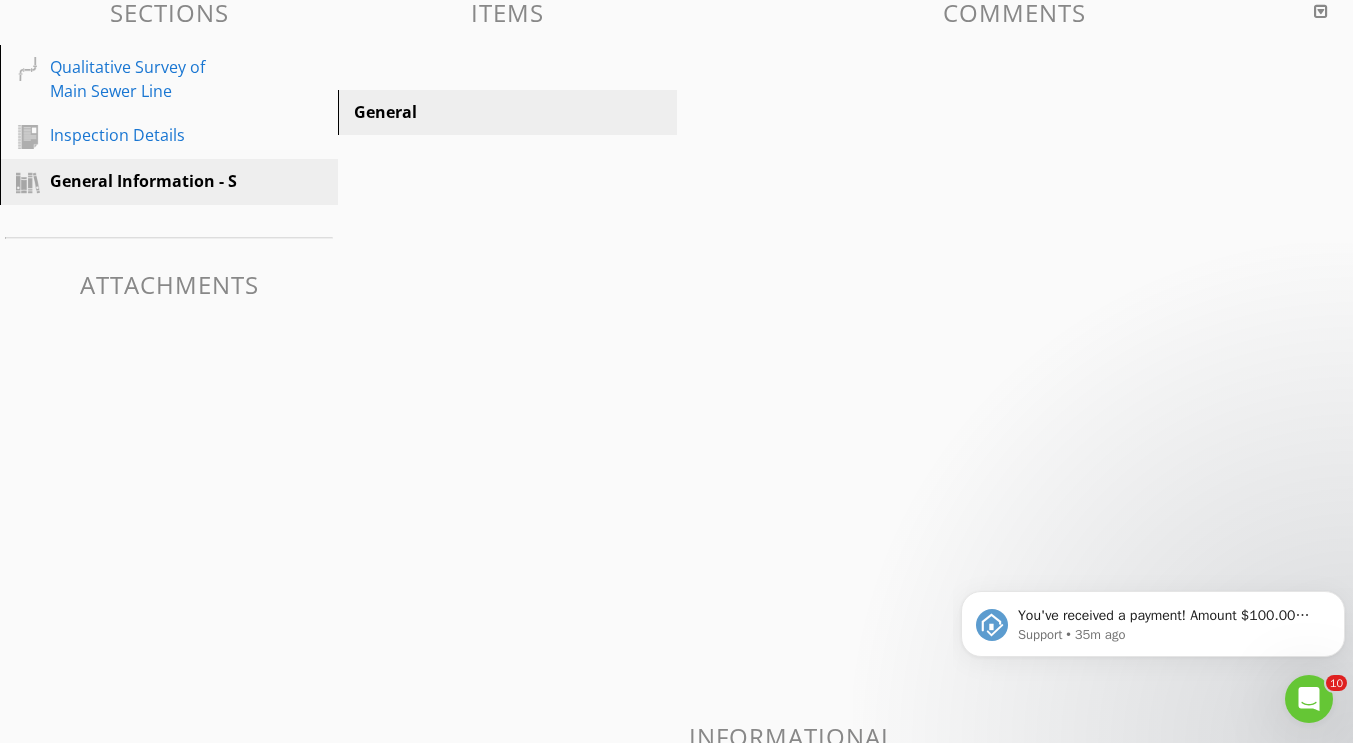 scroll, scrollTop: 117, scrollLeft: 0, axis: vertical 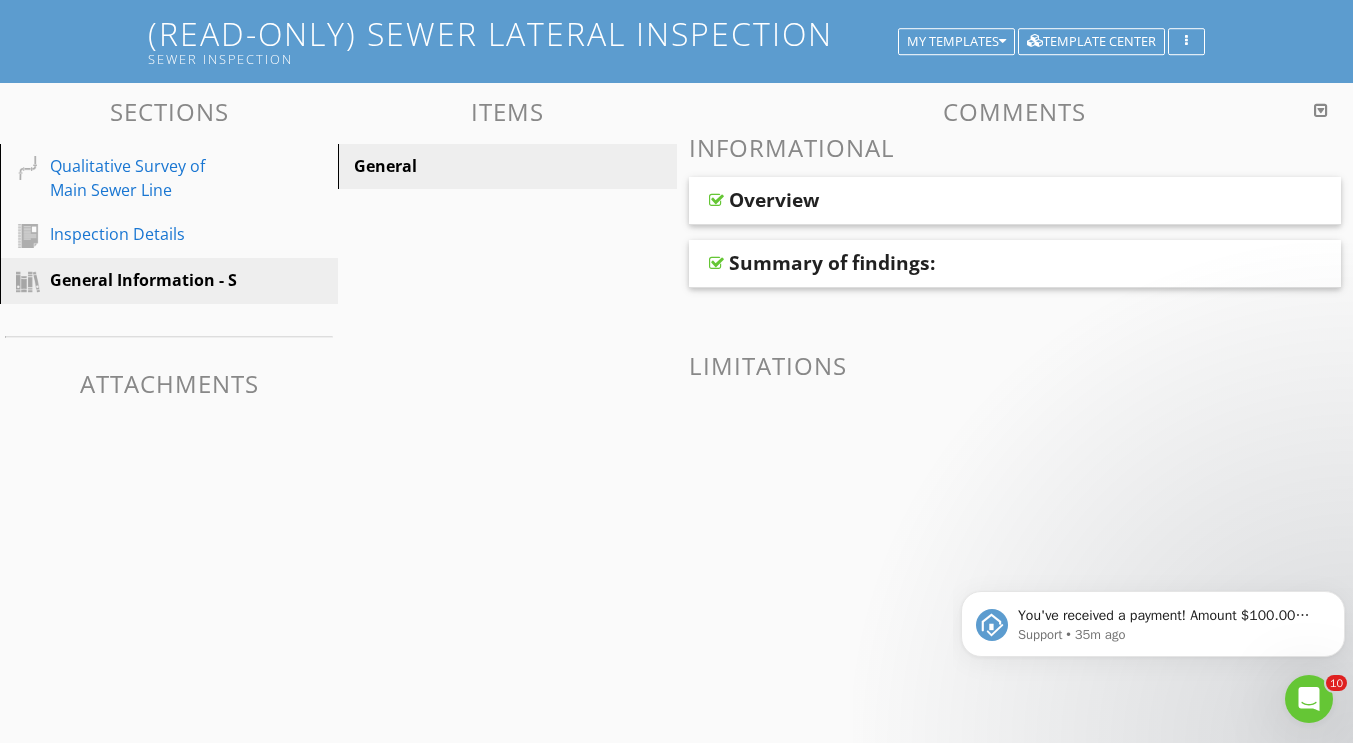 click on "Overview" at bounding box center (774, 200) 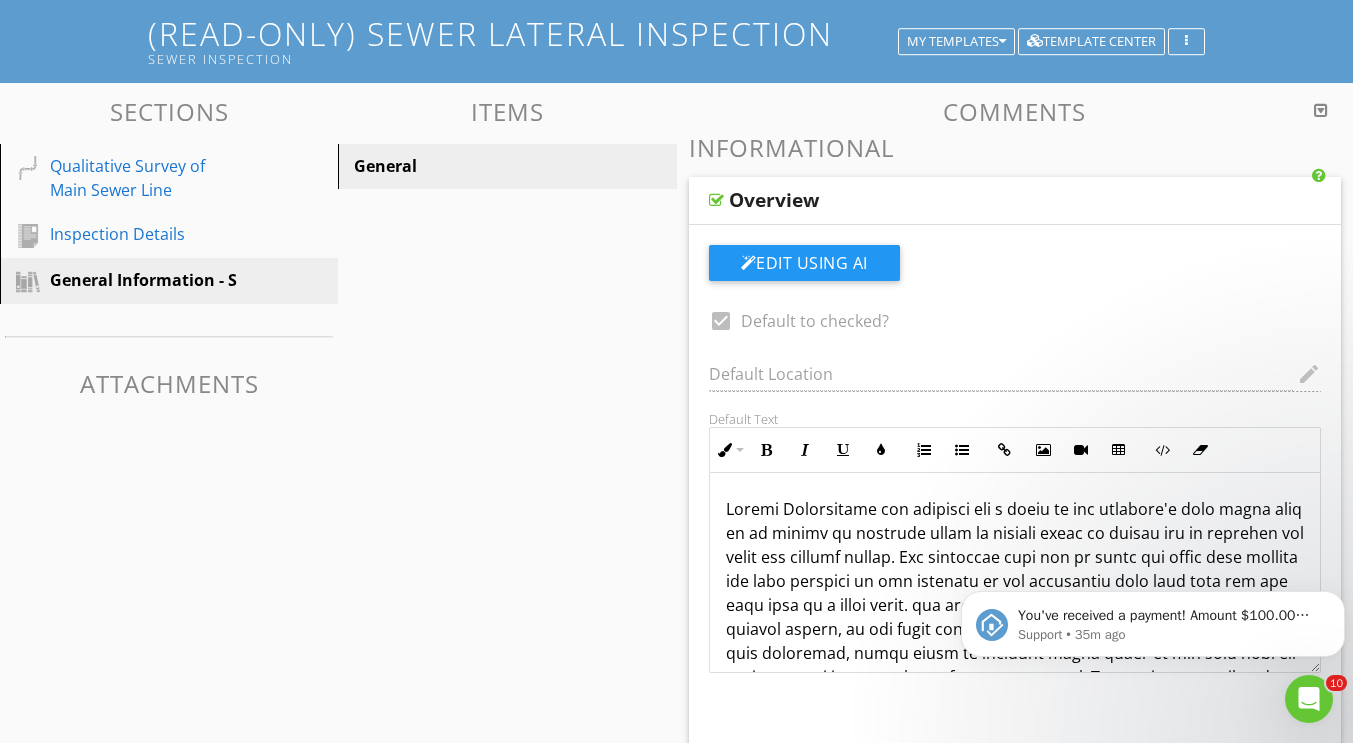 scroll, scrollTop: 216, scrollLeft: 0, axis: vertical 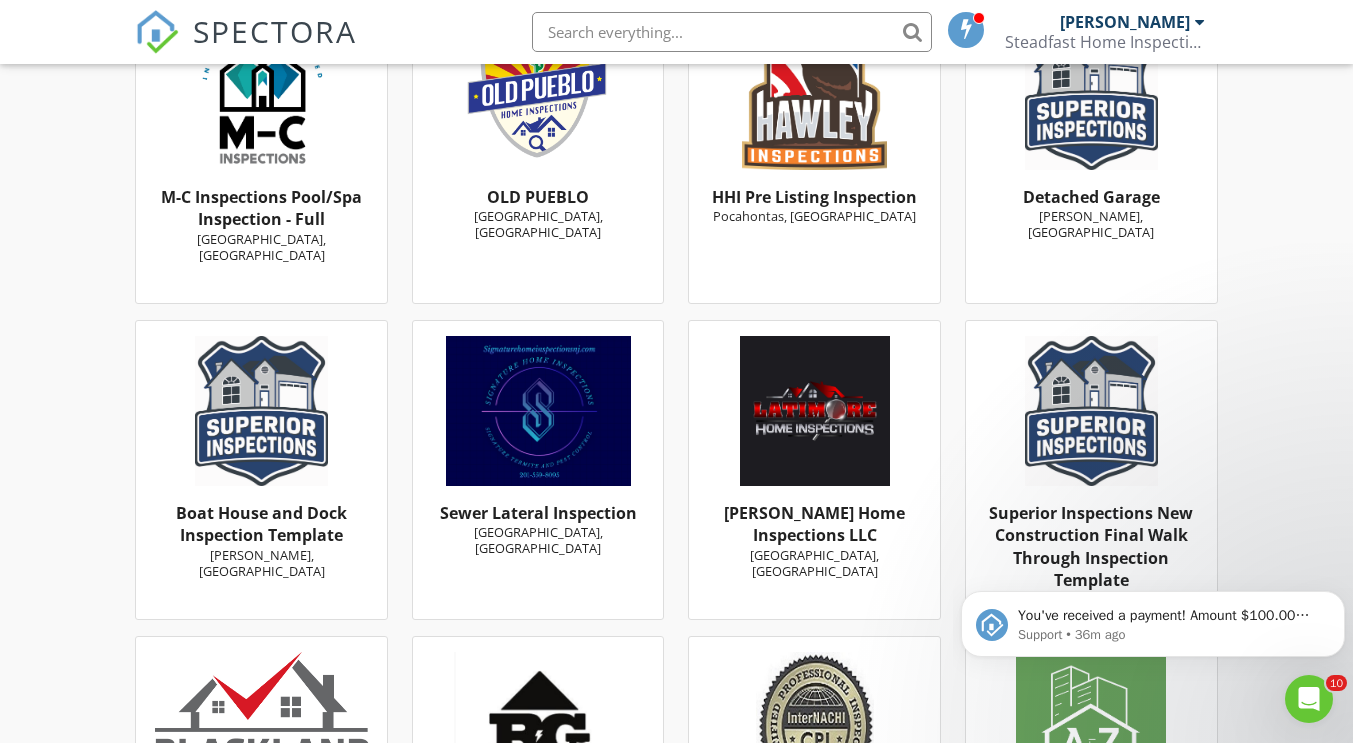 click at bounding box center (538, 411) 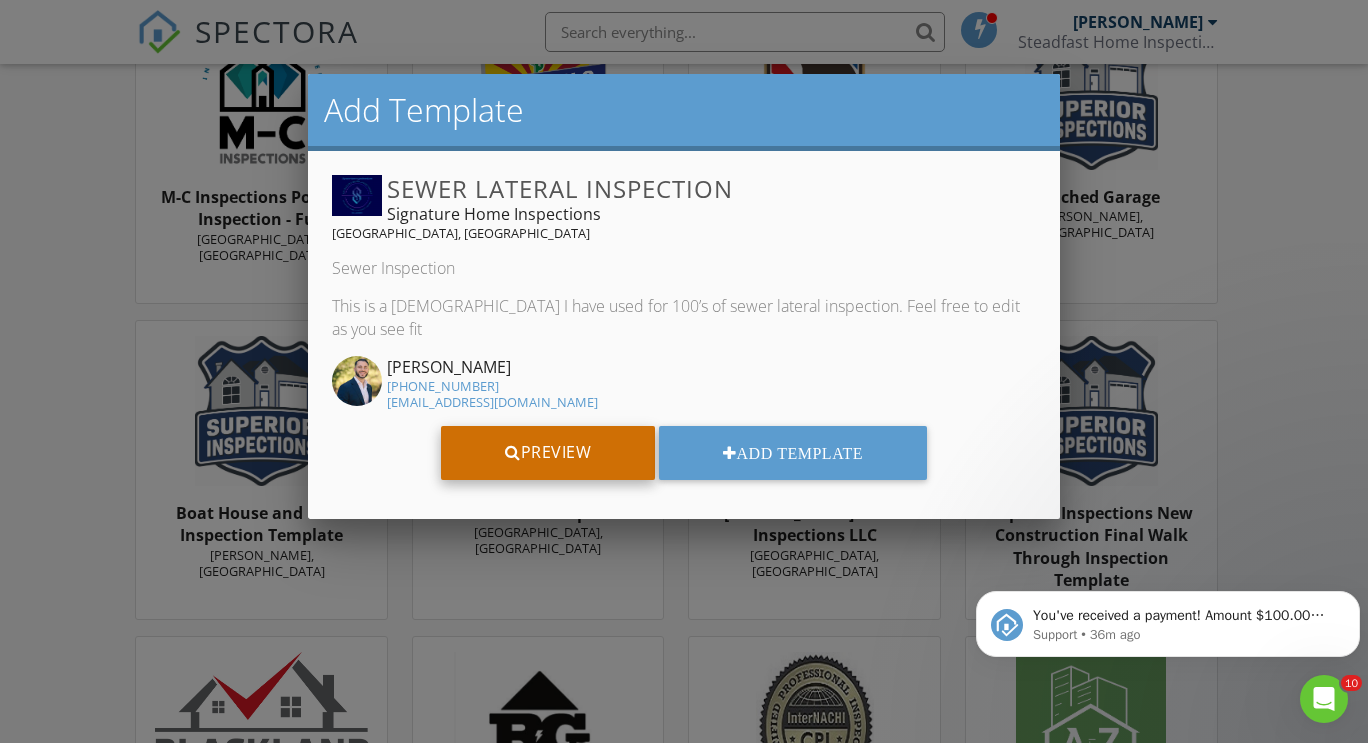 click on "Preview" at bounding box center (548, 453) 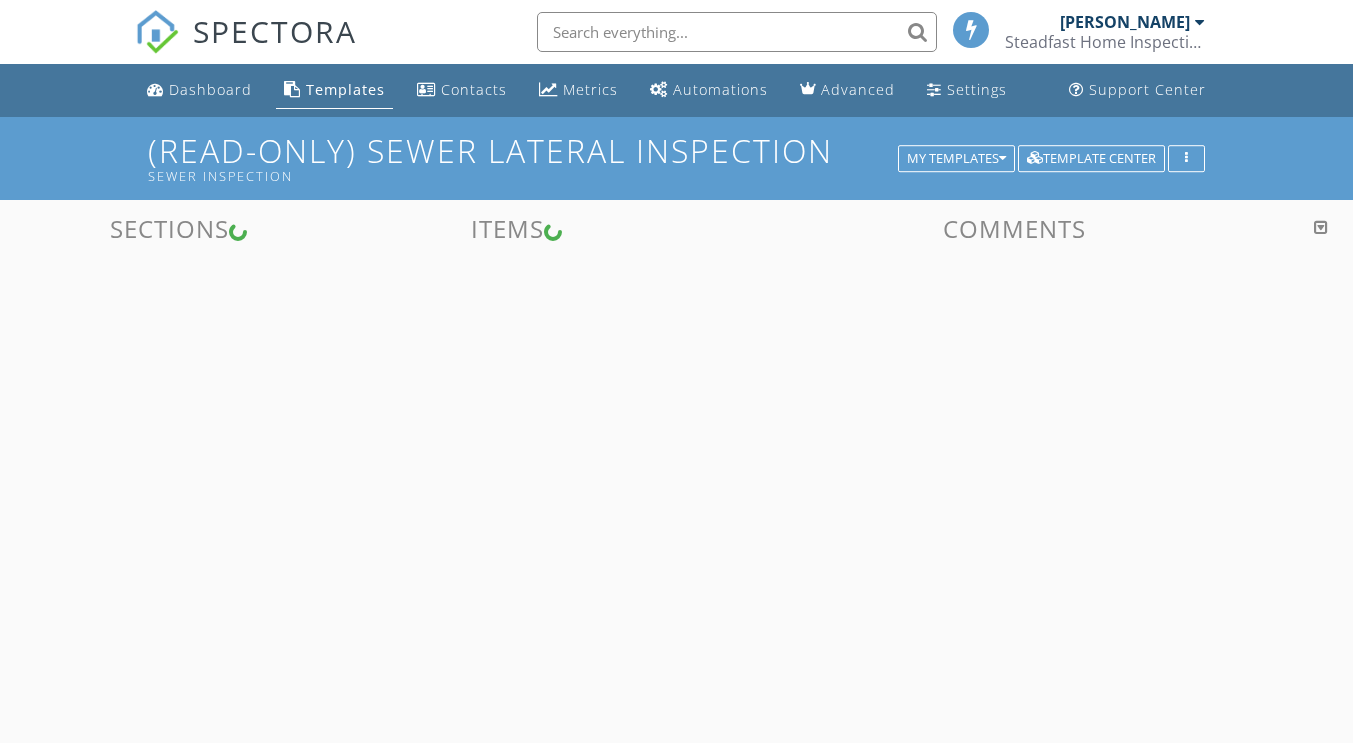 scroll, scrollTop: 0, scrollLeft: 0, axis: both 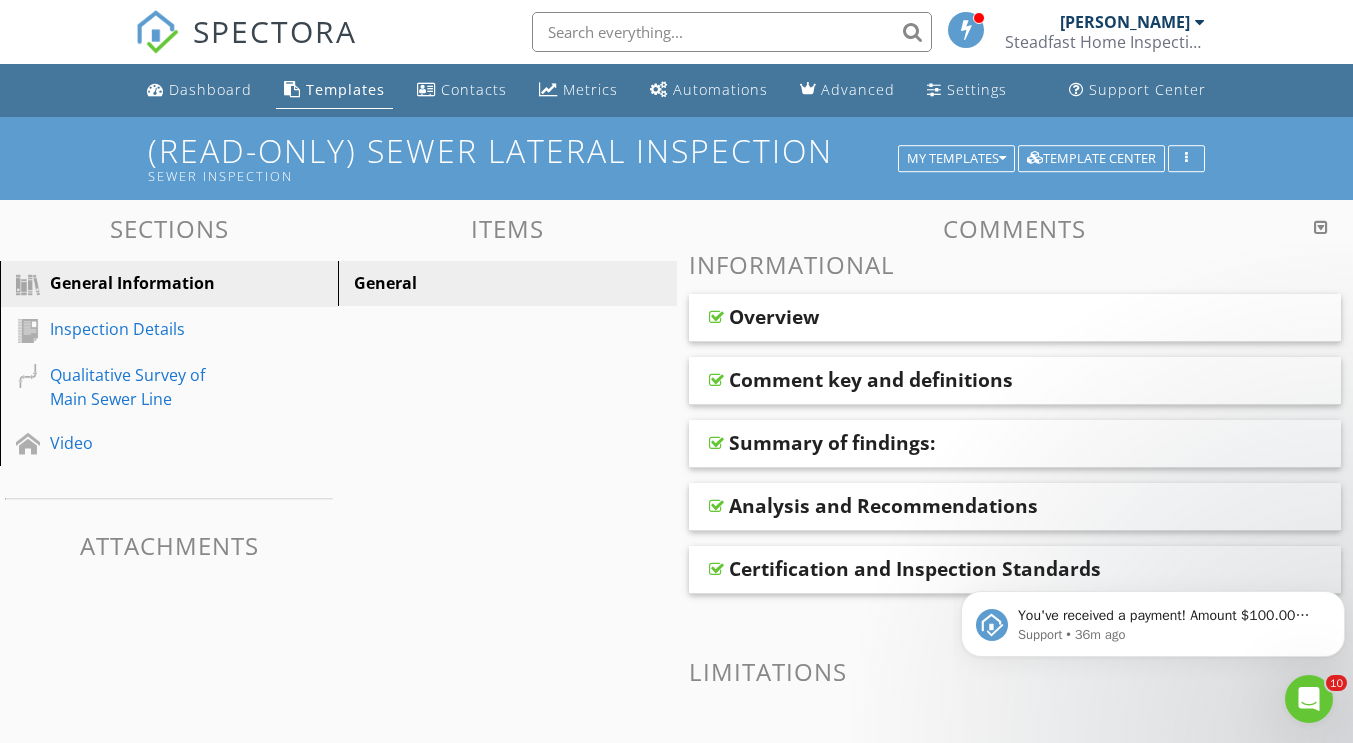 click on "Summary of findings:" at bounding box center [1015, 444] 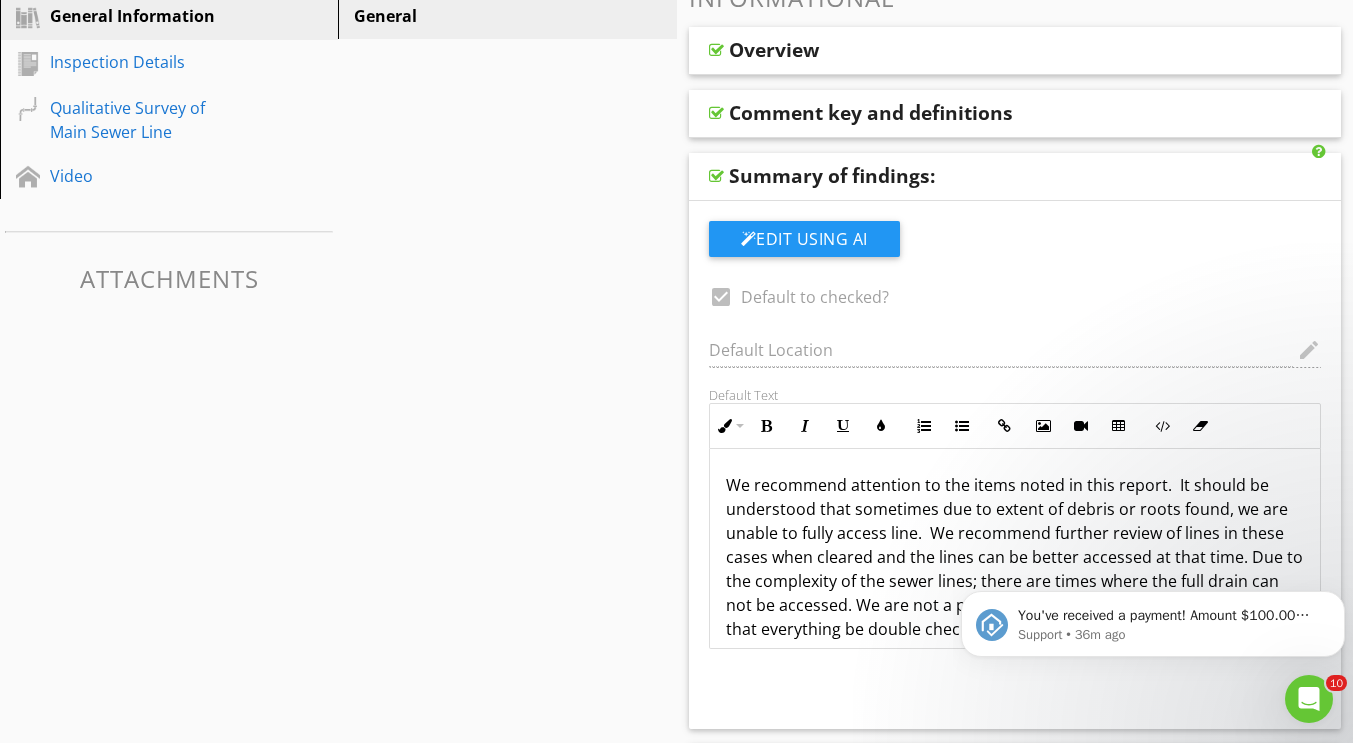 scroll, scrollTop: 279, scrollLeft: 0, axis: vertical 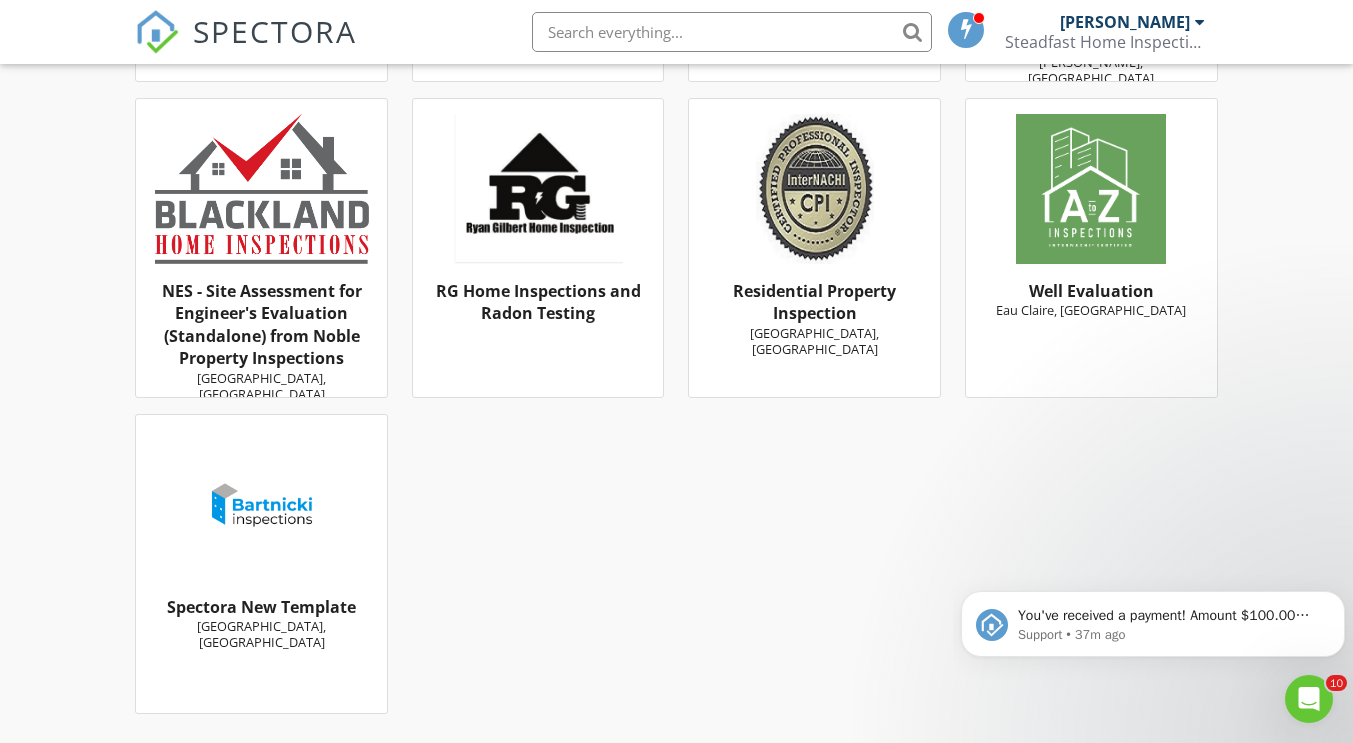 click on "Dashboard
Templates
Contacts
Metrics
Automations
Advanced
Settings
Support Center
Template Center
Template Editor
Spectora Templates
ASHI Residential Inspection
Add Template
ASHI Residential Inspection
Spectora Inc.
Residential Report
A template based on the ASHI Standards of Practice.
Preview
Add Template
Ben Gromicko's Template for Home Inspections
Add Template
Ben Gromicko's Template for Home Inspections
Spectora Inc.
Preview
Add Template
FABI Standards of Practice
Add Template
FABI Standards of Practice
Spectora Inc.
FABI Report
Preview
Add Template
Florida 4-Point Inspection Form (2025)
Special PDF output
Add Template" at bounding box center [676, -7721] 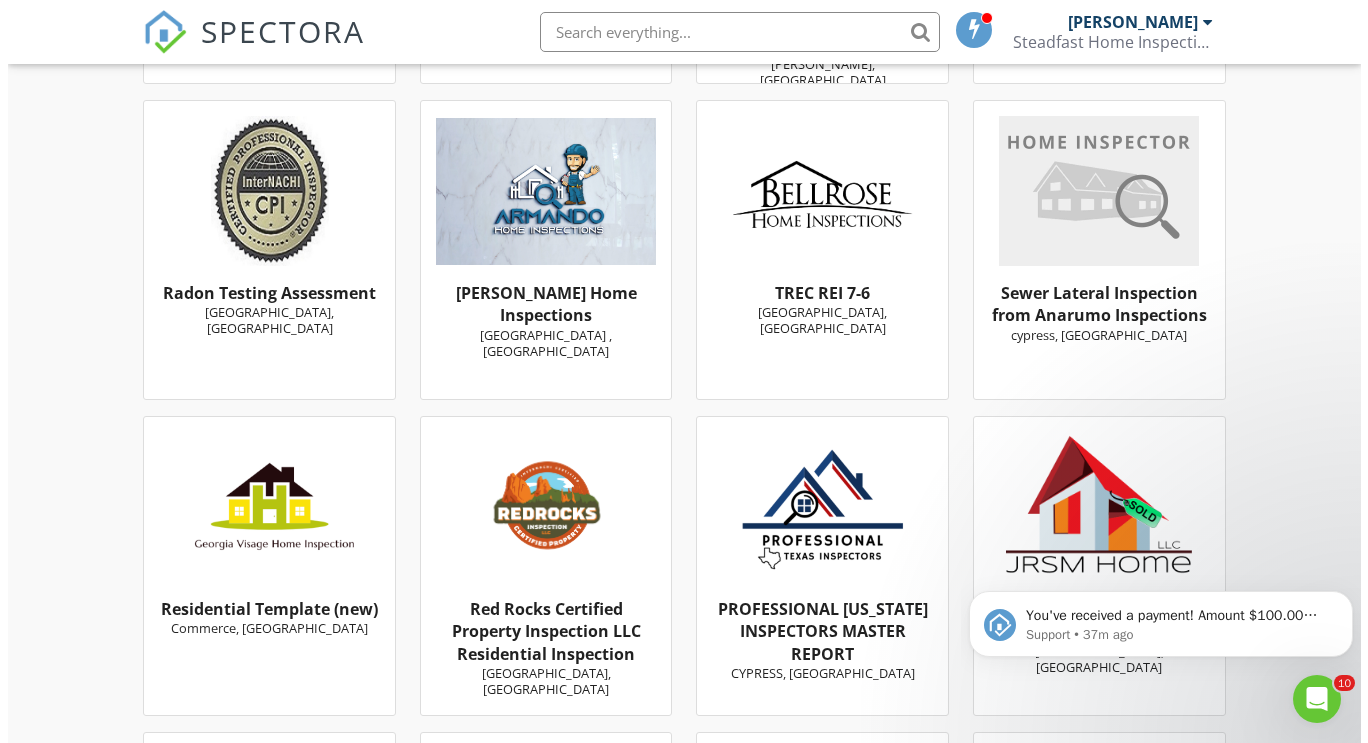 scroll, scrollTop: 12495, scrollLeft: 0, axis: vertical 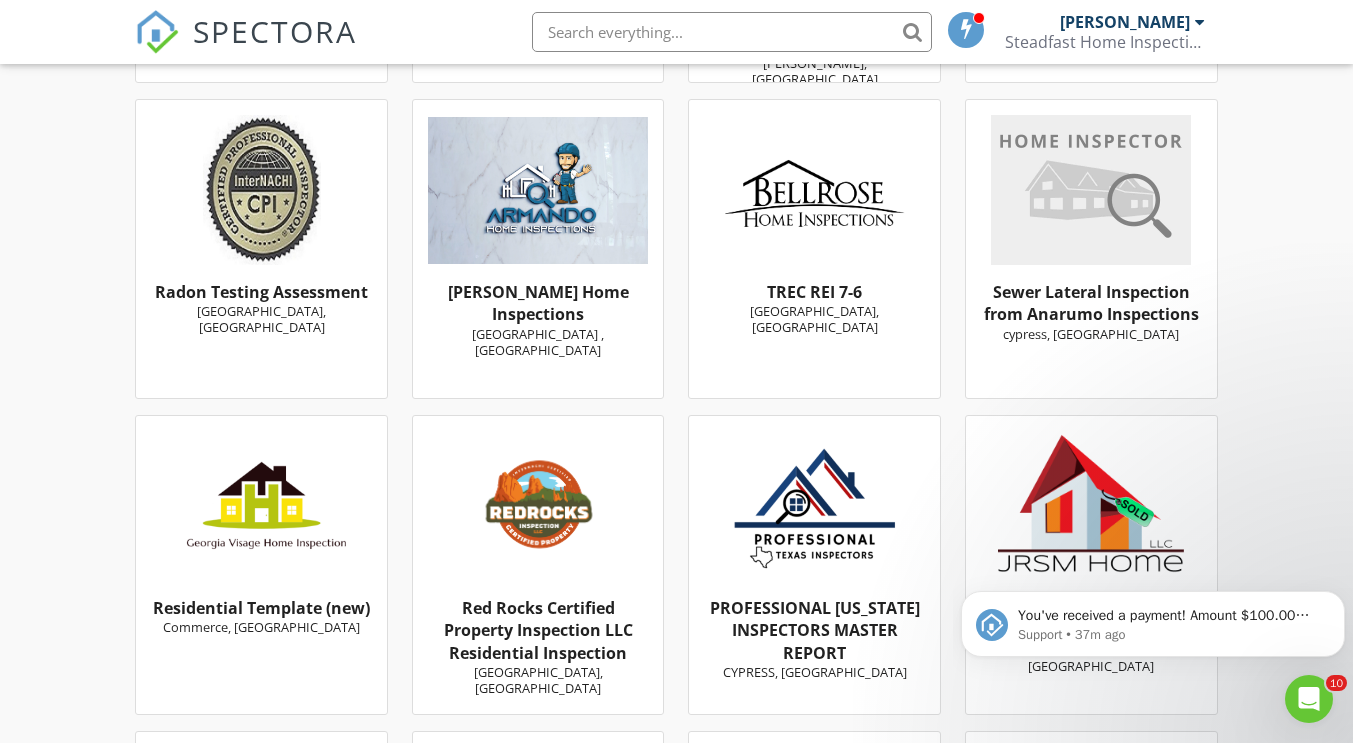 click at bounding box center (1091, 190) 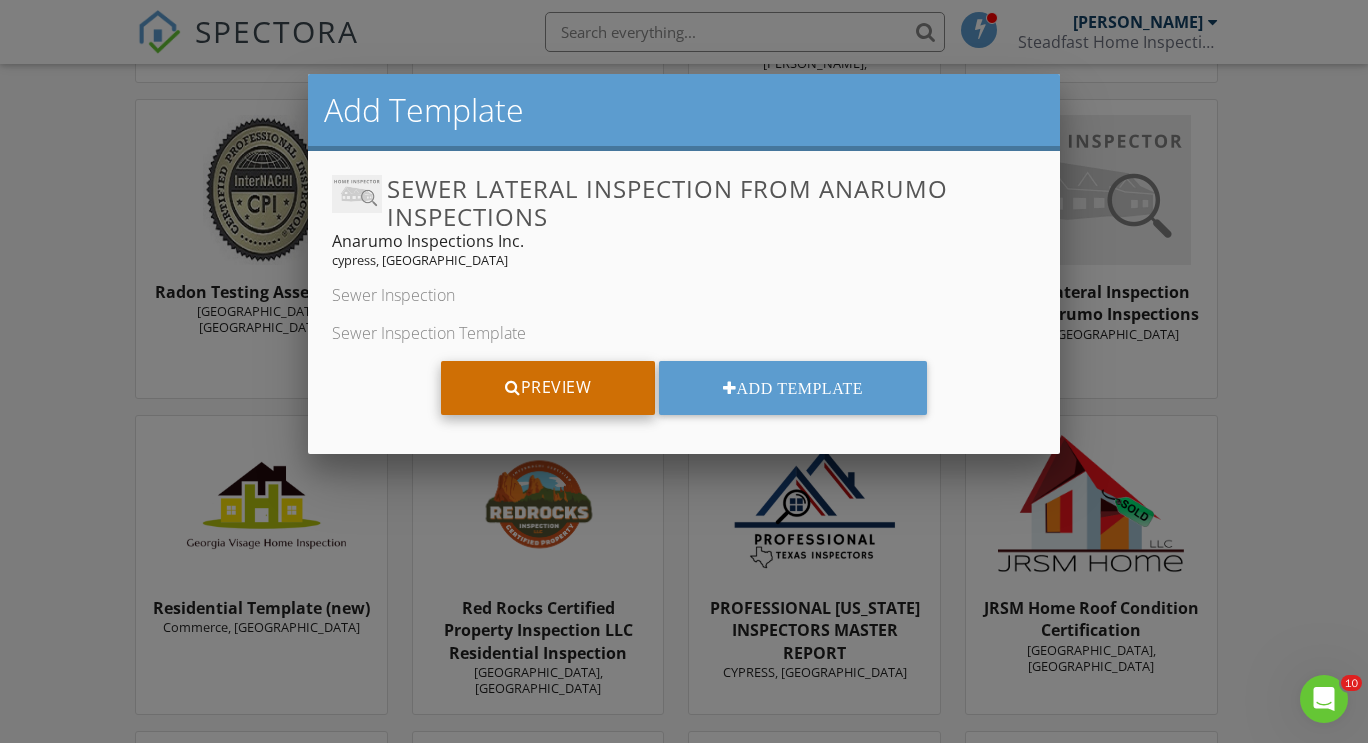 click on "Preview" at bounding box center (548, 388) 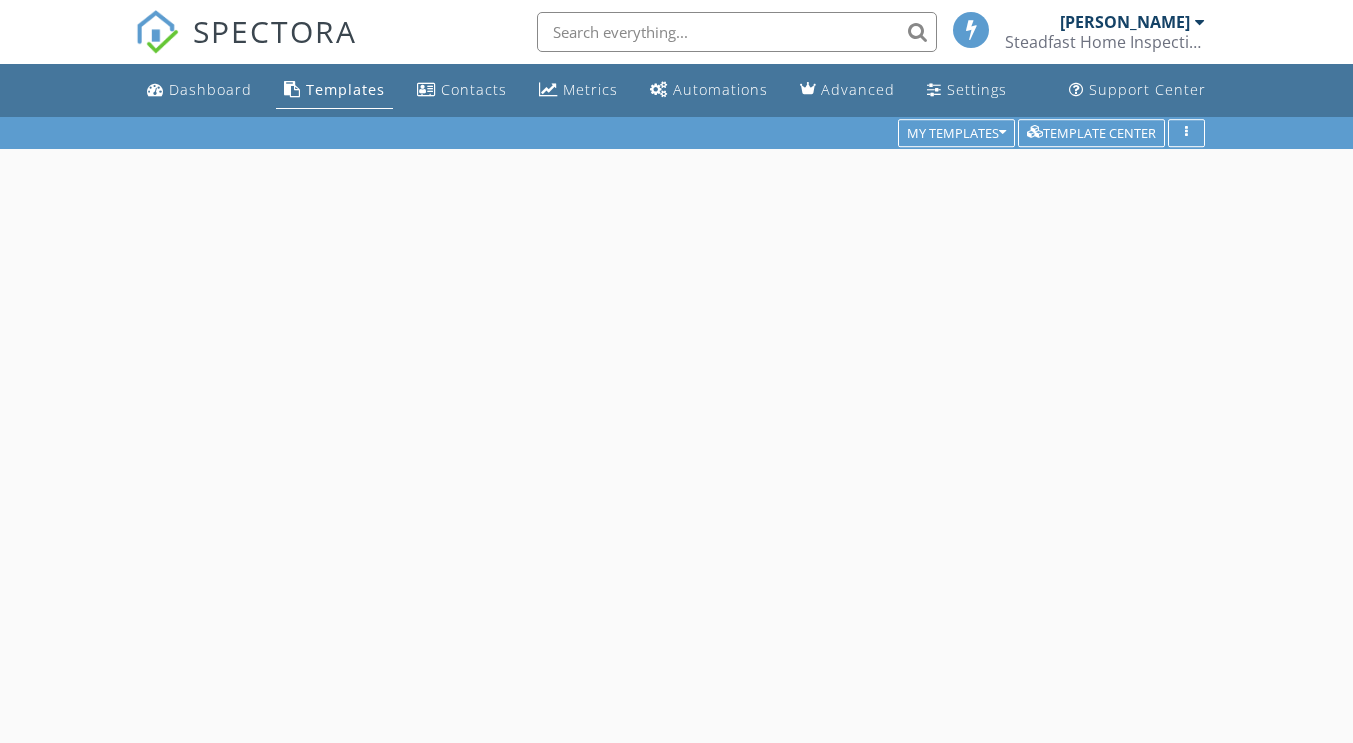 scroll, scrollTop: 0, scrollLeft: 0, axis: both 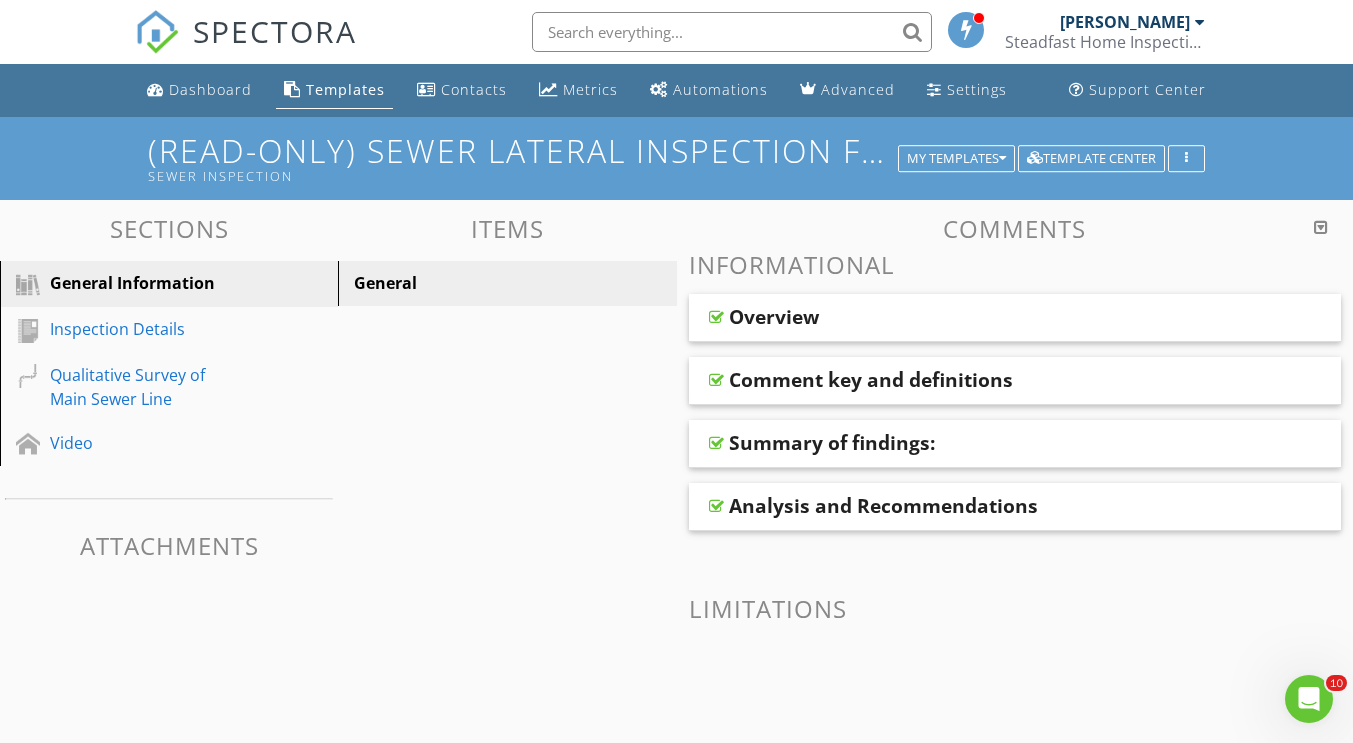 click on "Overview" at bounding box center (774, 317) 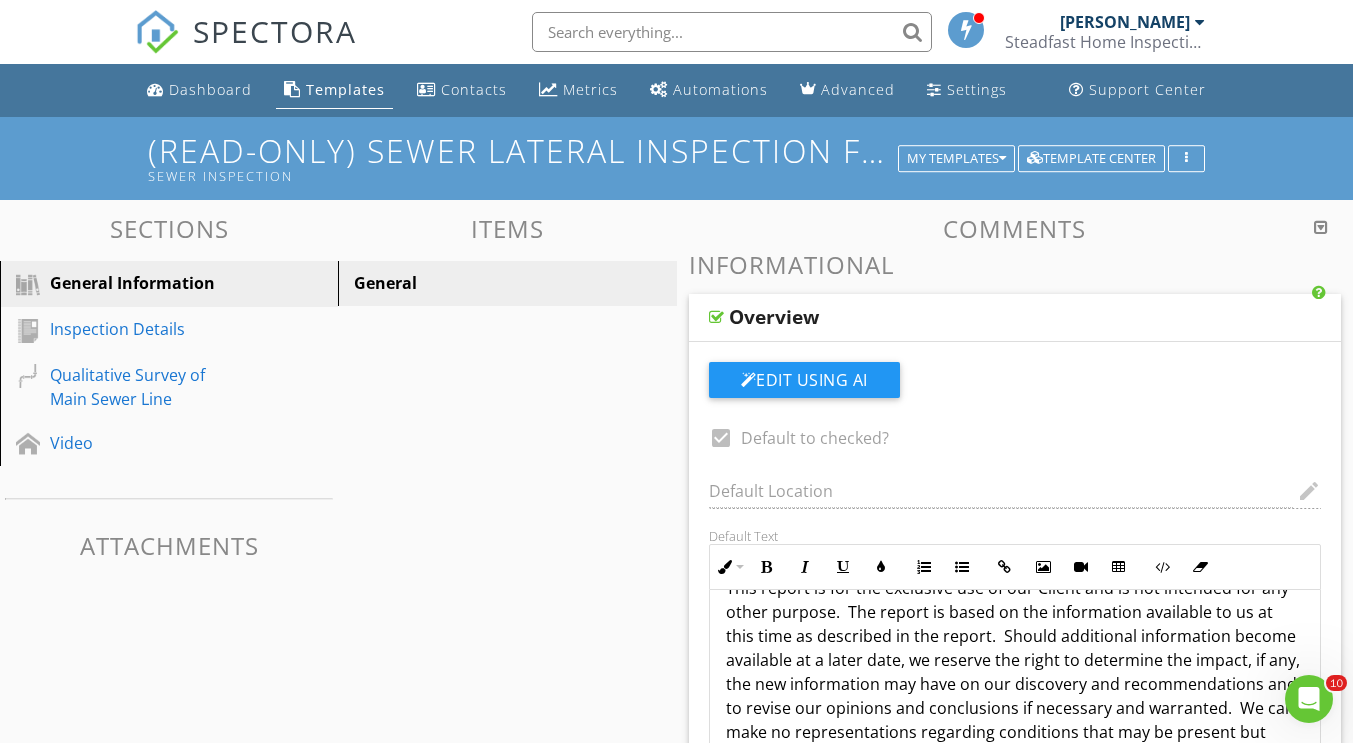 scroll, scrollTop: 442, scrollLeft: 0, axis: vertical 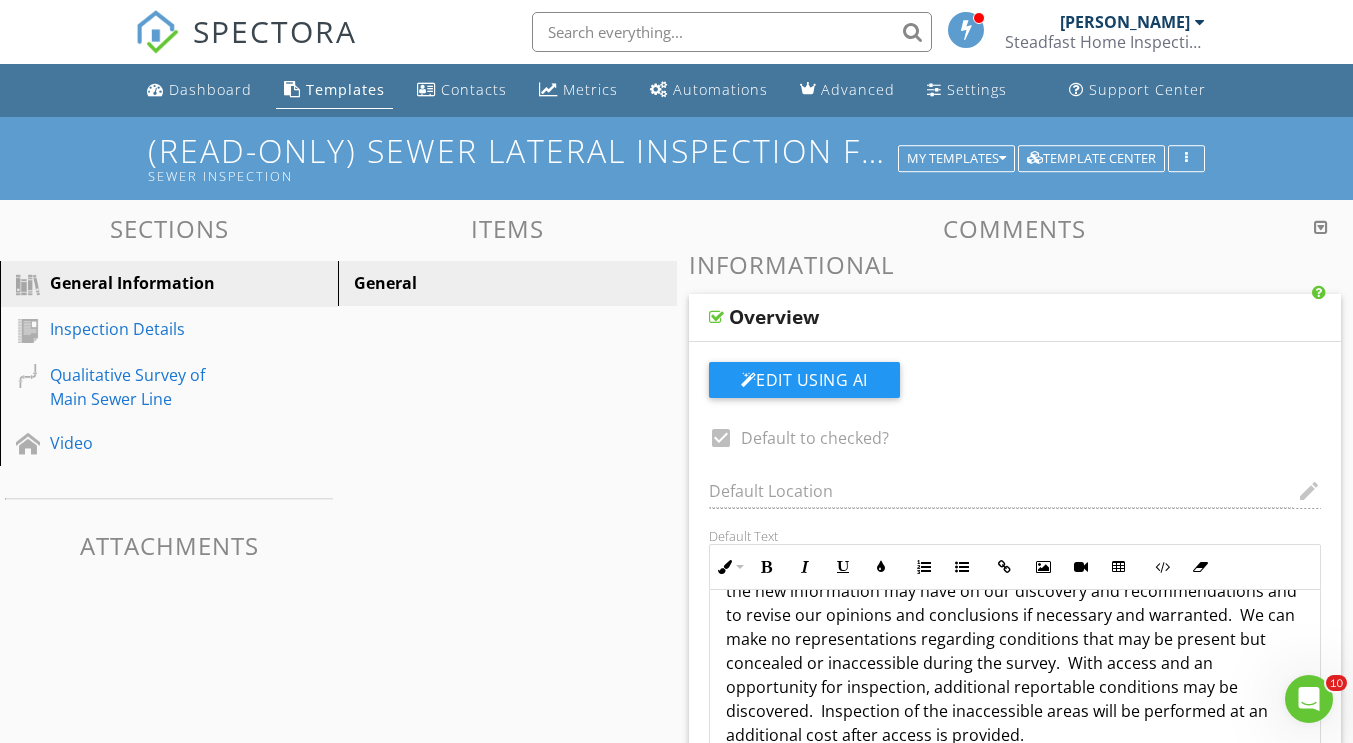 click on "This report is for the exclusive use of our Client and is not intended for any other purpose.  The report is based on the information available to us at this time as described in the report.  Should additional information become available at a later date, we reserve the right to determine the impact, if any, the new information may have on our discovery and recommendations and to revise our opinions and conclusions if necessary and warranted.  We can make no representations regarding conditions that may be present but concealed or inaccessible during the survey.  With access and an opportunity for inspection, additional reportable conditions may be discovered.  Inspection of the inaccessible areas will be performed at an additional cost after access is provided." at bounding box center [1015, 615] 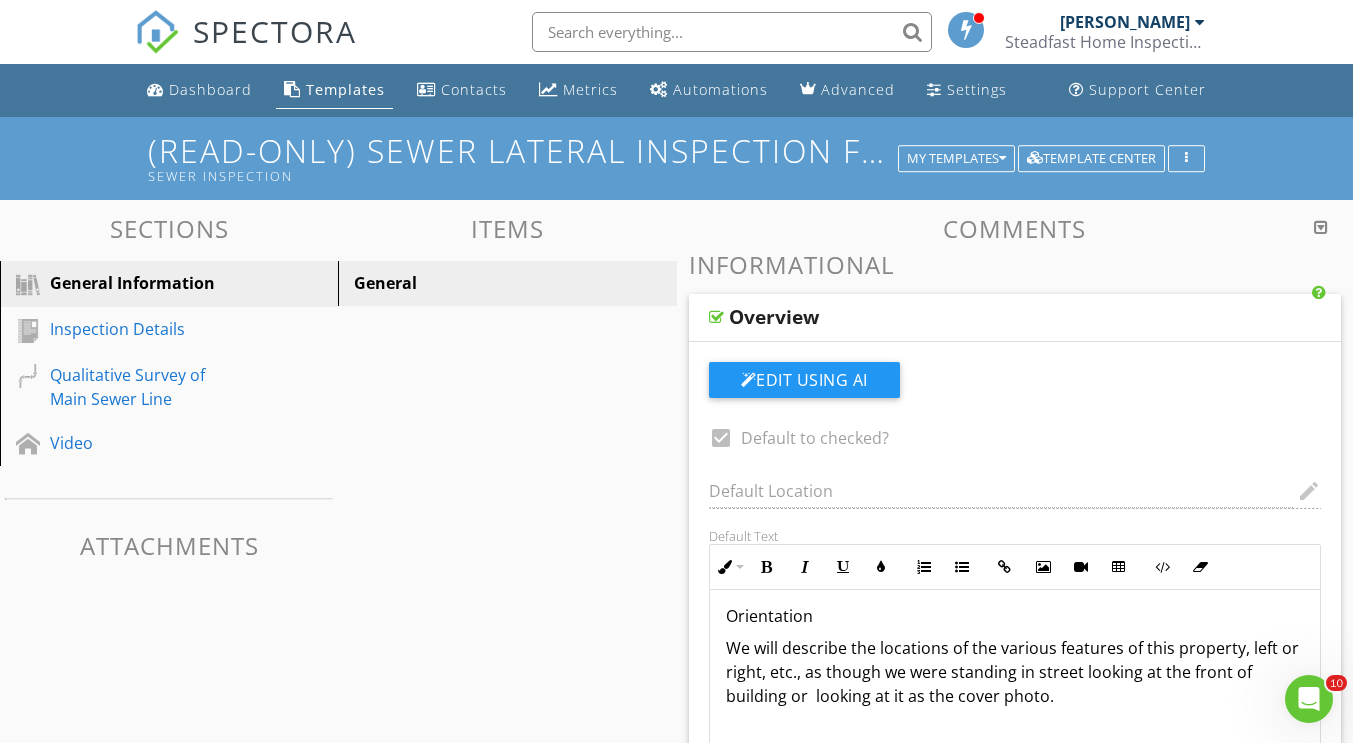 scroll, scrollTop: 785, scrollLeft: 0, axis: vertical 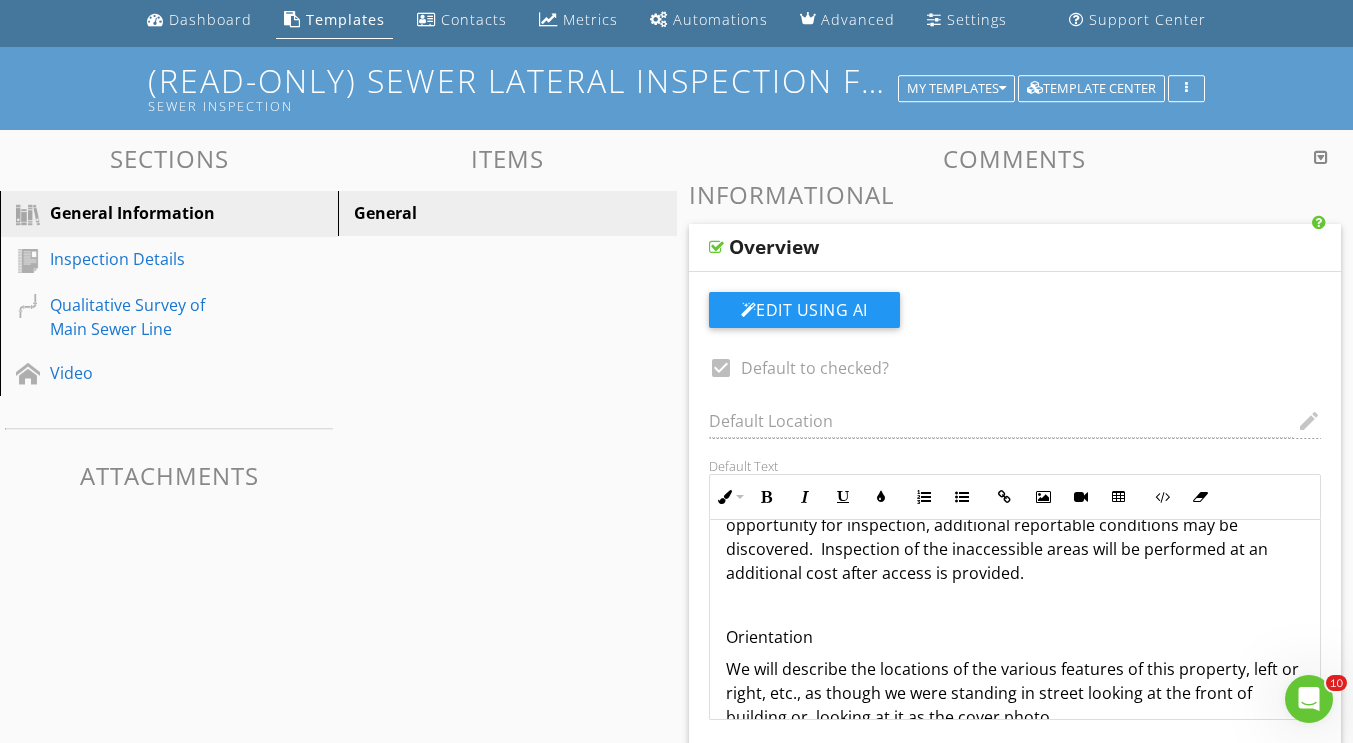 click on "Overview" at bounding box center (774, 247) 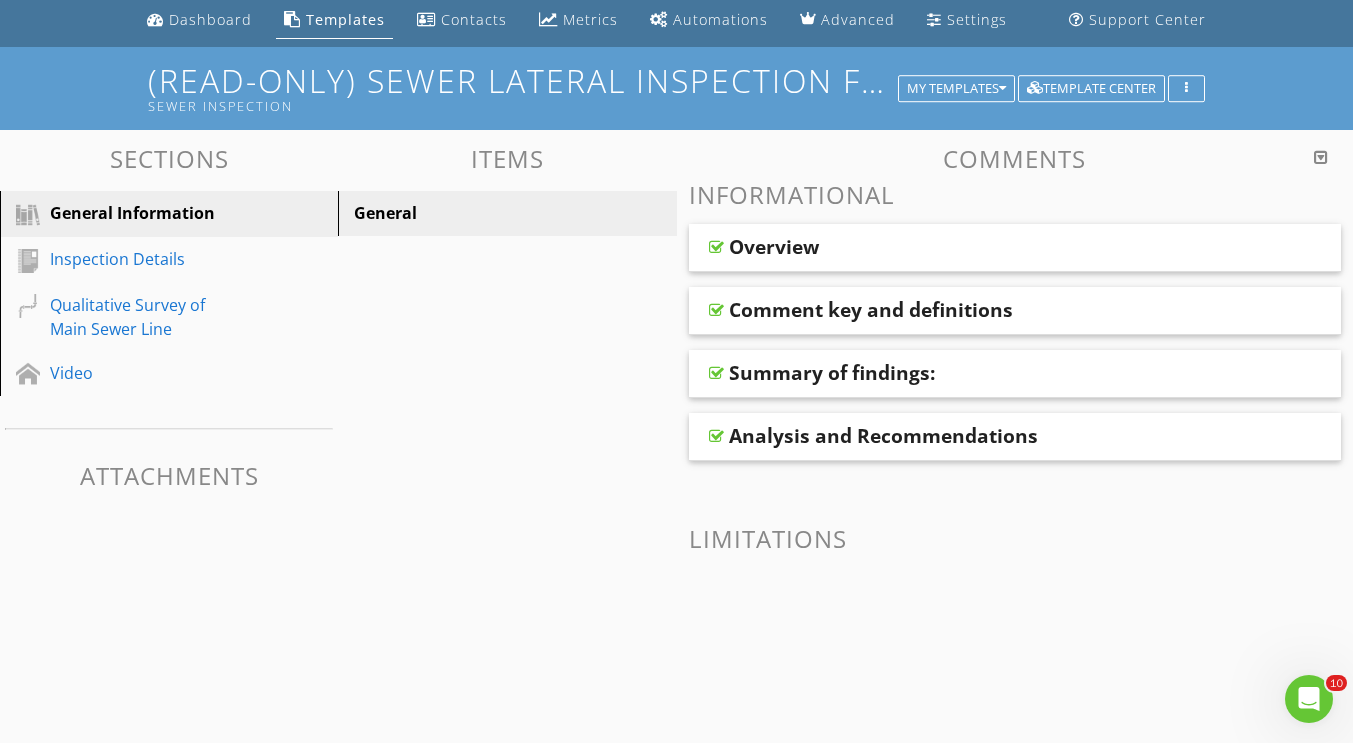 click on "Comment key and definitions" at bounding box center [871, 310] 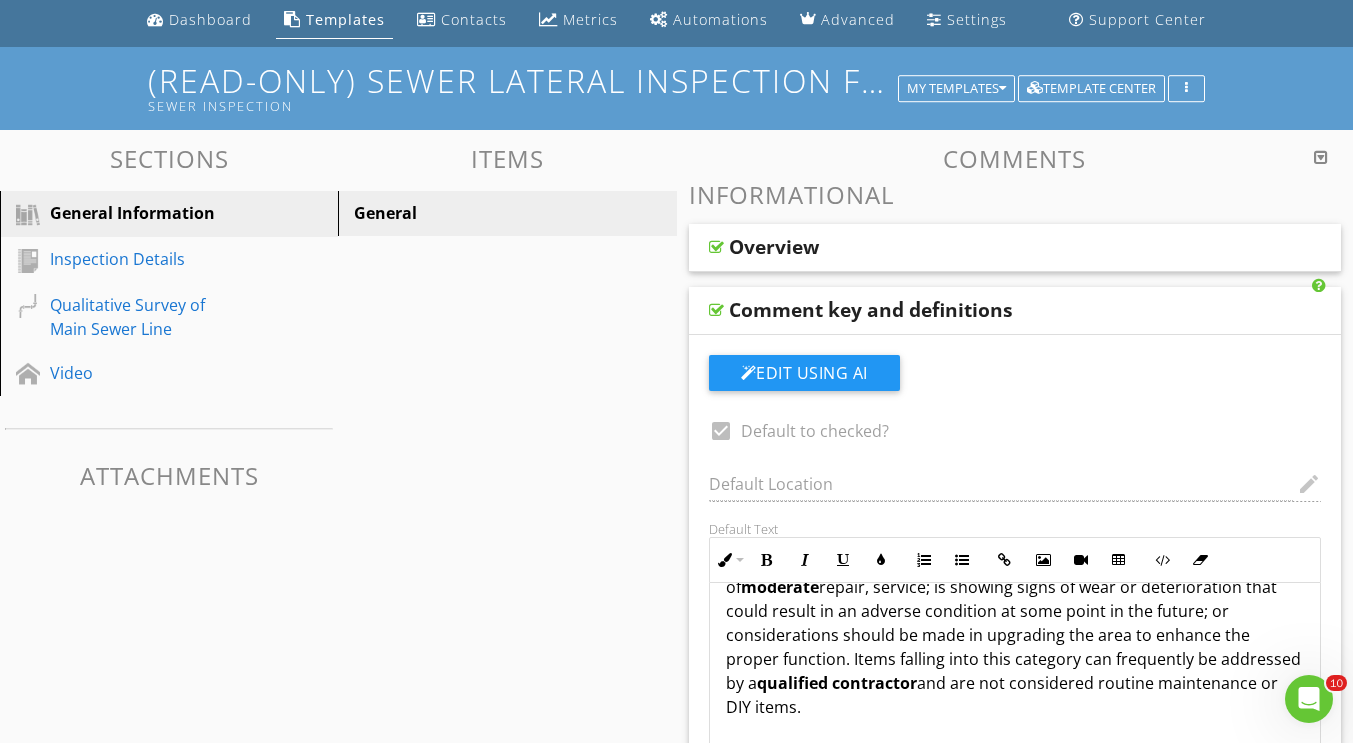 scroll, scrollTop: 28, scrollLeft: 0, axis: vertical 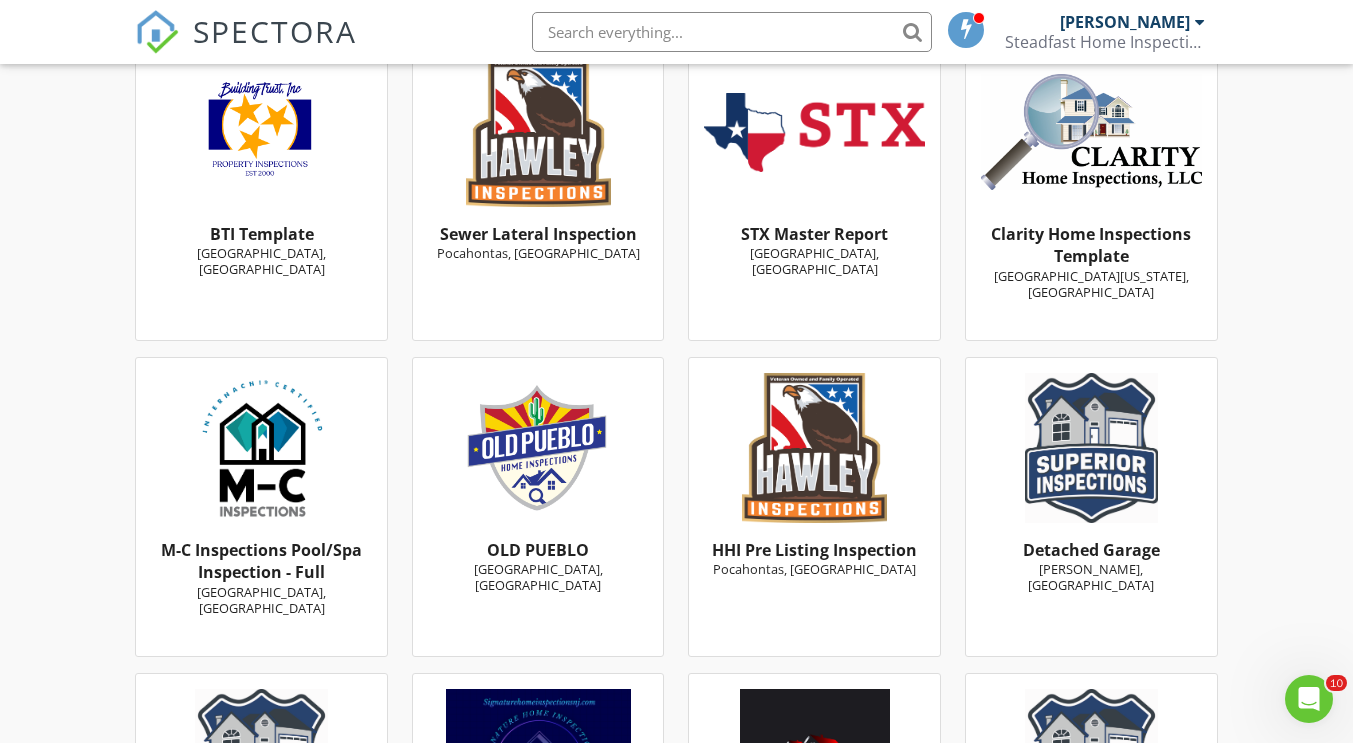 click at bounding box center (538, 132) 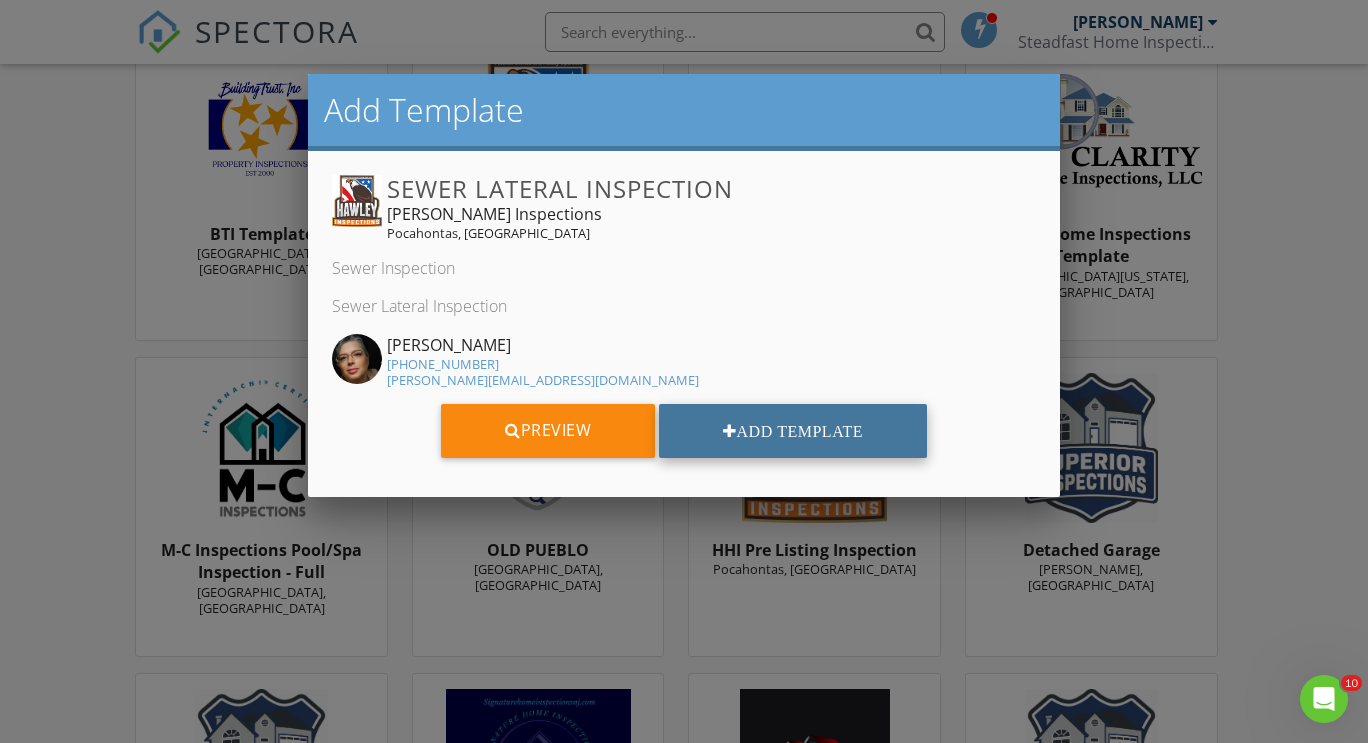 click on "Add Template" at bounding box center (793, 431) 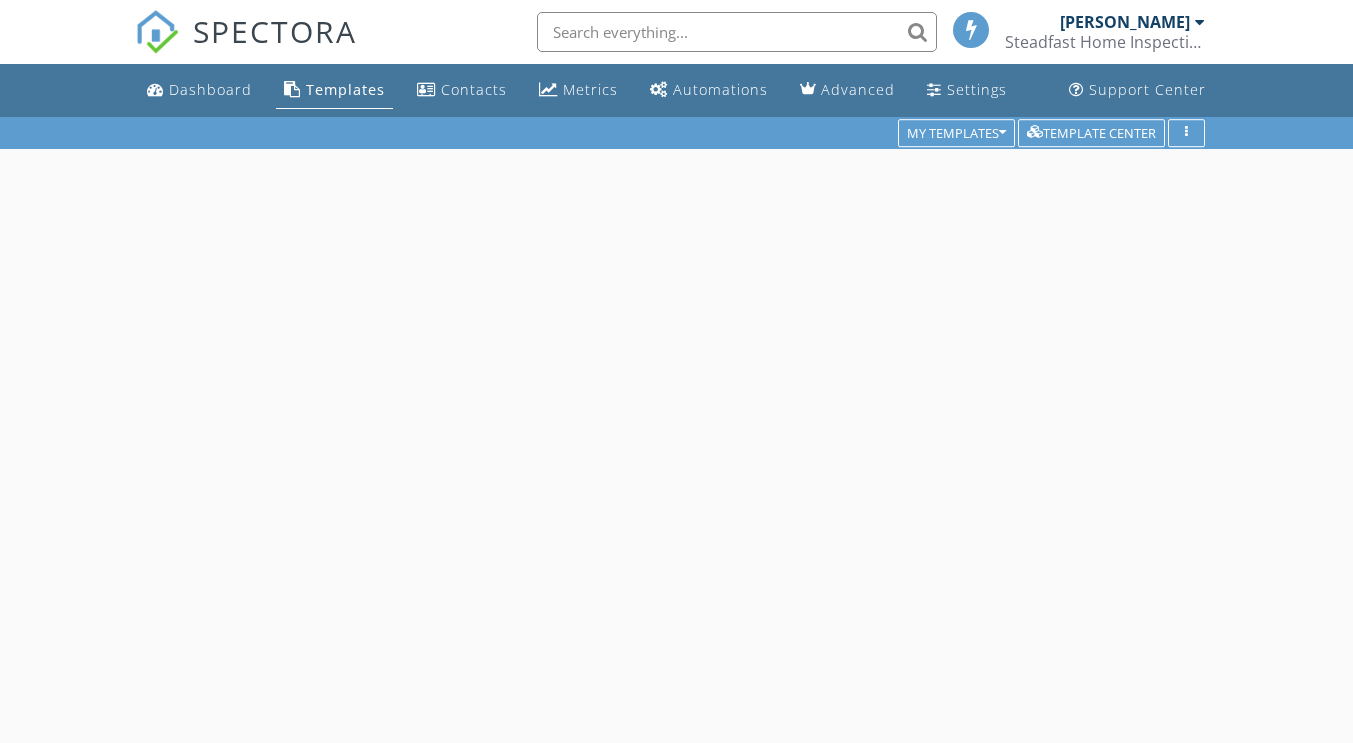 scroll, scrollTop: 0, scrollLeft: 0, axis: both 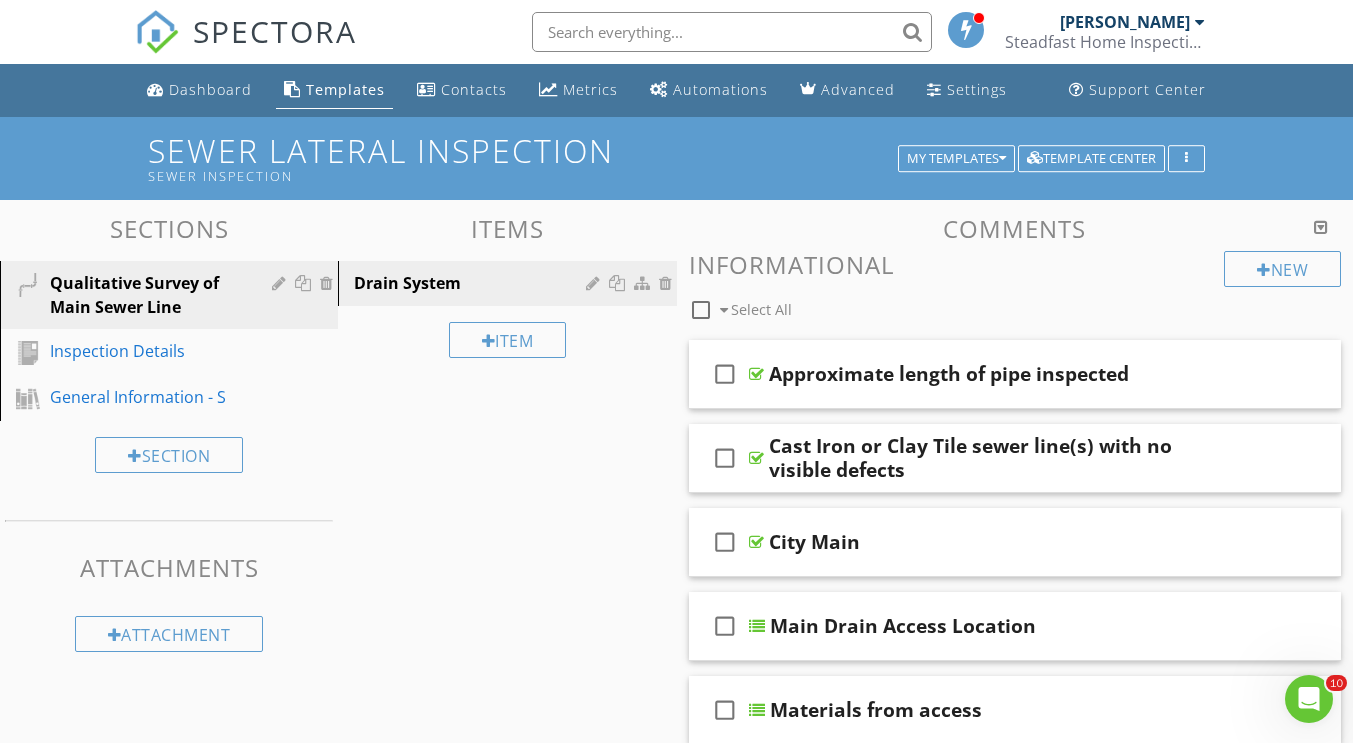 click on "check_box_outline_blank
Cast Iron or Clay Tile sewer line(s) with no visible defects" at bounding box center (1015, 458) 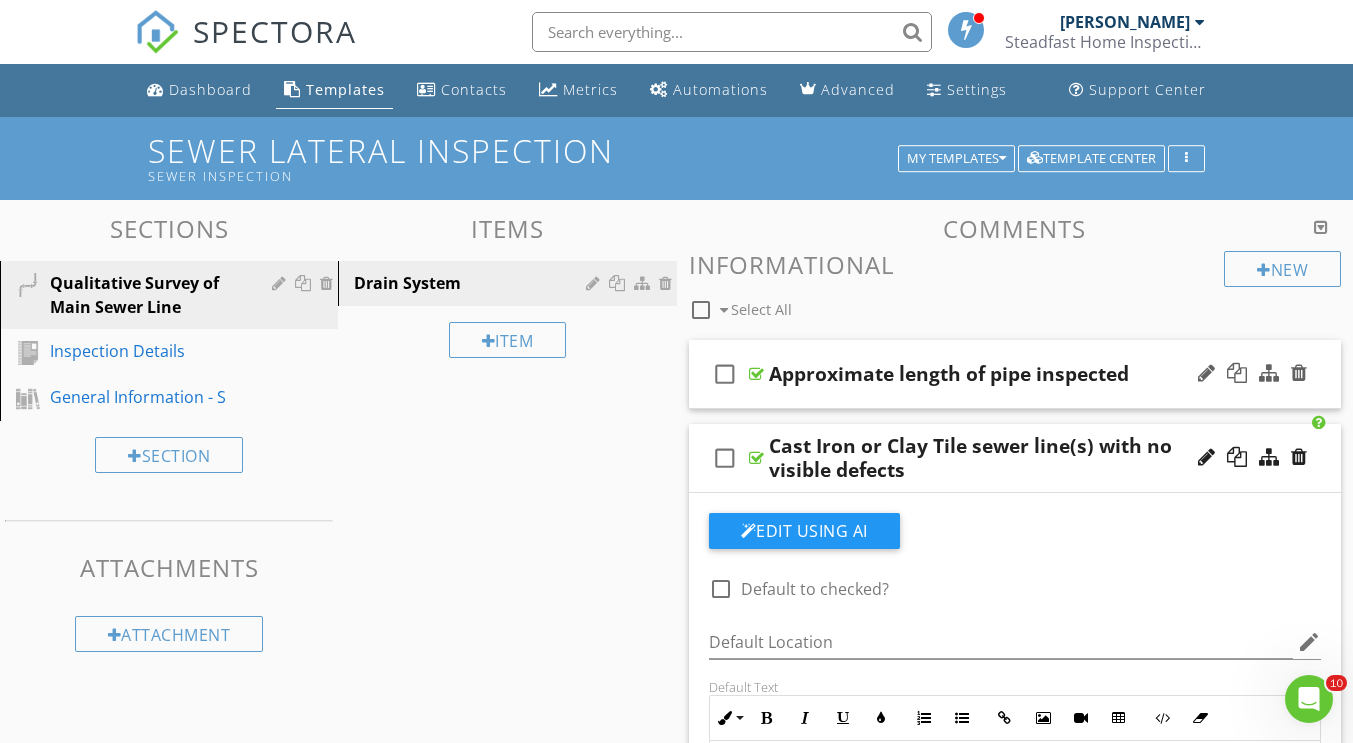 click on "Approximate length of pipe inspected" at bounding box center (949, 374) 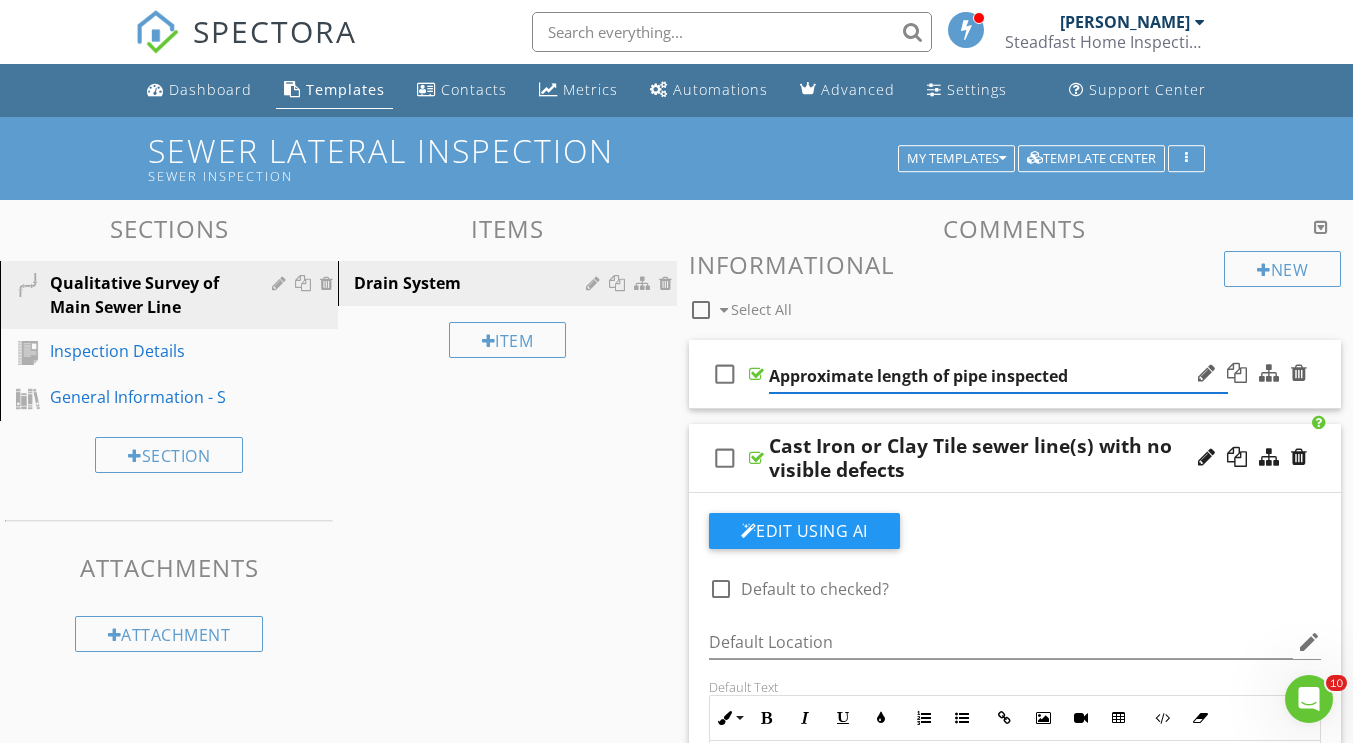 click on "check_box_outline_blank" at bounding box center (729, 374) 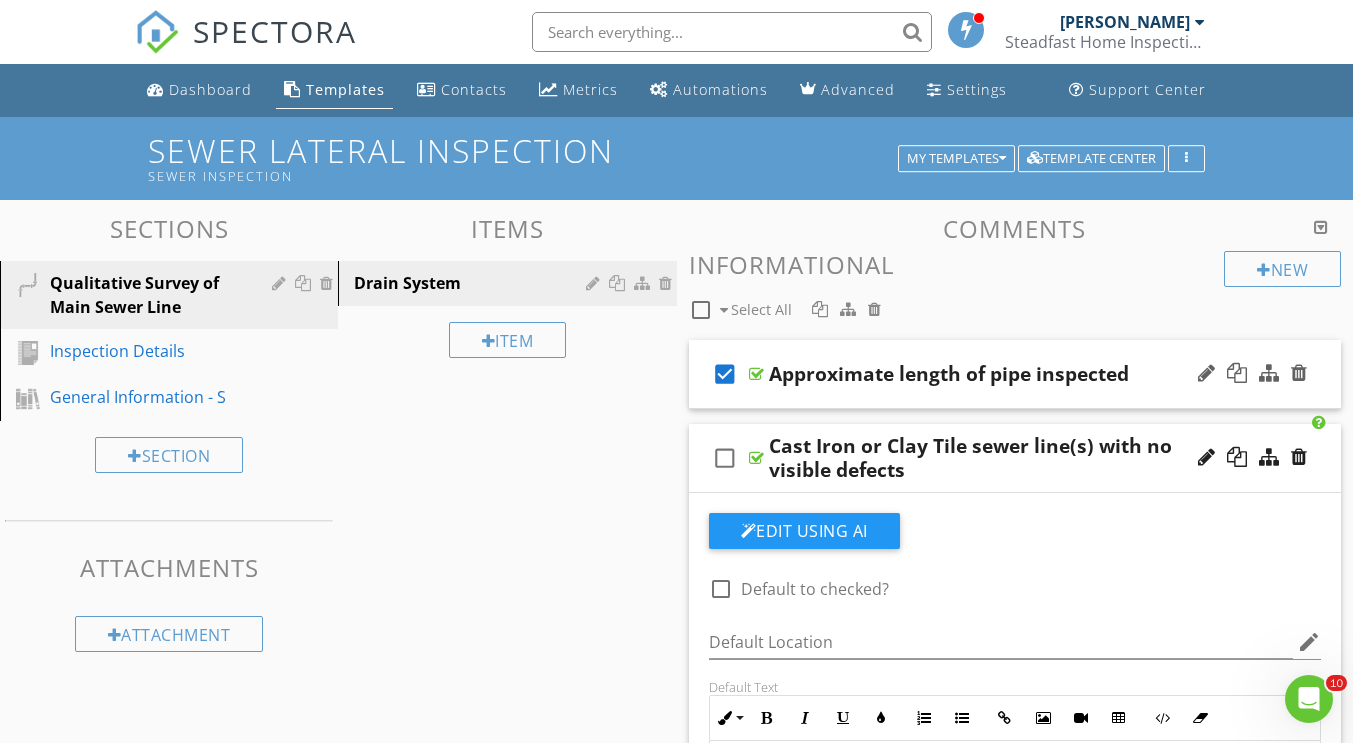 click on "check_box" at bounding box center (729, 374) 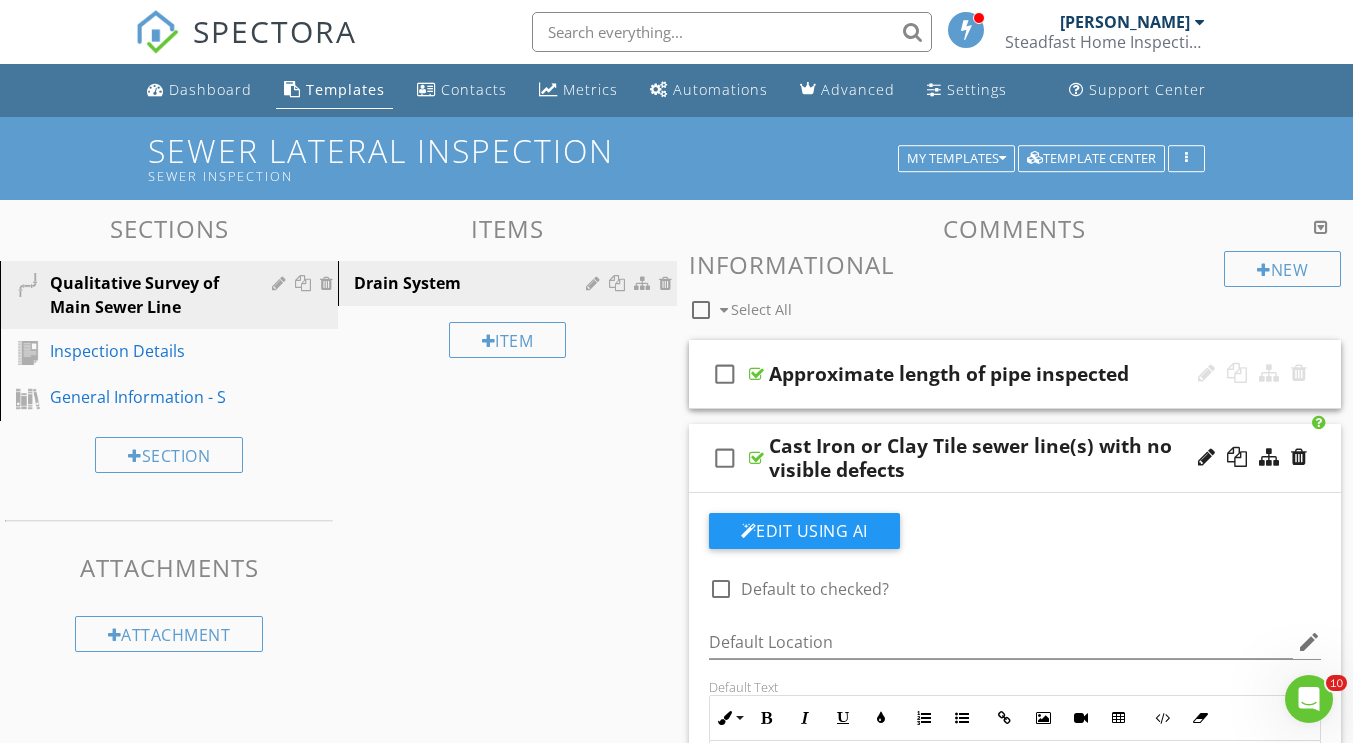 click on "check_box_outline_blank" at bounding box center (729, 374) 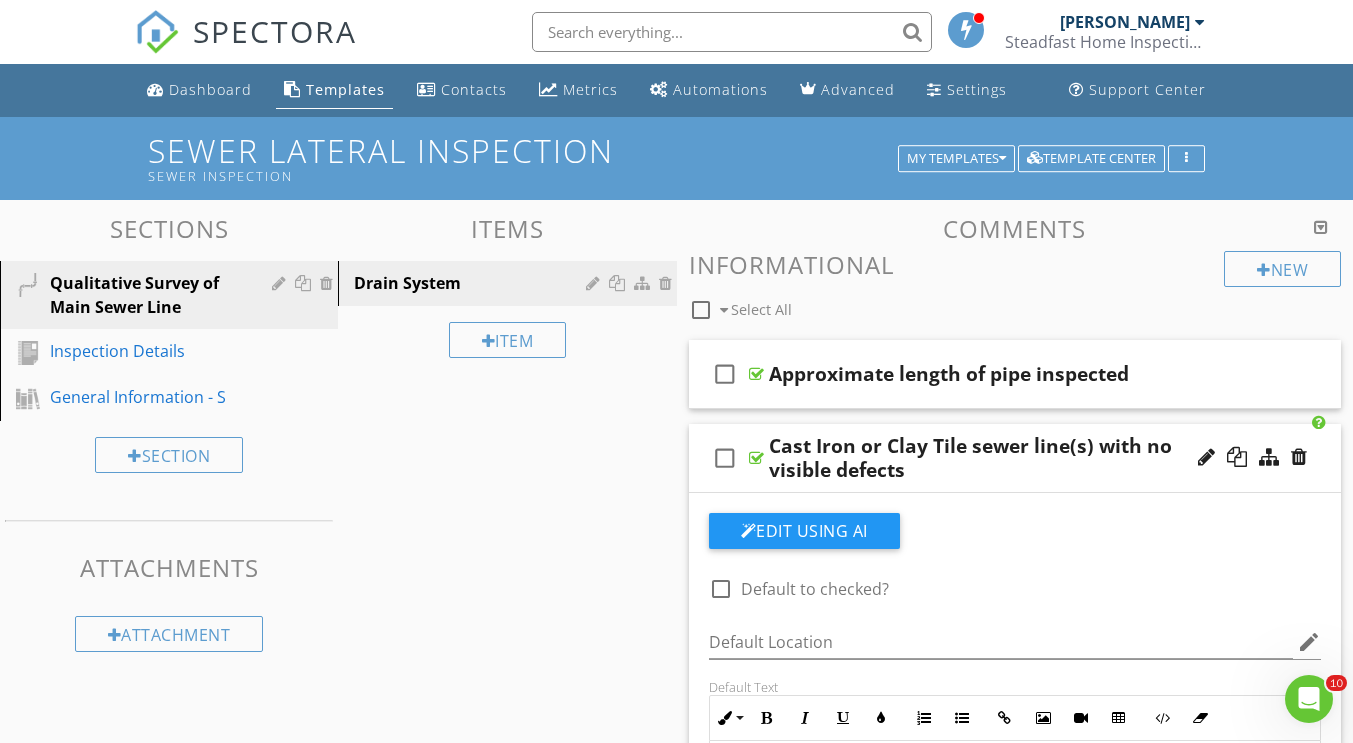 click on "check_box_outline_blank" at bounding box center [725, 458] 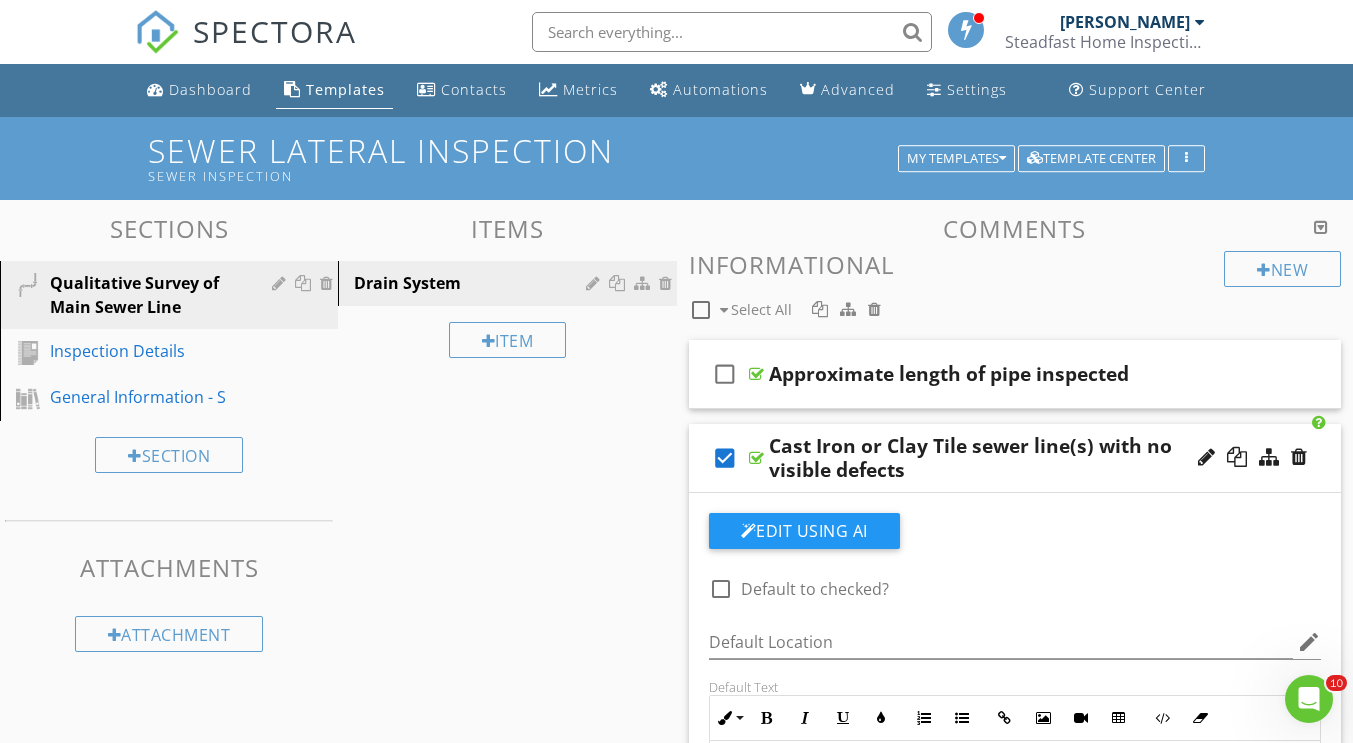 click on "check_box" at bounding box center [725, 458] 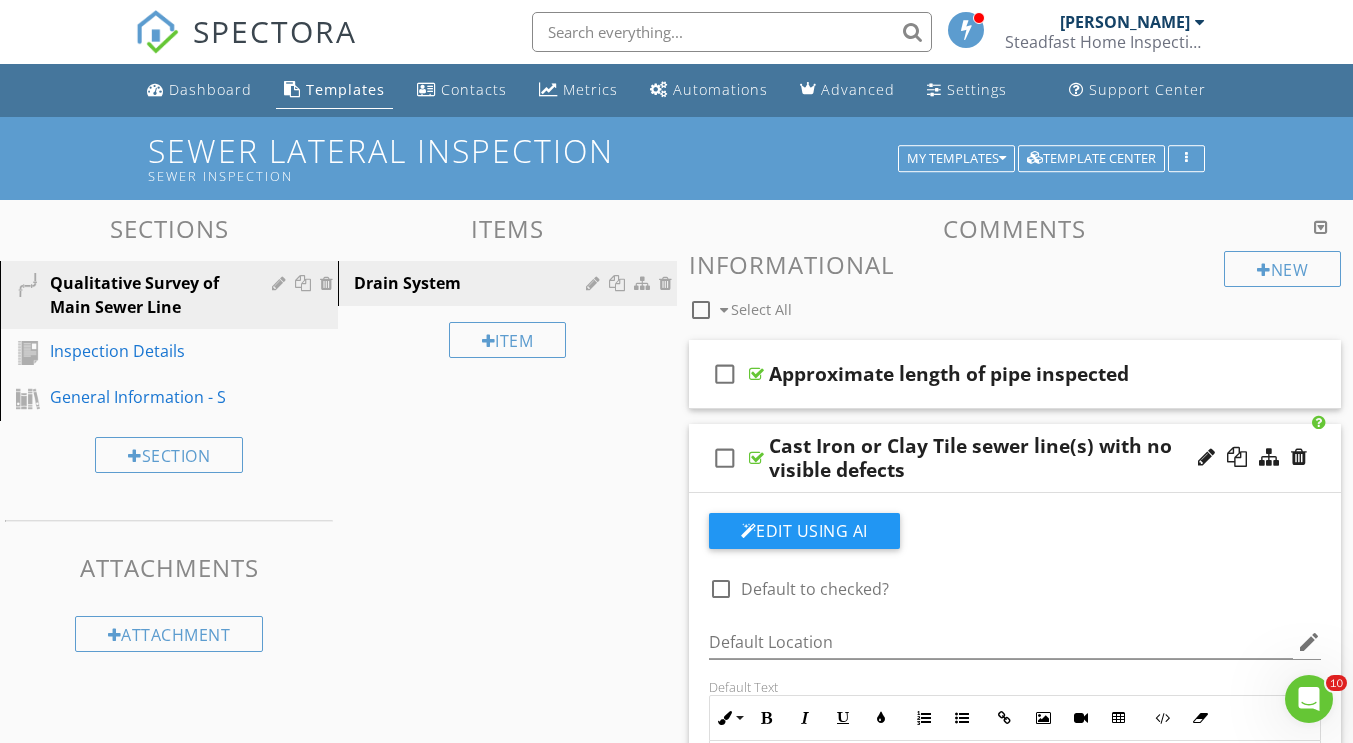 click on "Cast Iron or Clay Tile sewer line(s) with no visible defects" at bounding box center [998, 458] 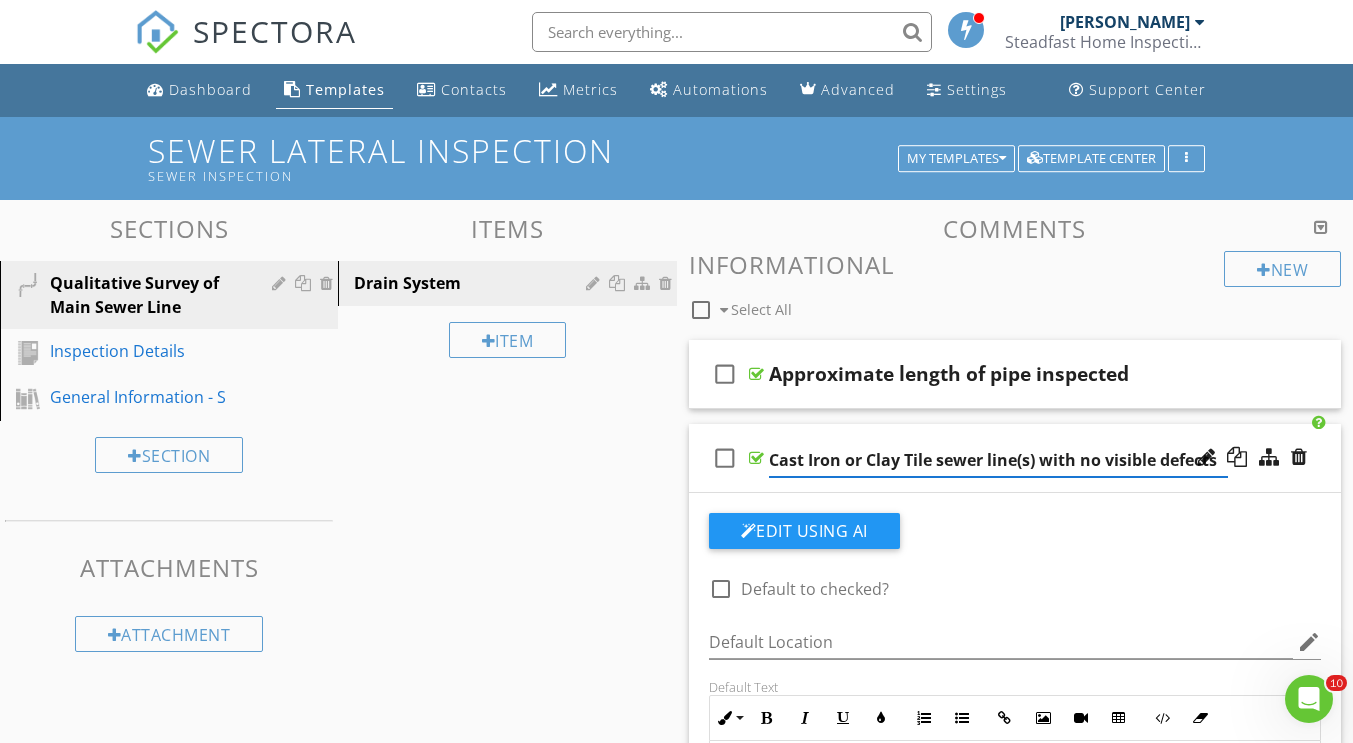 click on "Approximate length of pipe inspected" at bounding box center [949, 374] 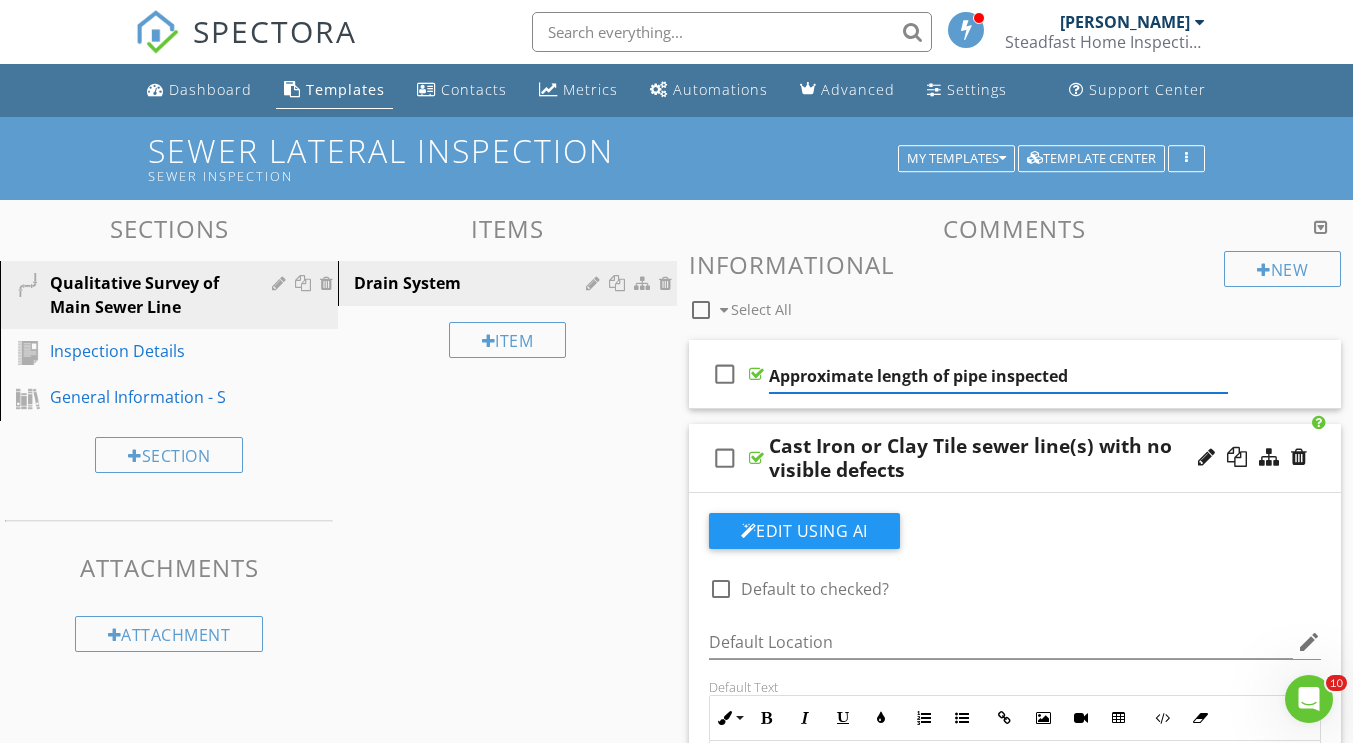 click on "Approximate length of pipe inspected" at bounding box center (998, 376) 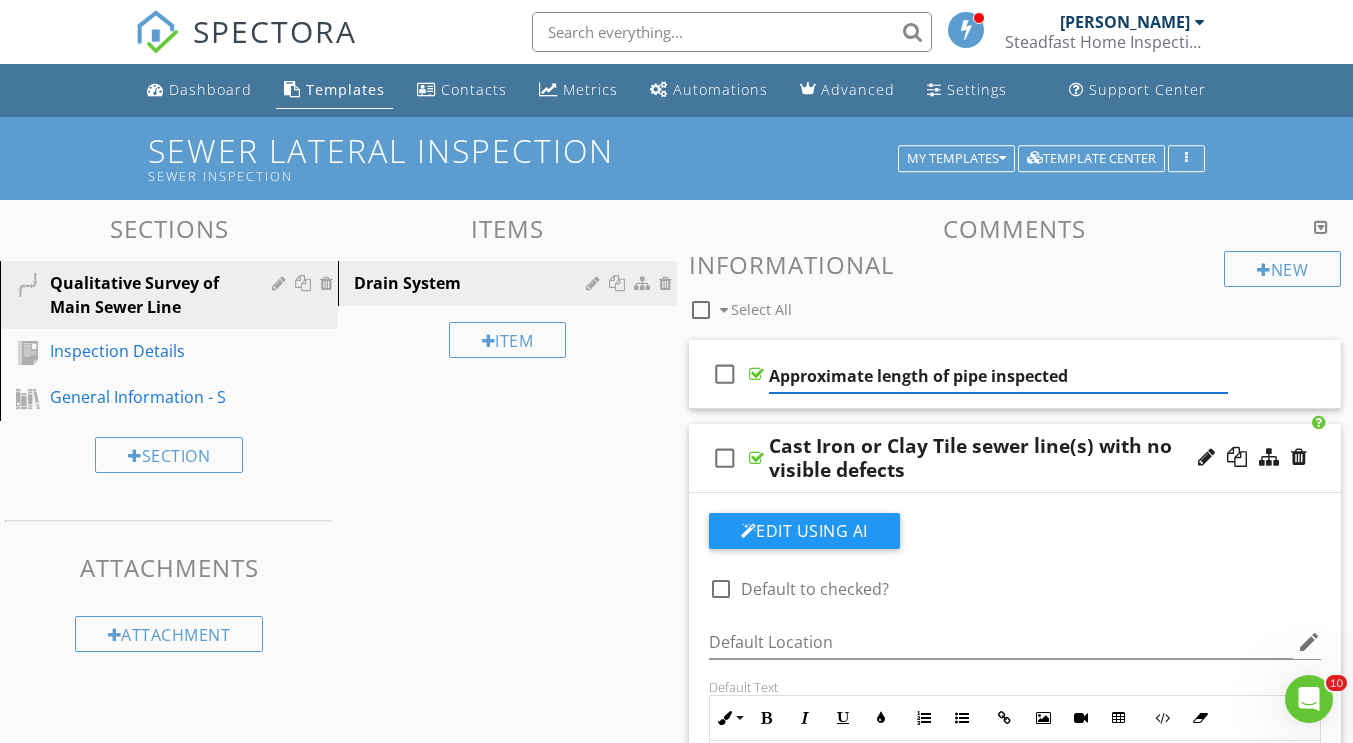 click on "Sections
Qualitative Survey  of Main Sewer Line           Inspection Details           General Information - S
Section
Attachments
Attachment
Items
Drain System
Item
Comments
New
Informational   check_box_outline_blank     Select All       check_box_outline_blank         Approximate length of pipe inspected           check_box_outline_blank
Cast Iron or Clay Tile sewer line(s) with no visible defects
Edit Using AI
check_box_outline_blank Default to checked?             Default Location edit       Default Text   Inline Style XLarge Large Normal Small Light Small/Light Bold Italic Underline Colors Ordered List Unordered List Insert Link Insert Image Insert Video Insert Table Code View Clear Formatting Enter text here" at bounding box center [676, 2279] 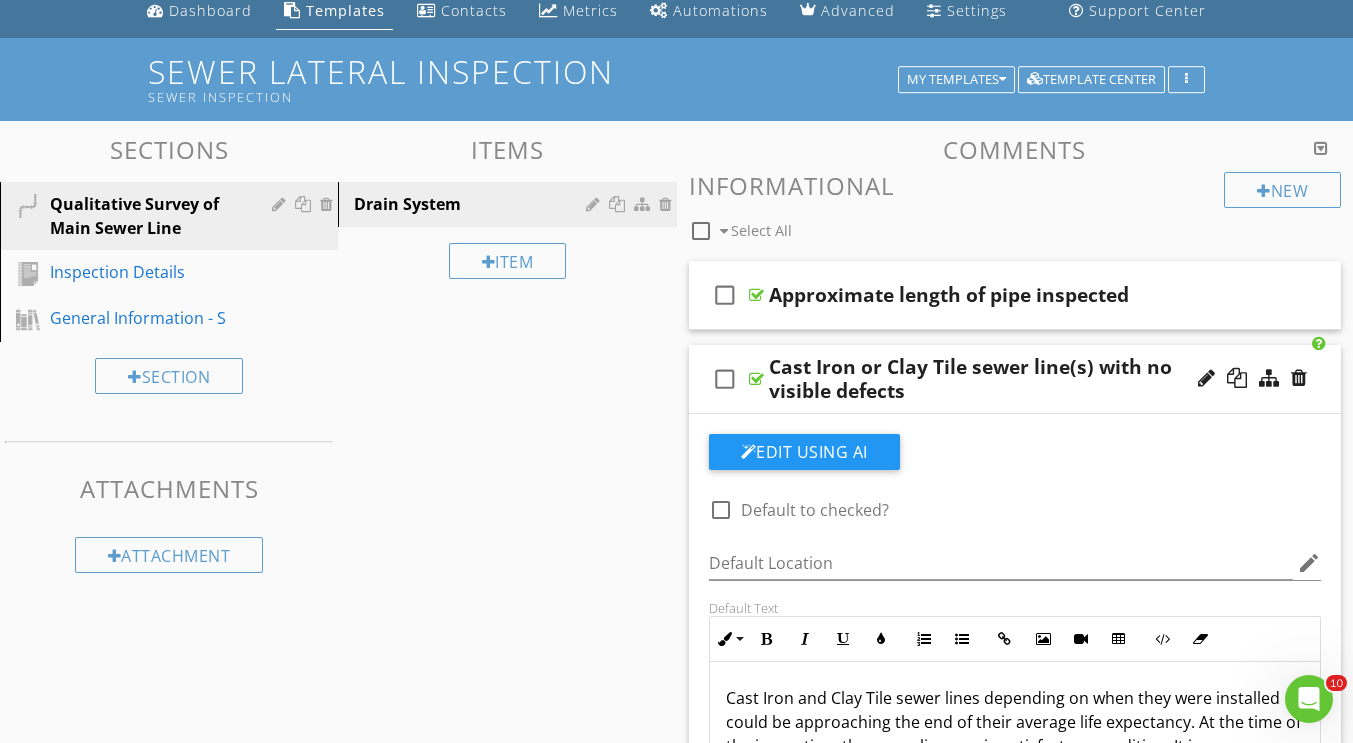scroll, scrollTop: 78, scrollLeft: 0, axis: vertical 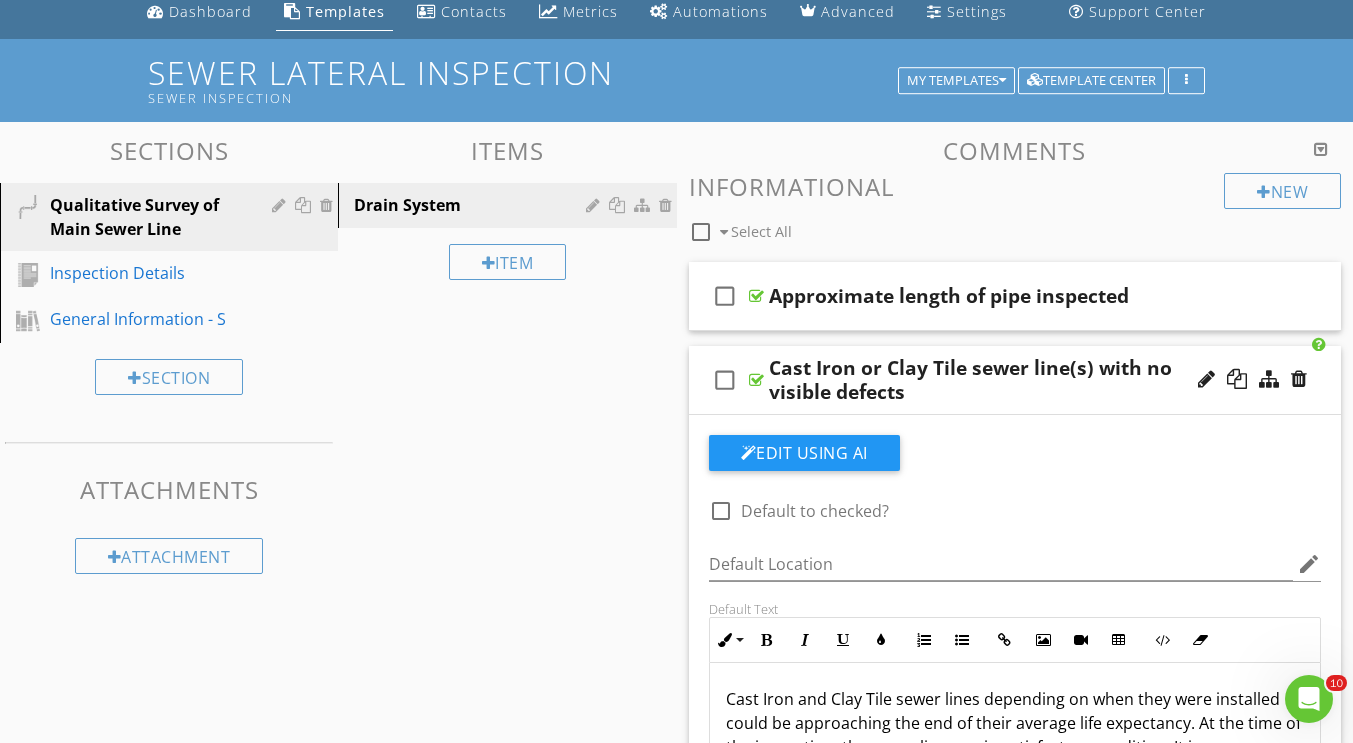 click on "check_box_outline_blank" at bounding box center (729, 380) 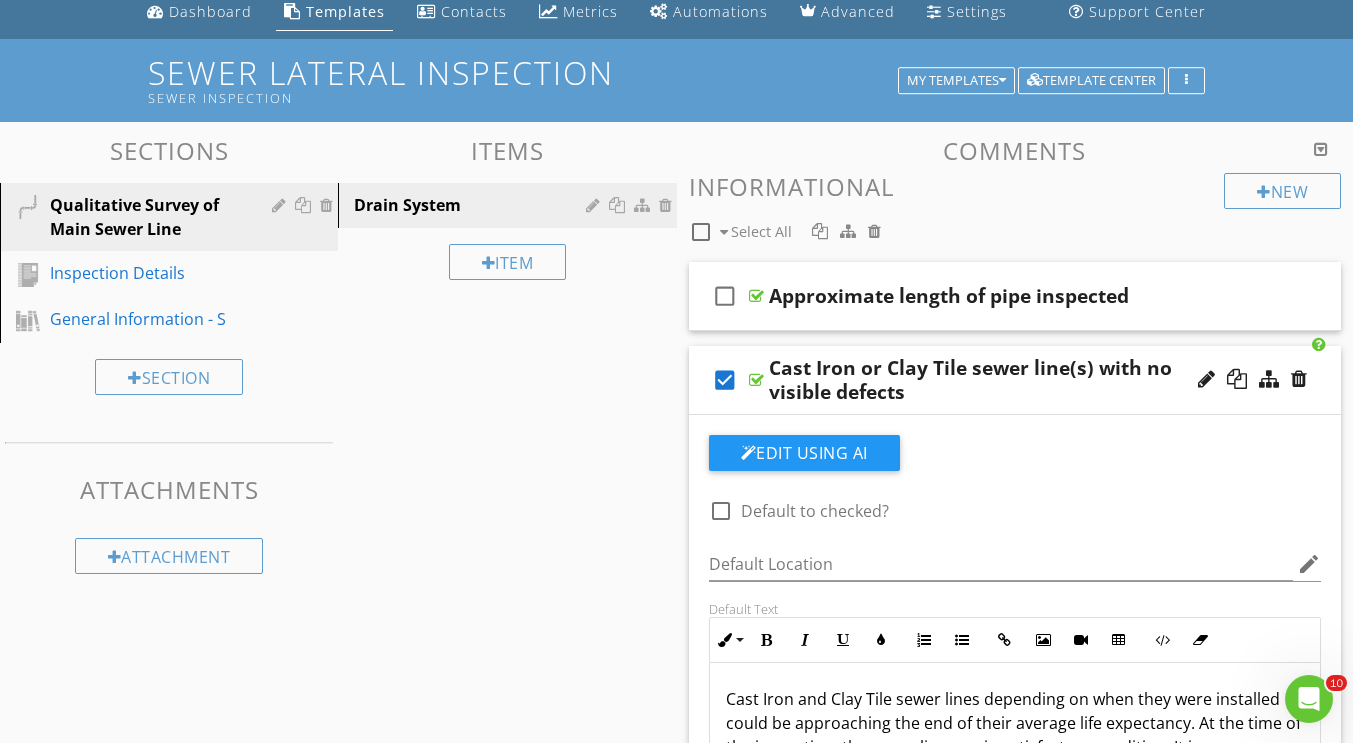 click on "check_box" at bounding box center (725, 380) 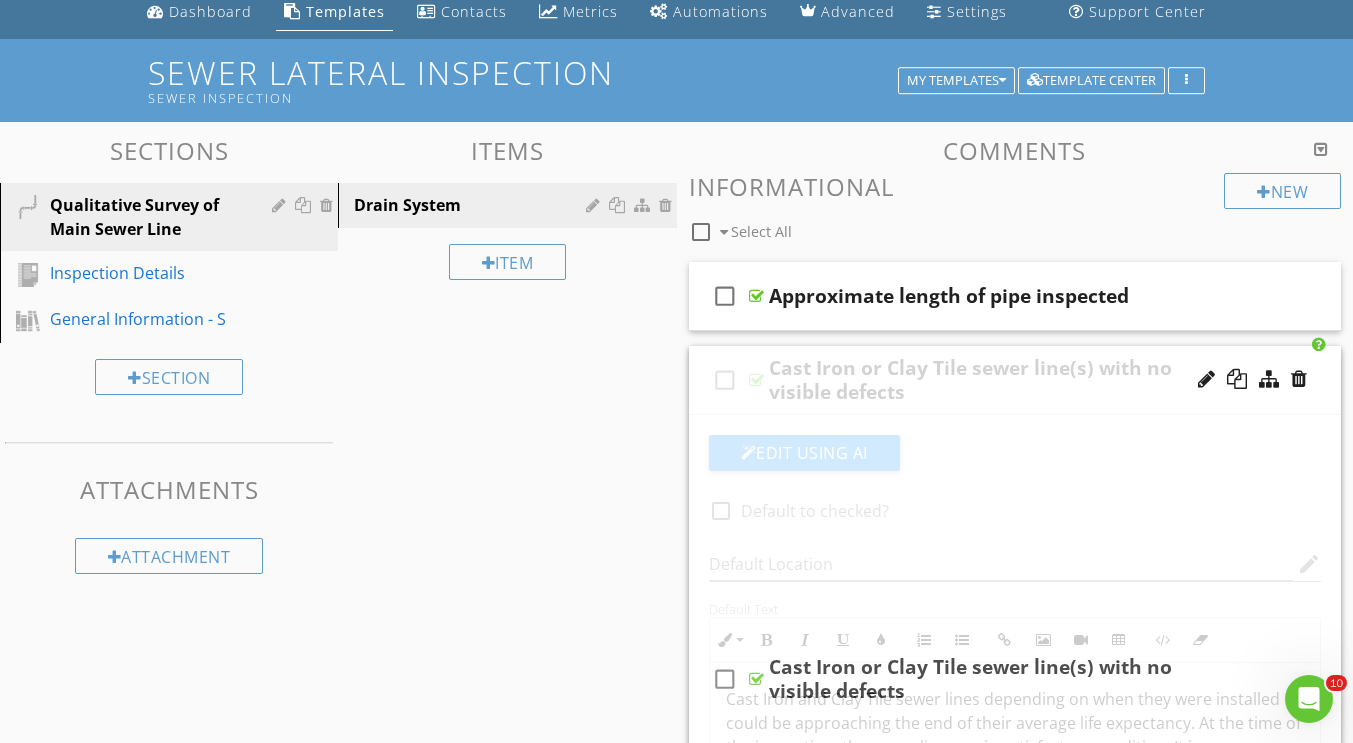 click on "Cast Iron or Clay Tile sewer line(s) with no visible defects" at bounding box center [998, 380] 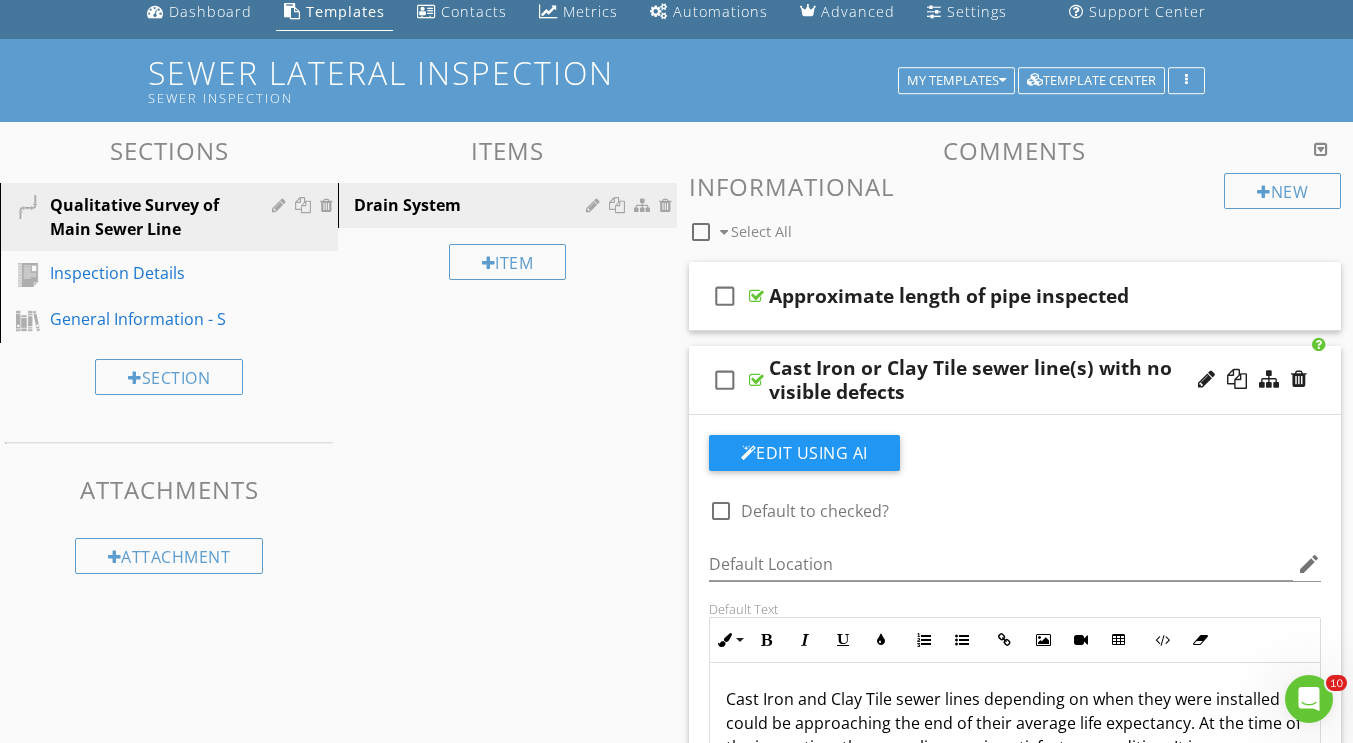 click on "Cast Iron or Clay Tile sewer line(s) with no visible defects" at bounding box center (998, 380) 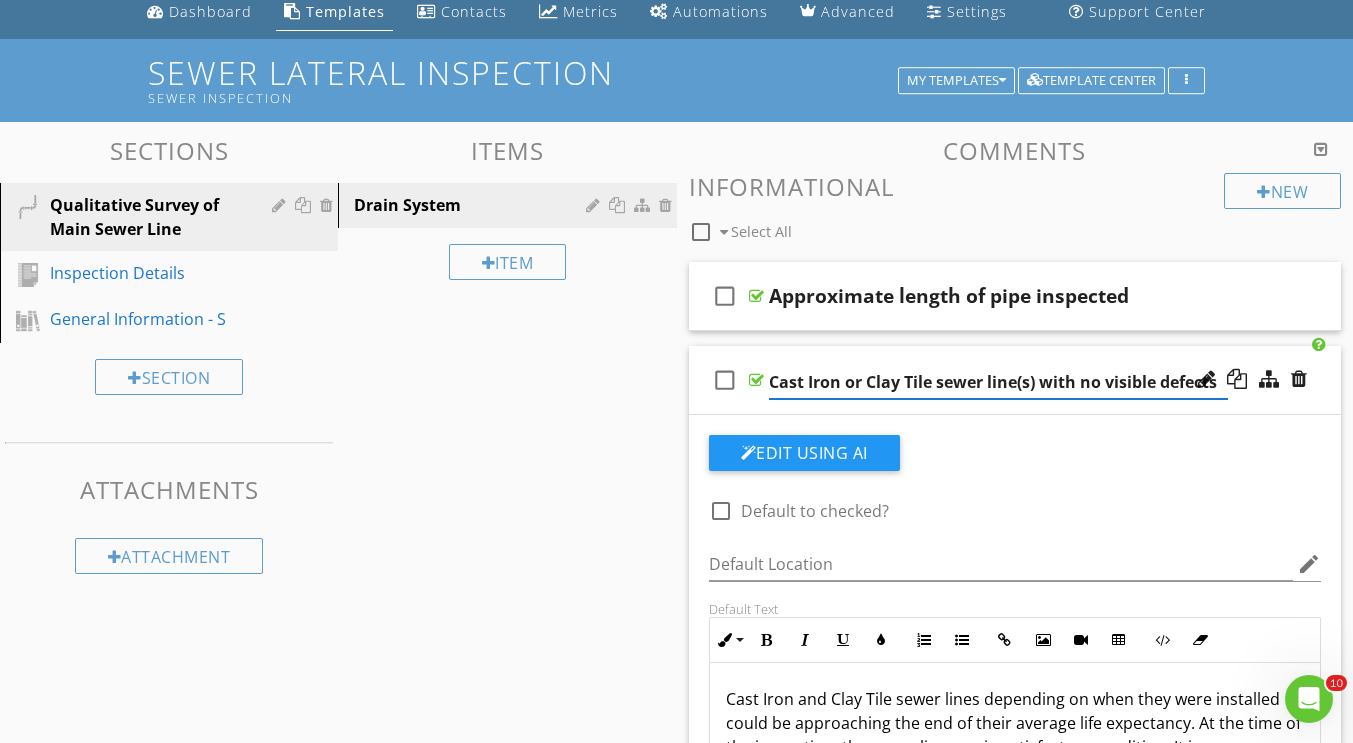 click on "Cast Iron or Clay Tile sewer line(s) with no visible defects" at bounding box center (998, 382) 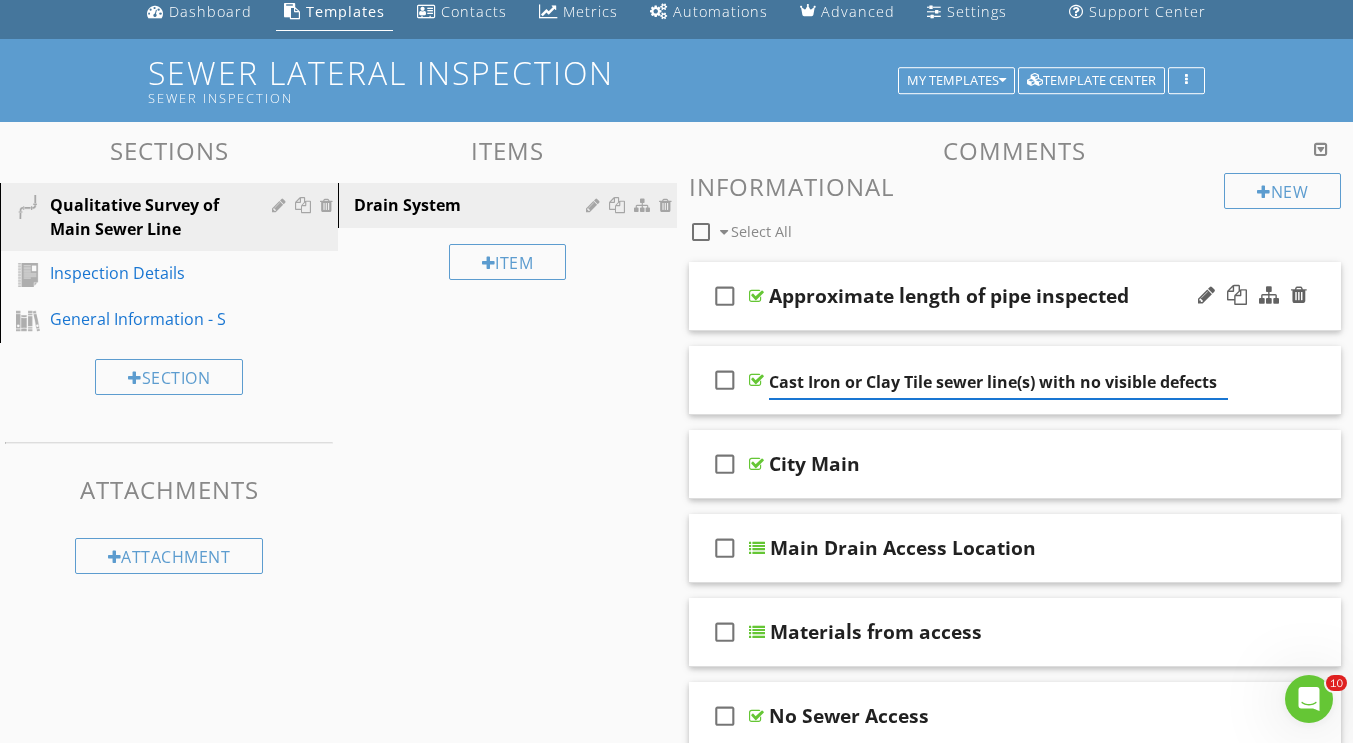 click on "Approximate length of pipe inspected" at bounding box center (949, 296) 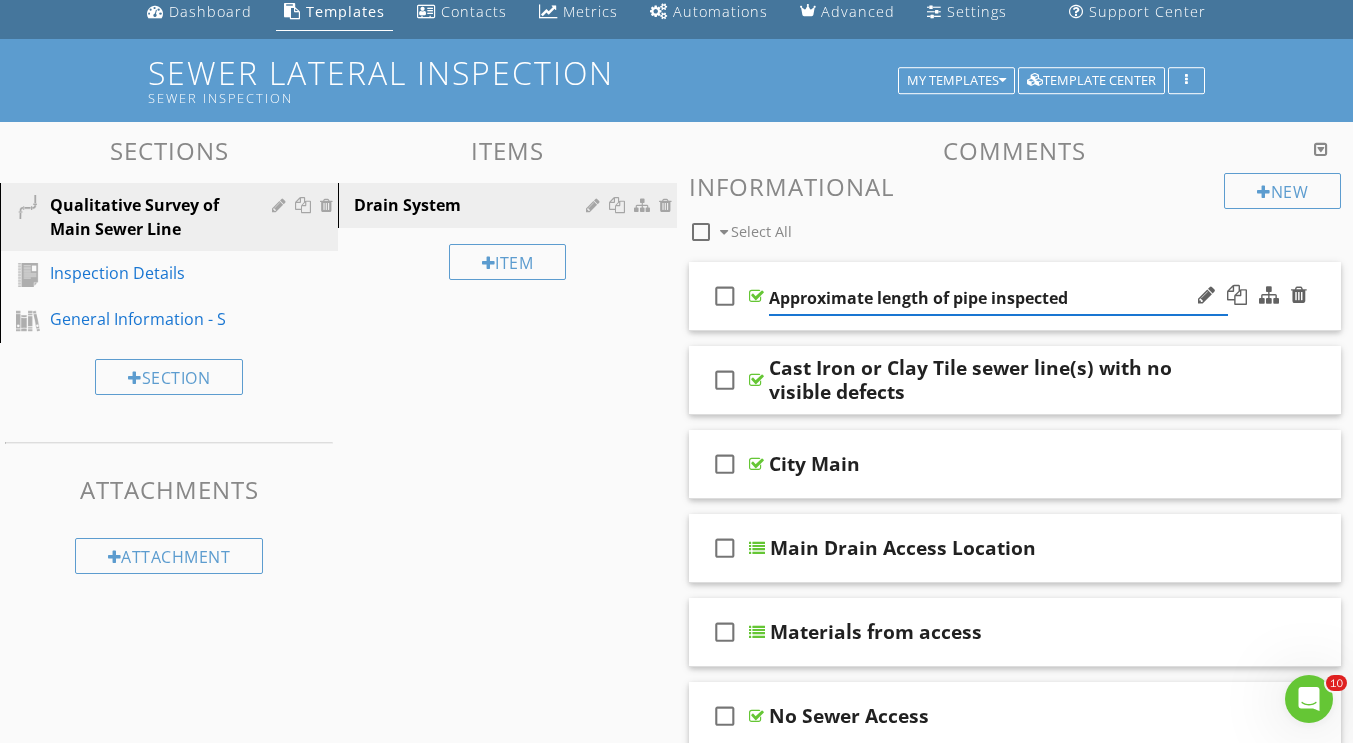 click on "Approximate length of pipe inspected" at bounding box center (998, 298) 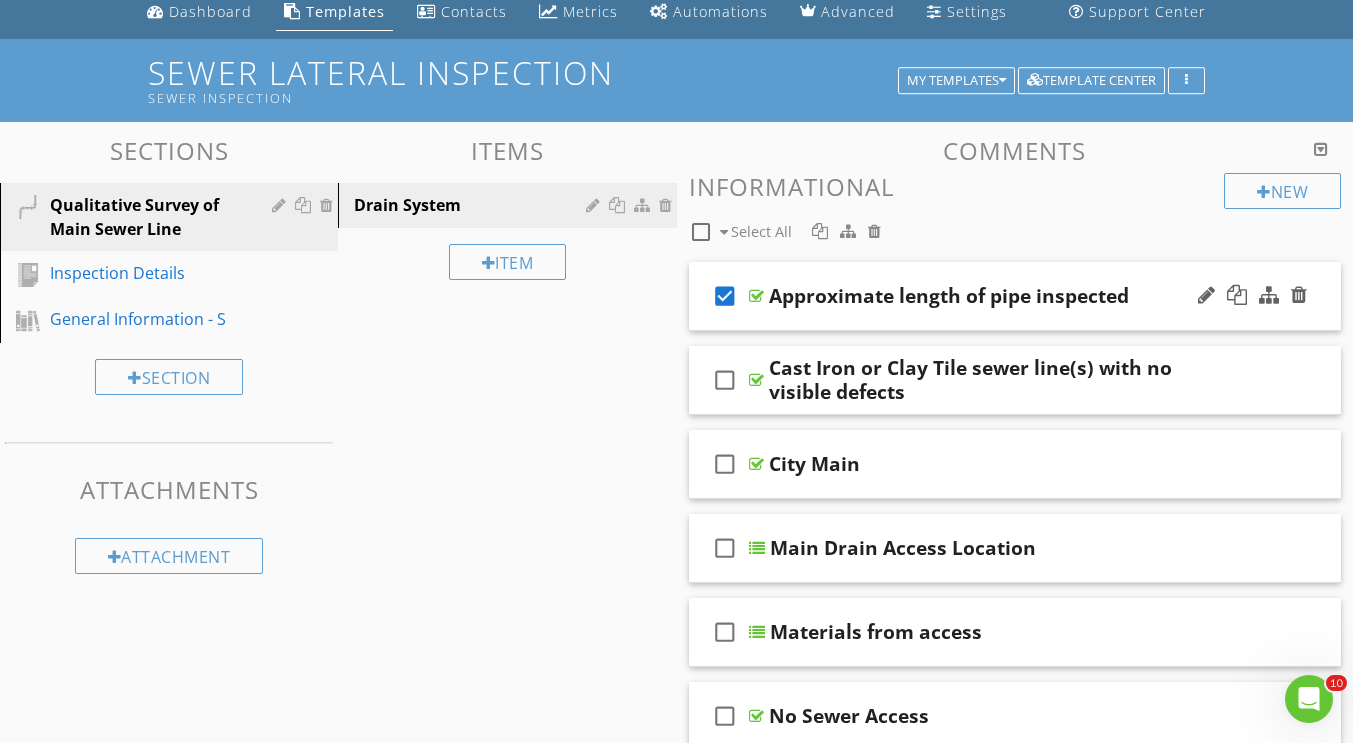 click on "Approximate length of pipe inspected" at bounding box center [949, 296] 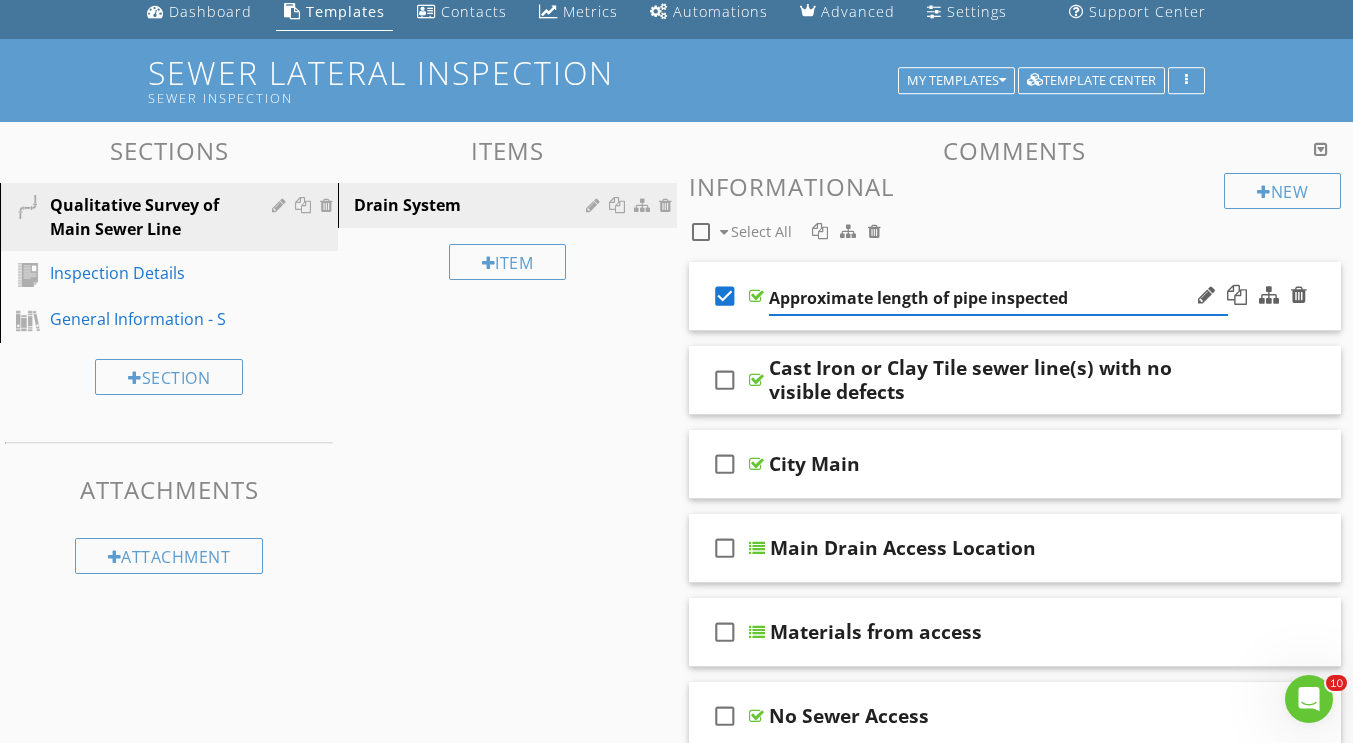click on "check_box" at bounding box center (725, 296) 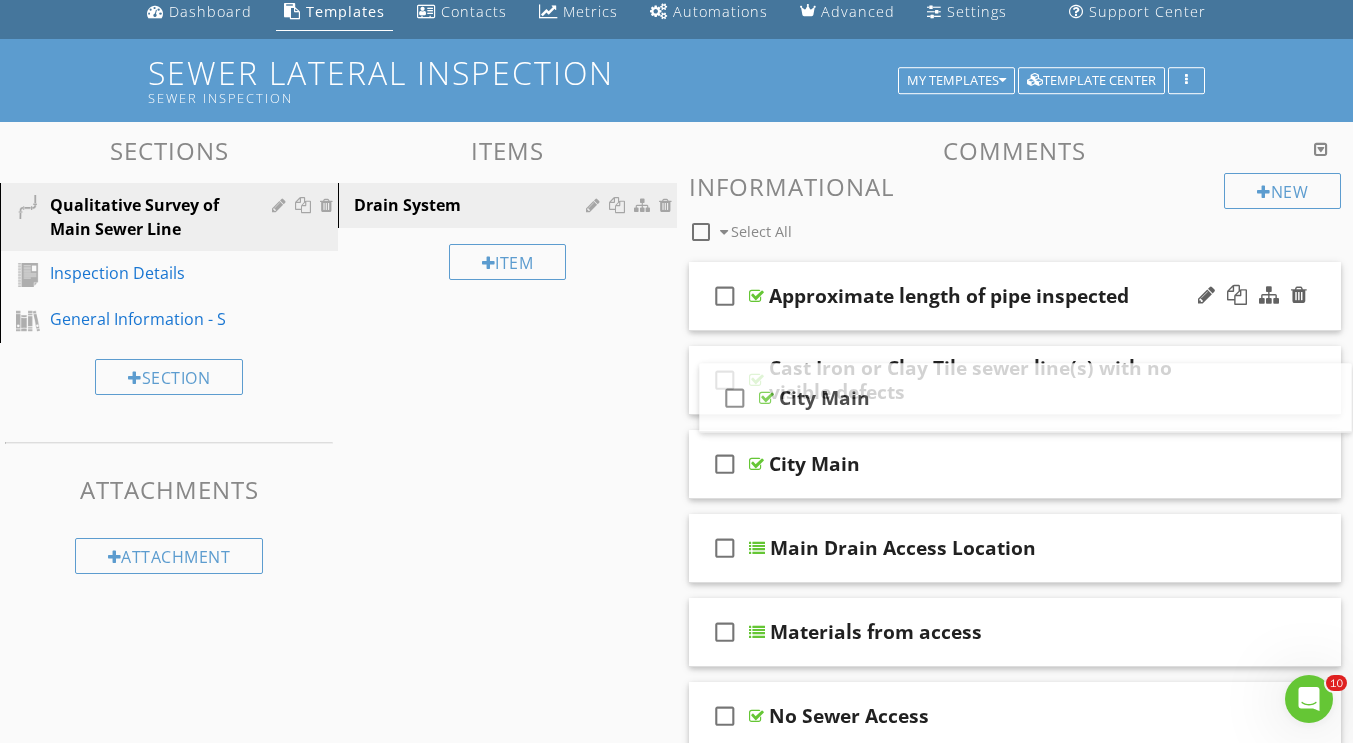 type 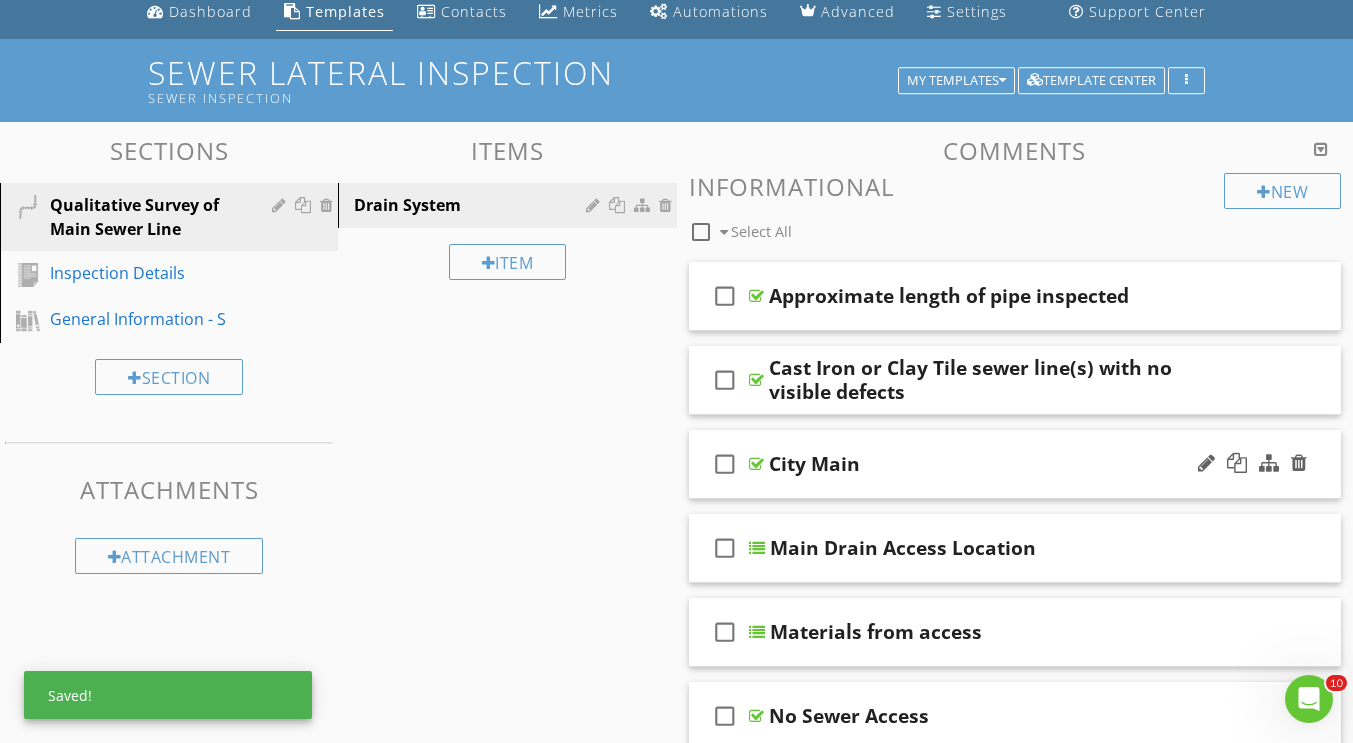click on "check_box_outline_blank
City Main" at bounding box center [1015, 464] 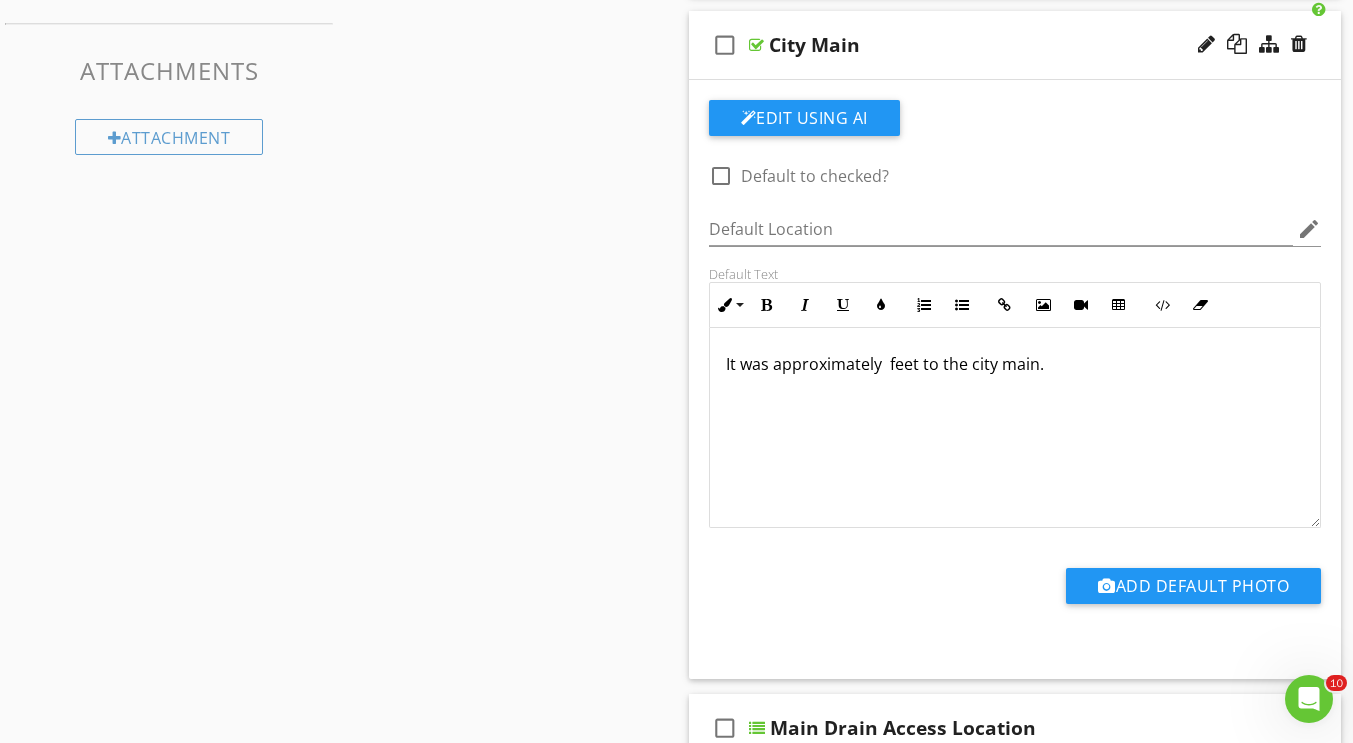 scroll, scrollTop: 497, scrollLeft: 0, axis: vertical 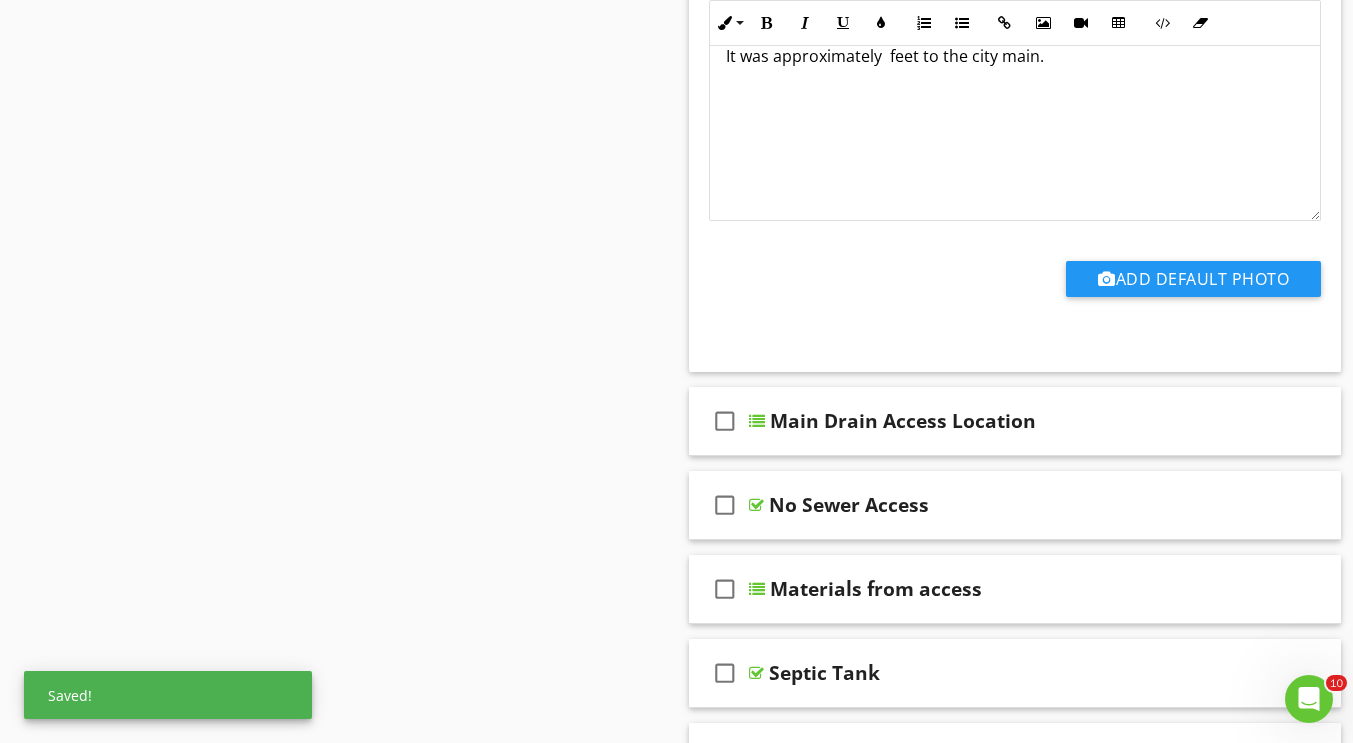 click on "Sections
Qualitative Survey  of Main Sewer Line           Inspection Details           General Information - S
Section
Attachments
Attachment
Items
Drain System
Item
Comments
New
Informational   check_box_outline_blank     Select All       check_box_outline_blank
Approximate length of pipe inspected
check_box_outline_blank
Cast Iron or Clay Tile sewer line(s) with no visible defects
check_box_outline_blank
City Main
Edit Using AI
check_box_outline_blank Default to checked?             Default Location edit       Default Text   Inline Style XLarge Large Normal Small Light Small/Light Bold Italic Underline Colors Ordered List Unordered List" at bounding box center (676, 1475) 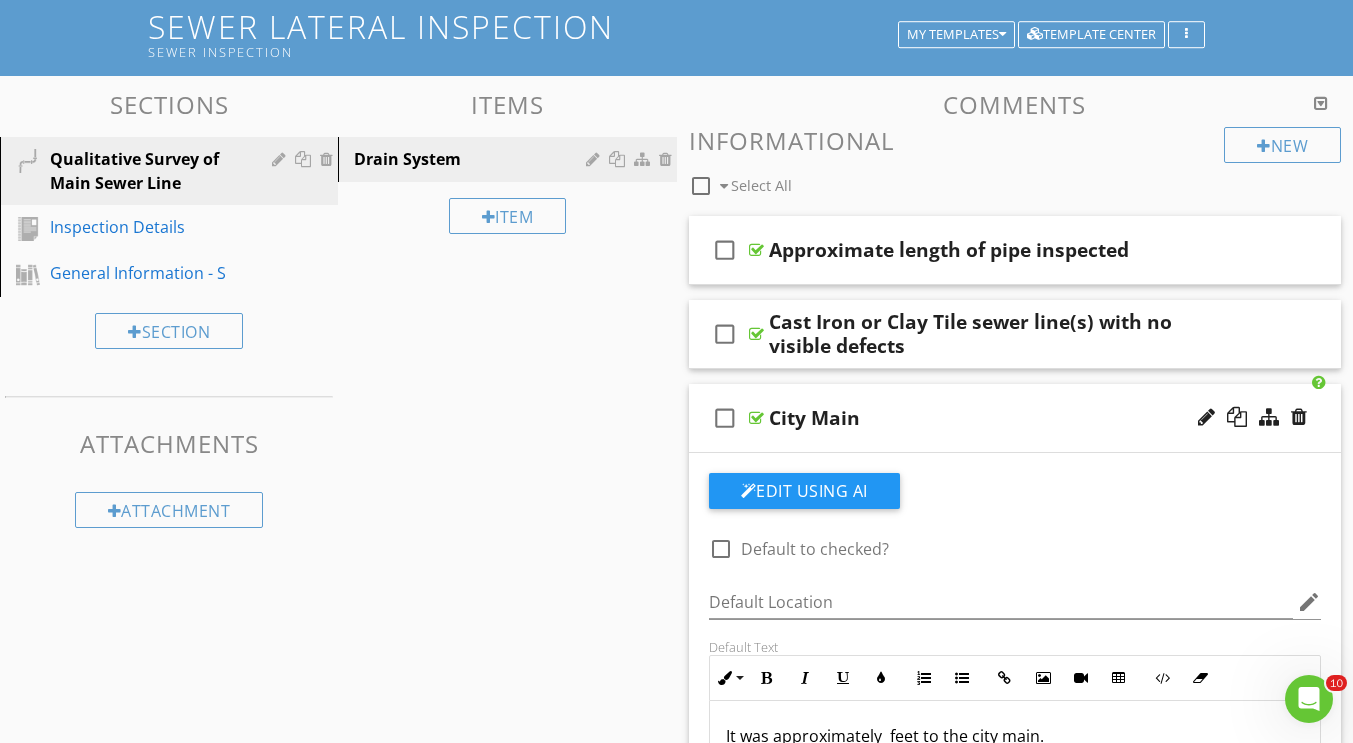 scroll, scrollTop: 117, scrollLeft: 0, axis: vertical 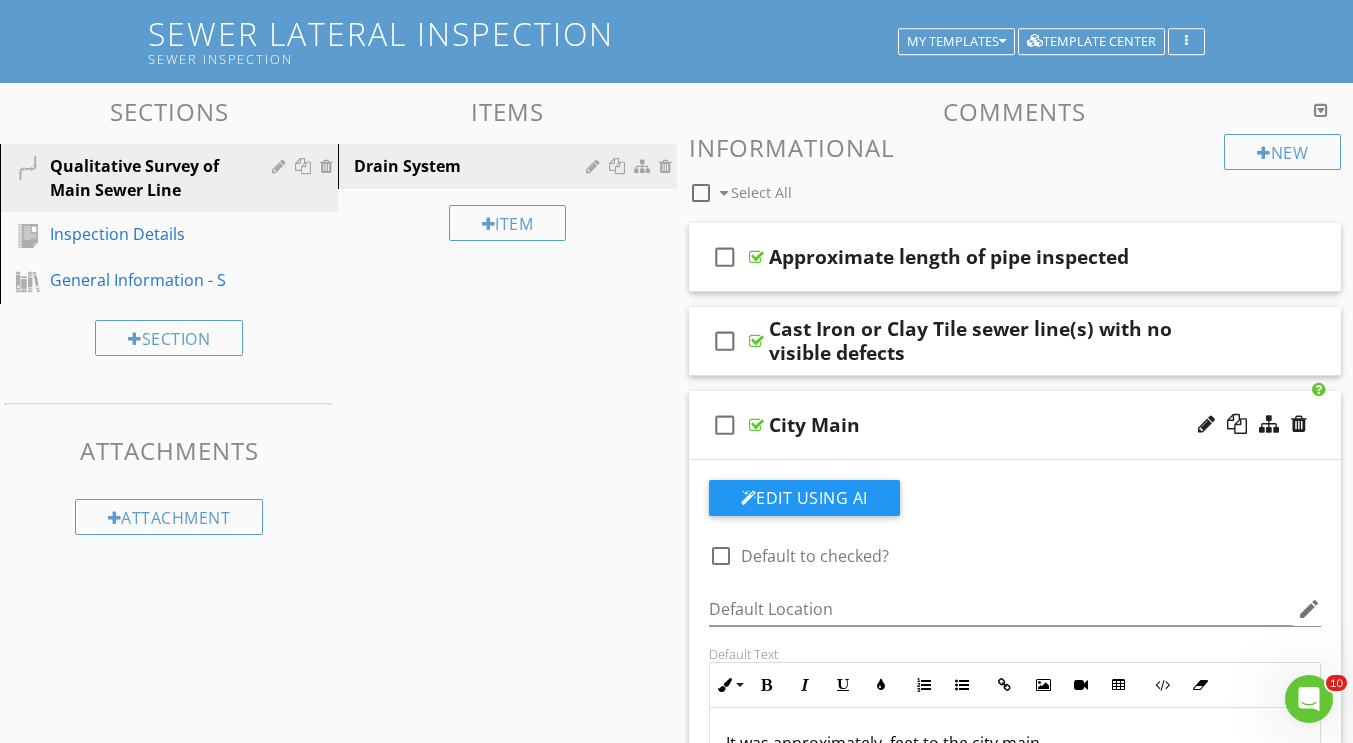 click on "City Main" at bounding box center (814, 425) 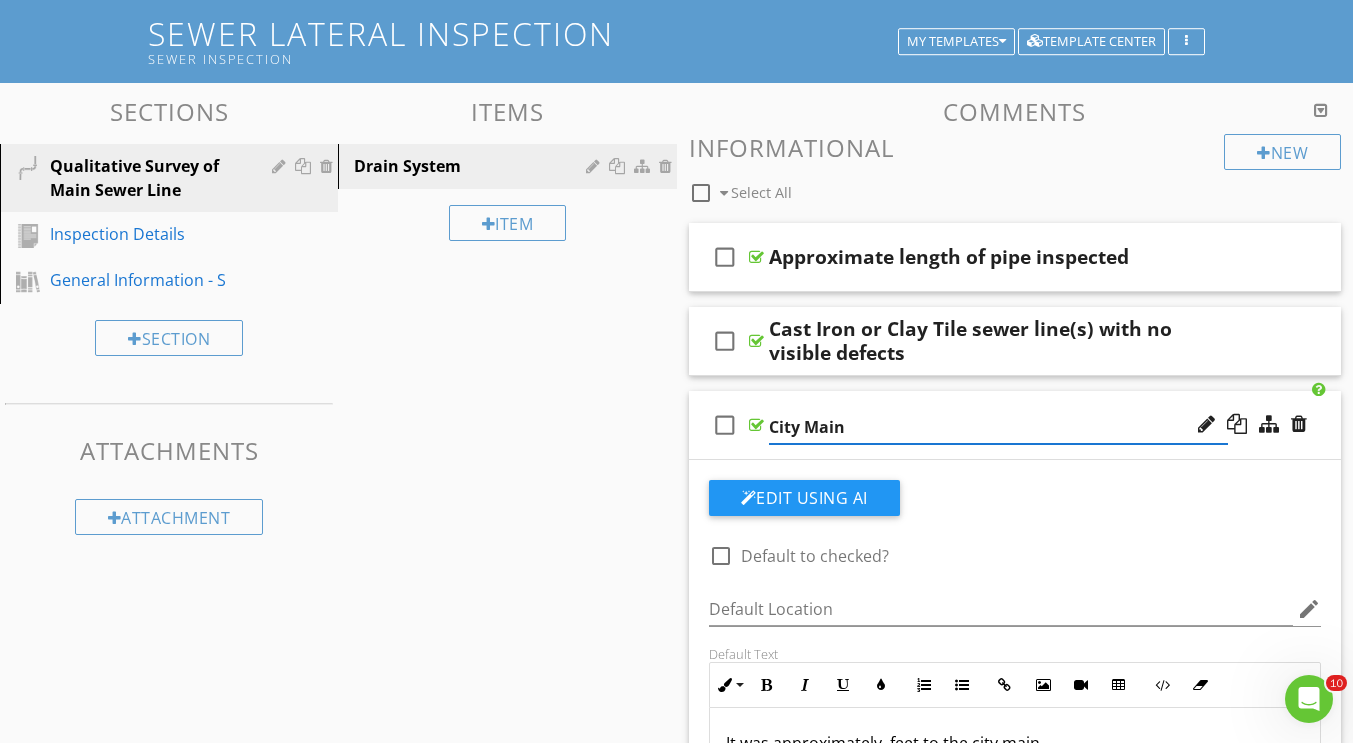 click on "Sections
Qualitative Survey  of Main Sewer Line           Inspection Details           General Information - S
Section
Attachments
Attachment
Items
Drain System
Item
Comments
New
Informational   check_box_outline_blank     Select All       check_box_outline_blank
Approximate length of pipe inspected
check_box_outline_blank
Cast Iron or Clay Tile sewer line(s) with no visible defects
check_box_outline_blank         City Main
Edit Using AI
check_box_outline_blank Default to checked?             Default Location edit       Default Text   Inline Style XLarge Large Normal Small Light Small/Light Bold Italic Underline Colors Ordered List Unordered List Insert Link Code View" at bounding box center [676, 2162] 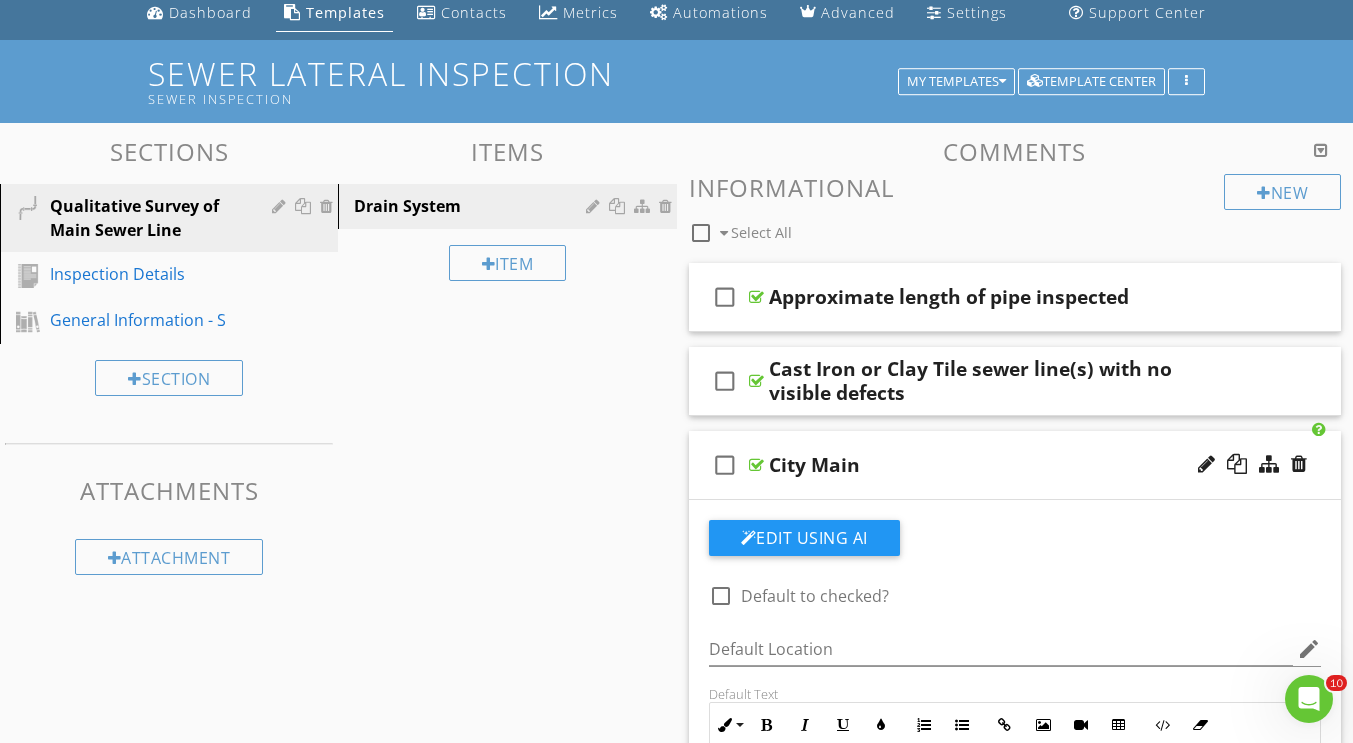 scroll, scrollTop: 0, scrollLeft: 0, axis: both 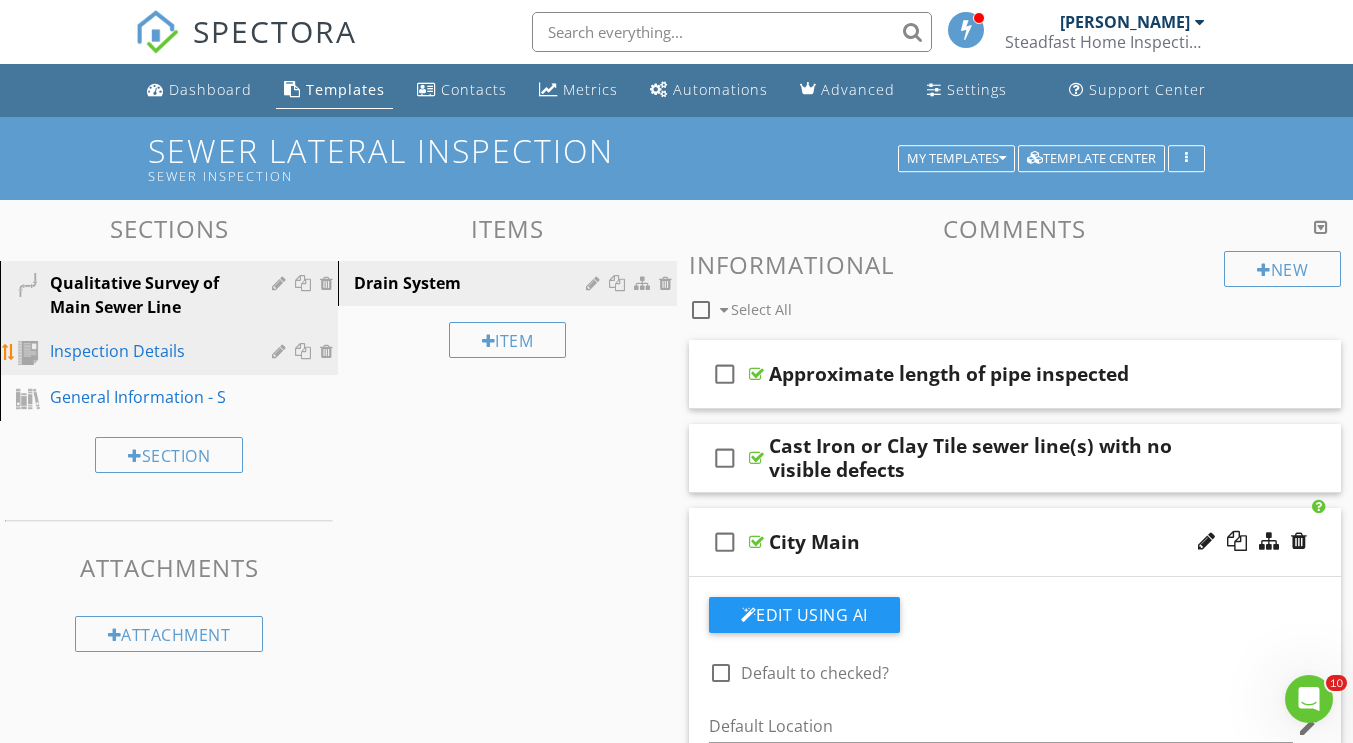 click on "Inspection Details" at bounding box center (172, 352) 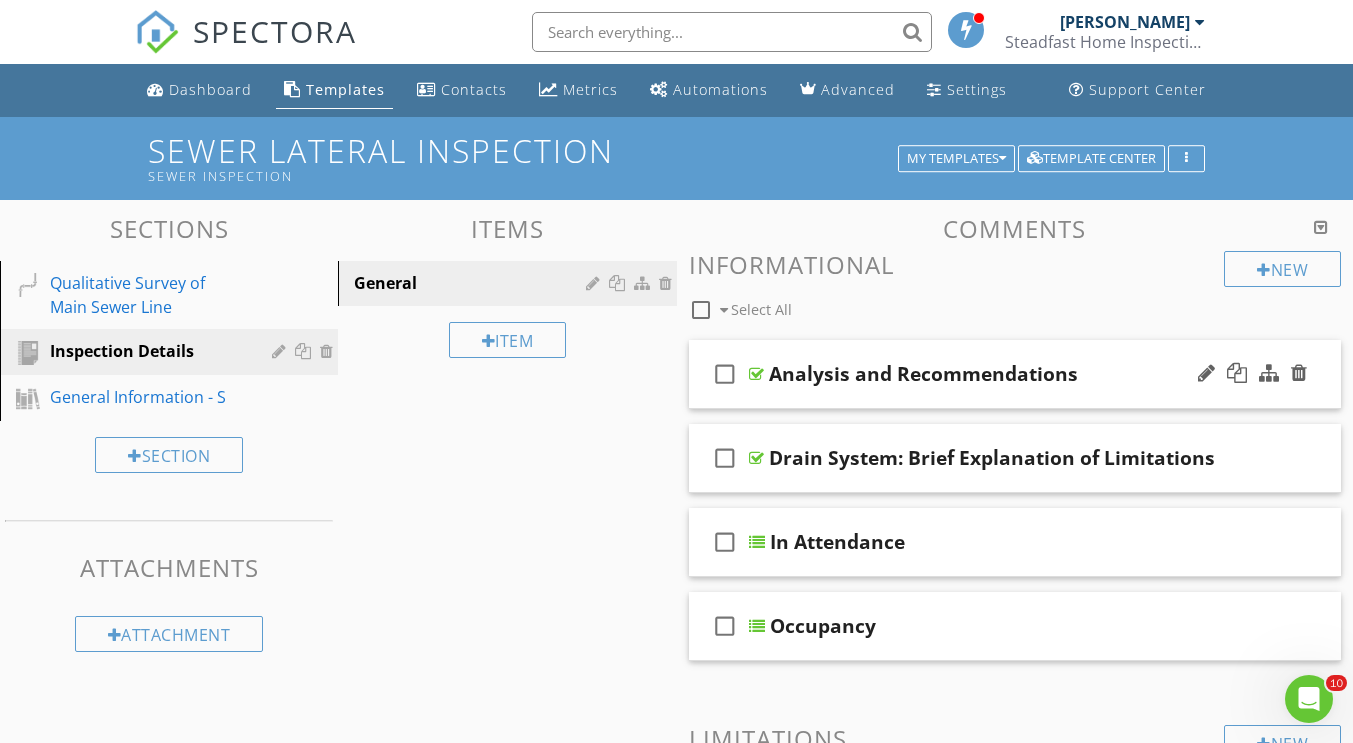 click on "Analysis and Recommendations" at bounding box center [923, 374] 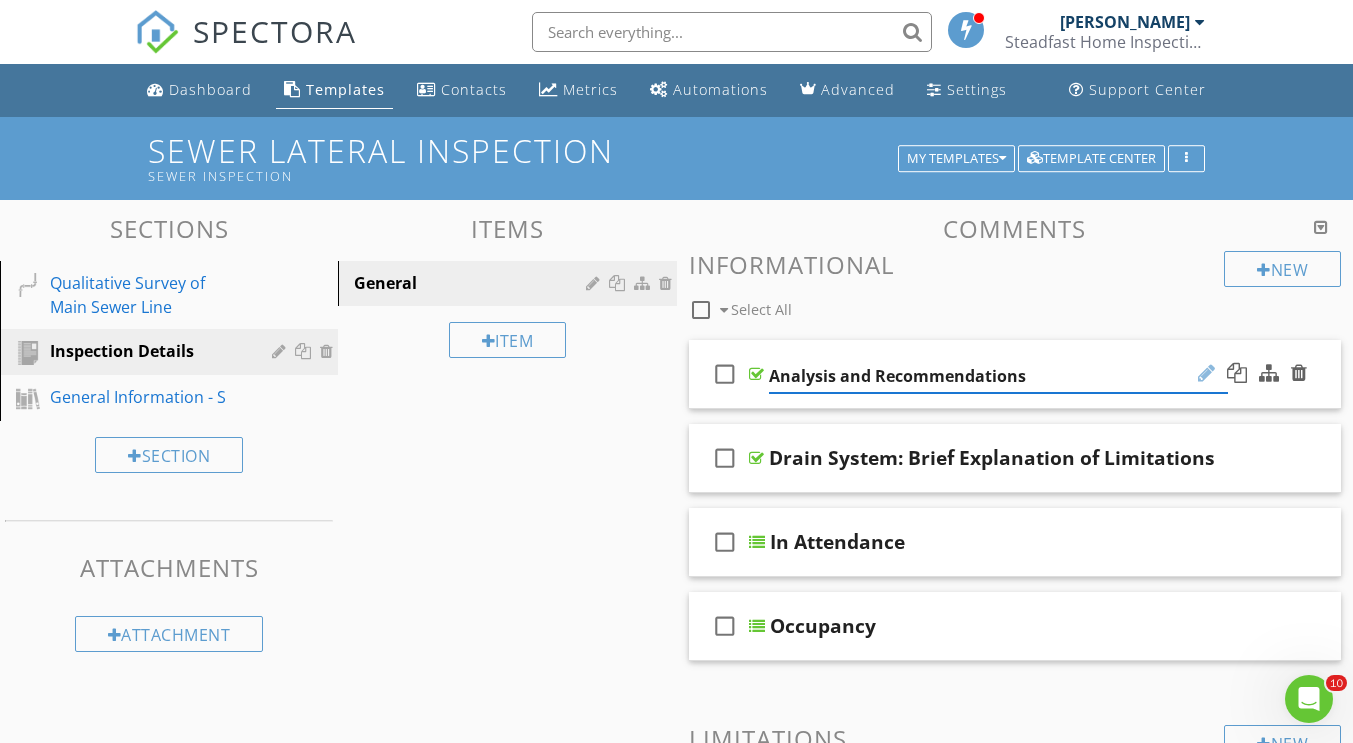 click at bounding box center [1206, 373] 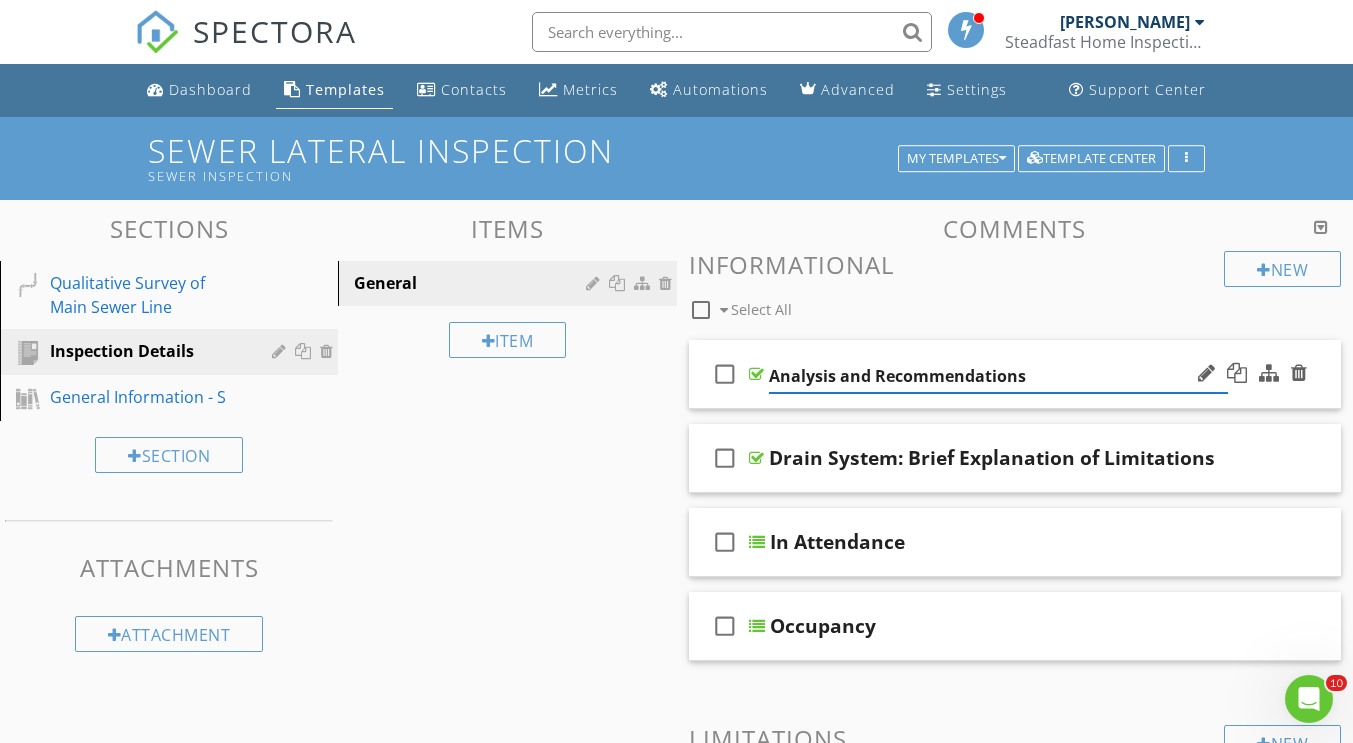 click on "check_box_outline_blank" at bounding box center [725, 374] 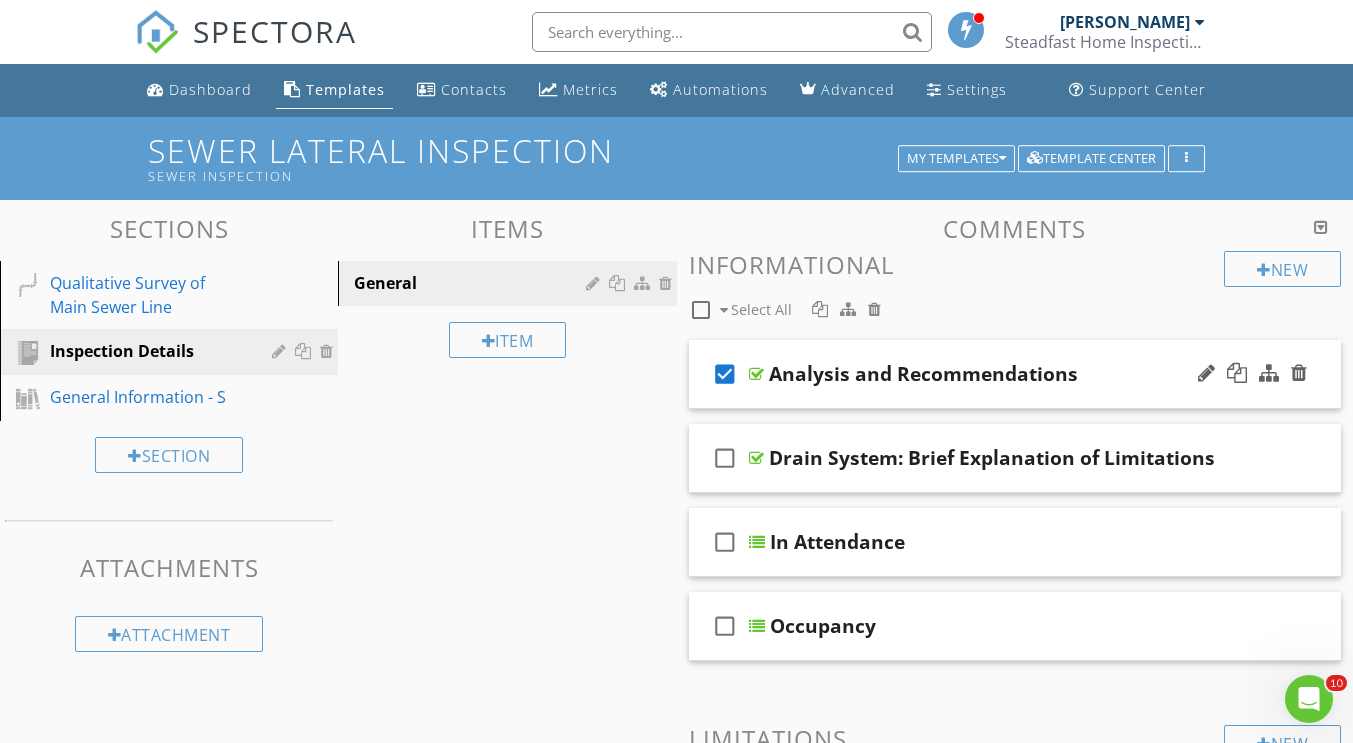 click on "check_box" at bounding box center [725, 374] 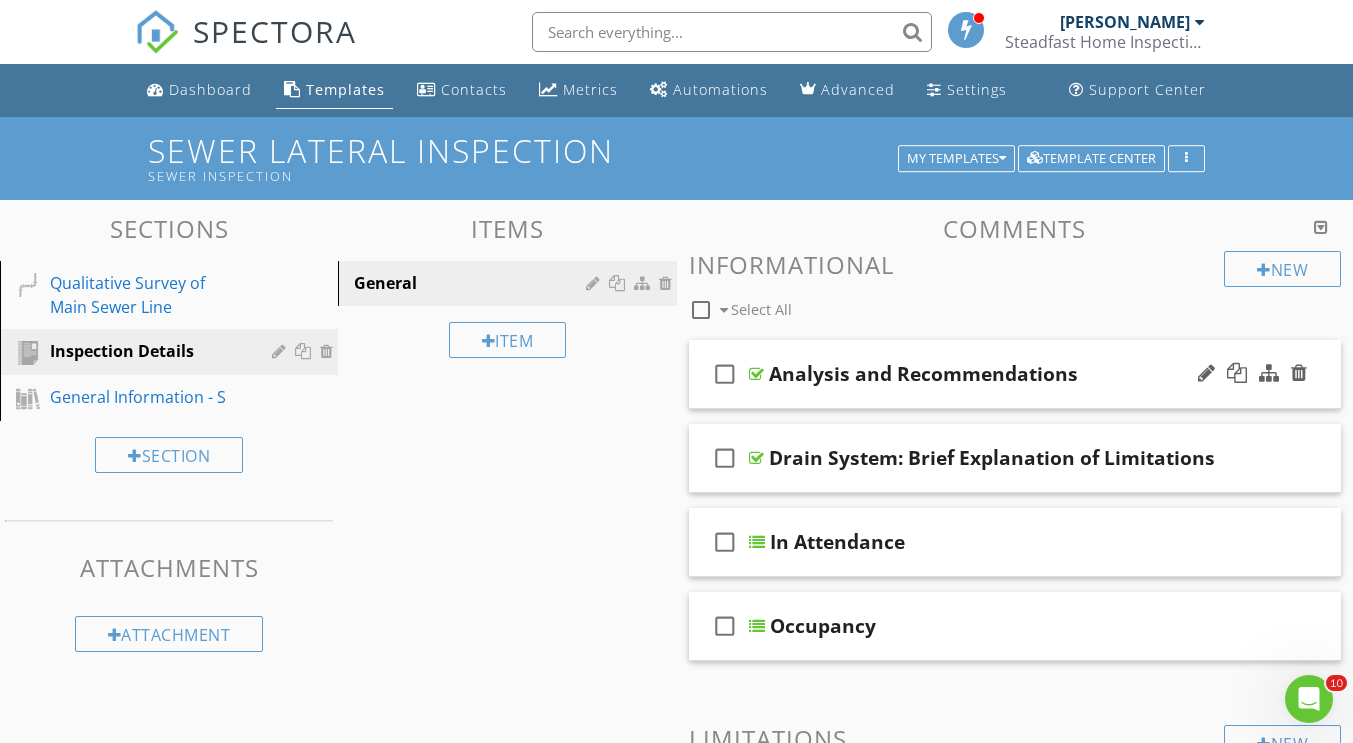 click on "check_box_outline_blank" at bounding box center [729, 374] 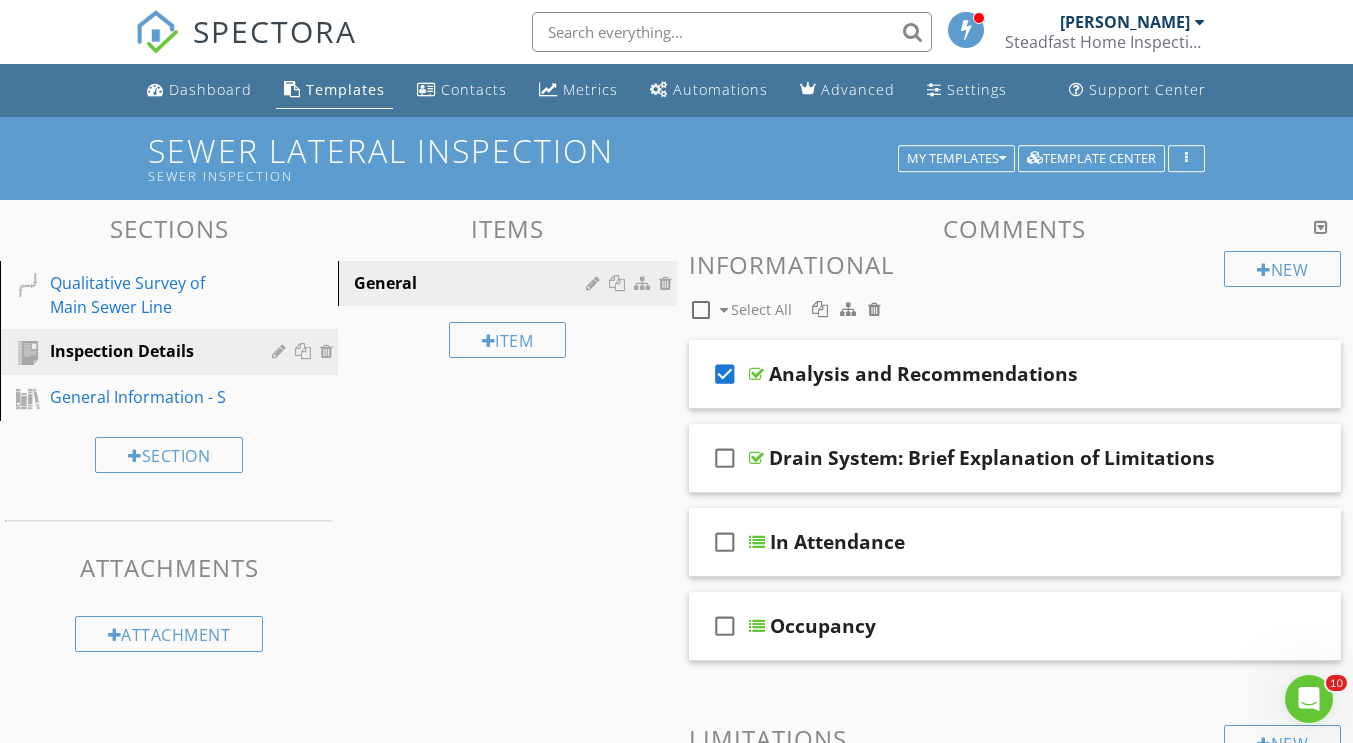 click on "Analysis and Recommendations" at bounding box center [923, 374] 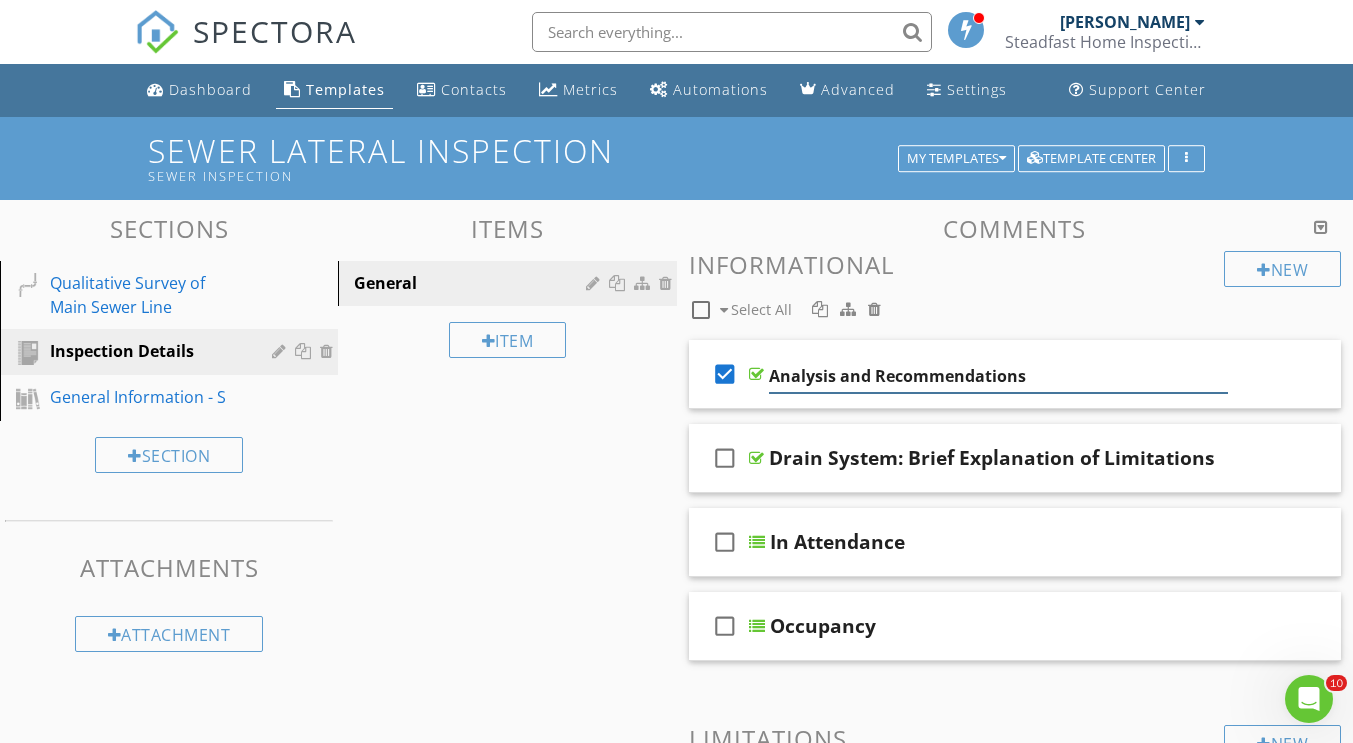 click on "Analysis and Recommendations" at bounding box center (998, 376) 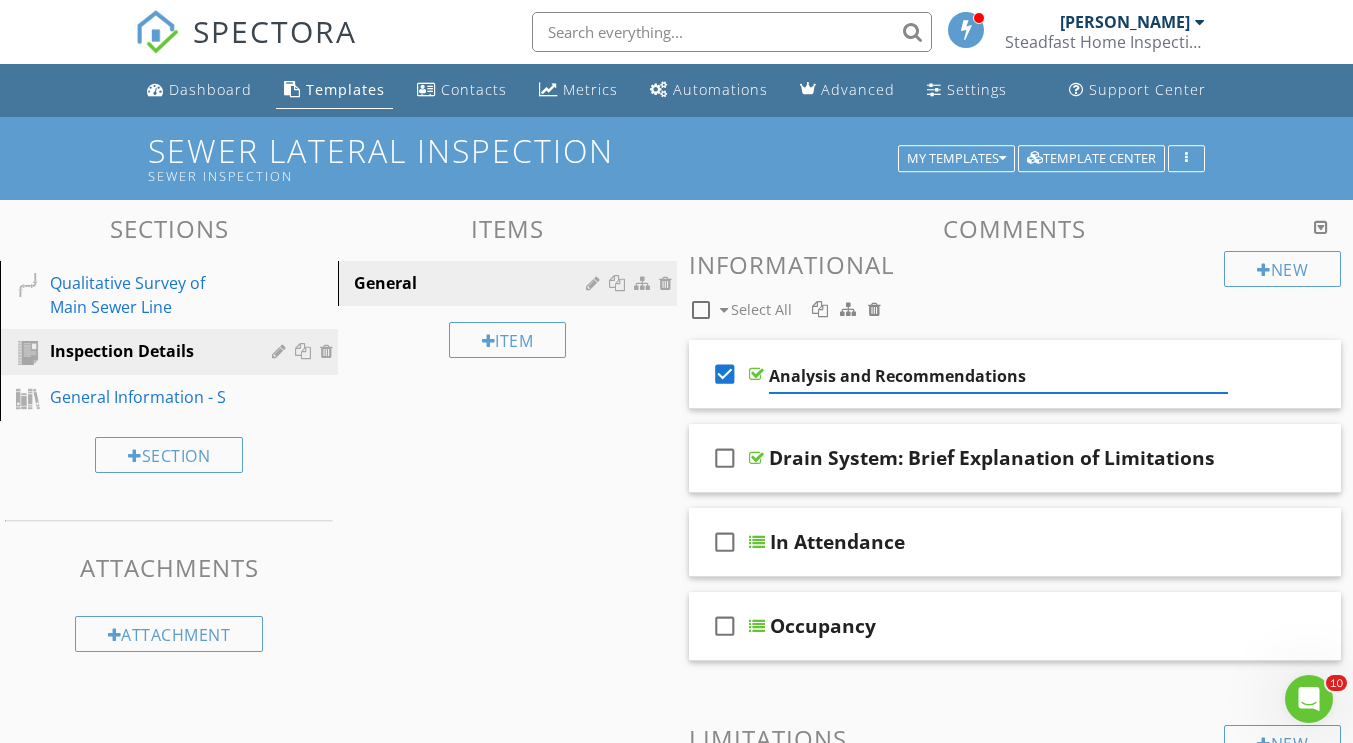 click on "Analysis and Recommendations" at bounding box center [998, 376] 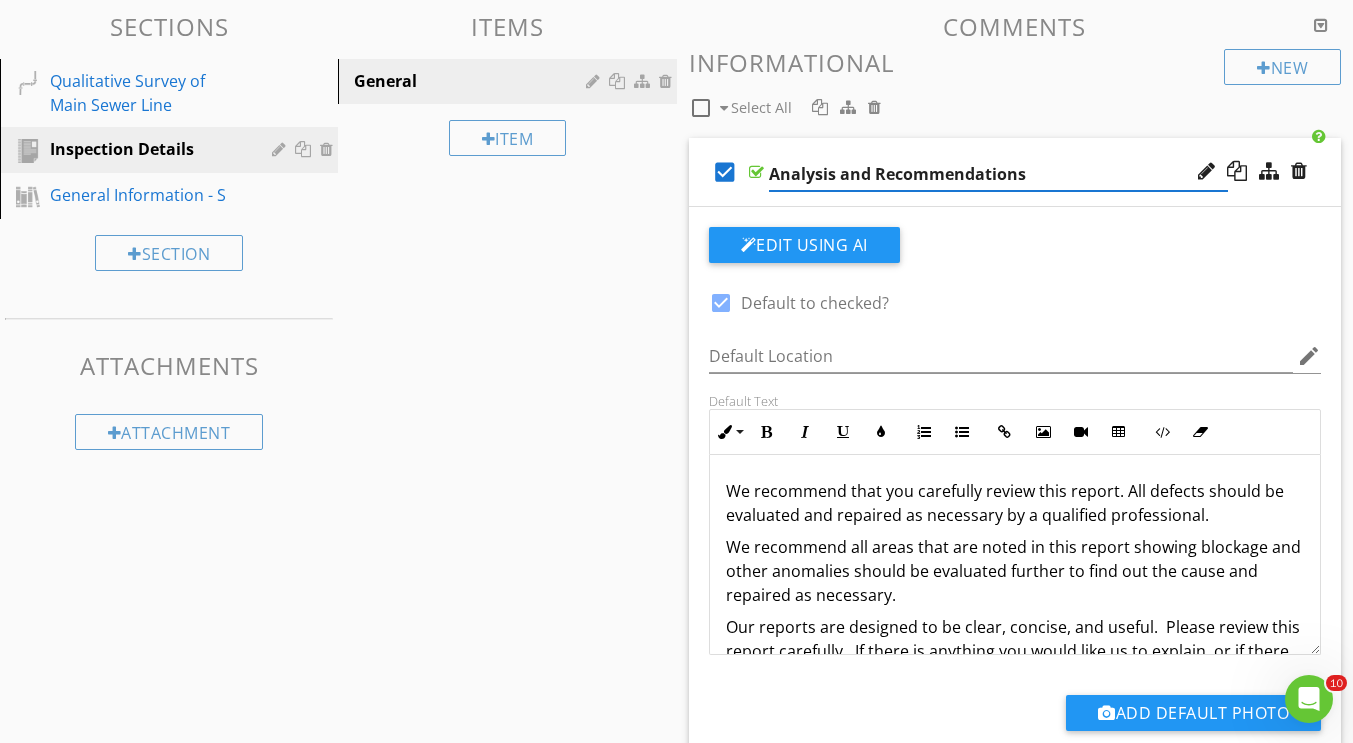 scroll, scrollTop: 203, scrollLeft: 0, axis: vertical 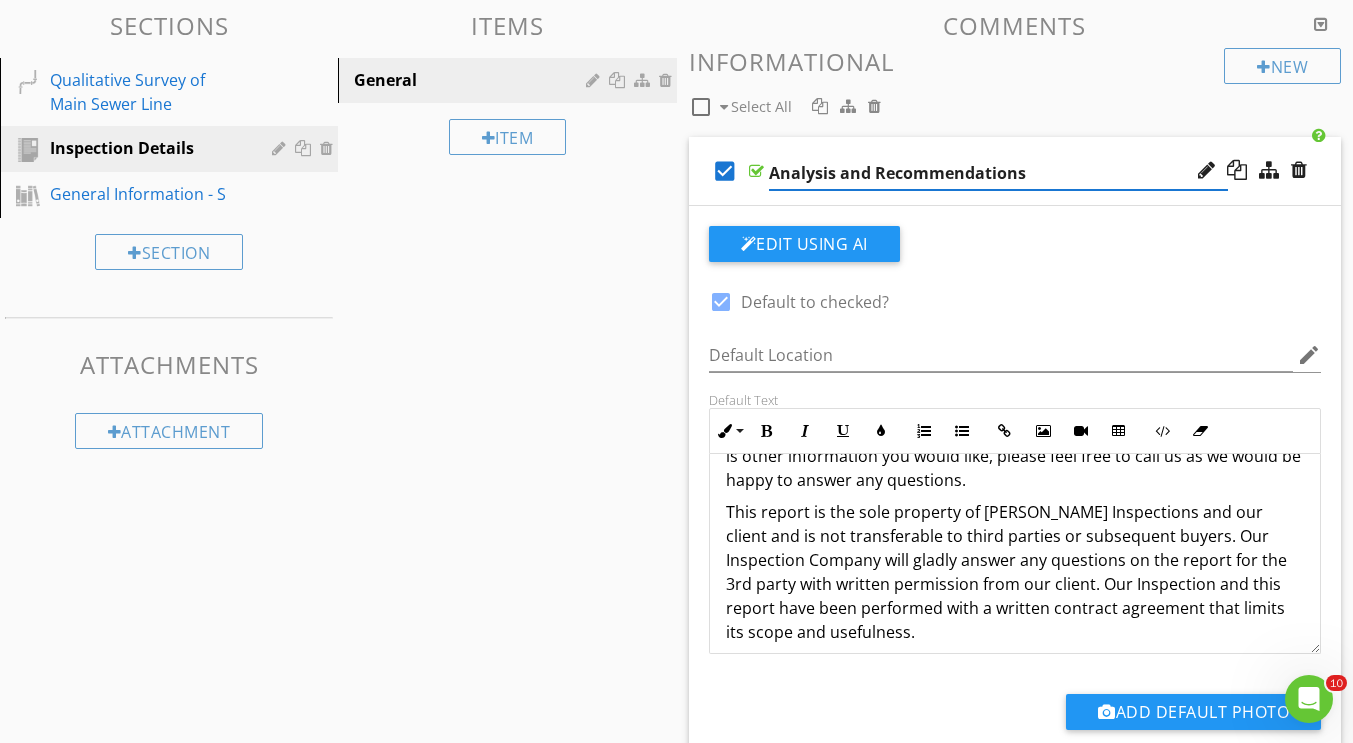 click on "This report is the sole property of [PERSON_NAME] Inspections and our client and is not transferable to third parties or subsequent buyers. Our Inspection Company will gladly answer any questions on the report for the 3rd party with written permission from our client. Our Inspection and this report have been performed with a written contract agreement that limits its scope and usefulness." at bounding box center (1015, 572) 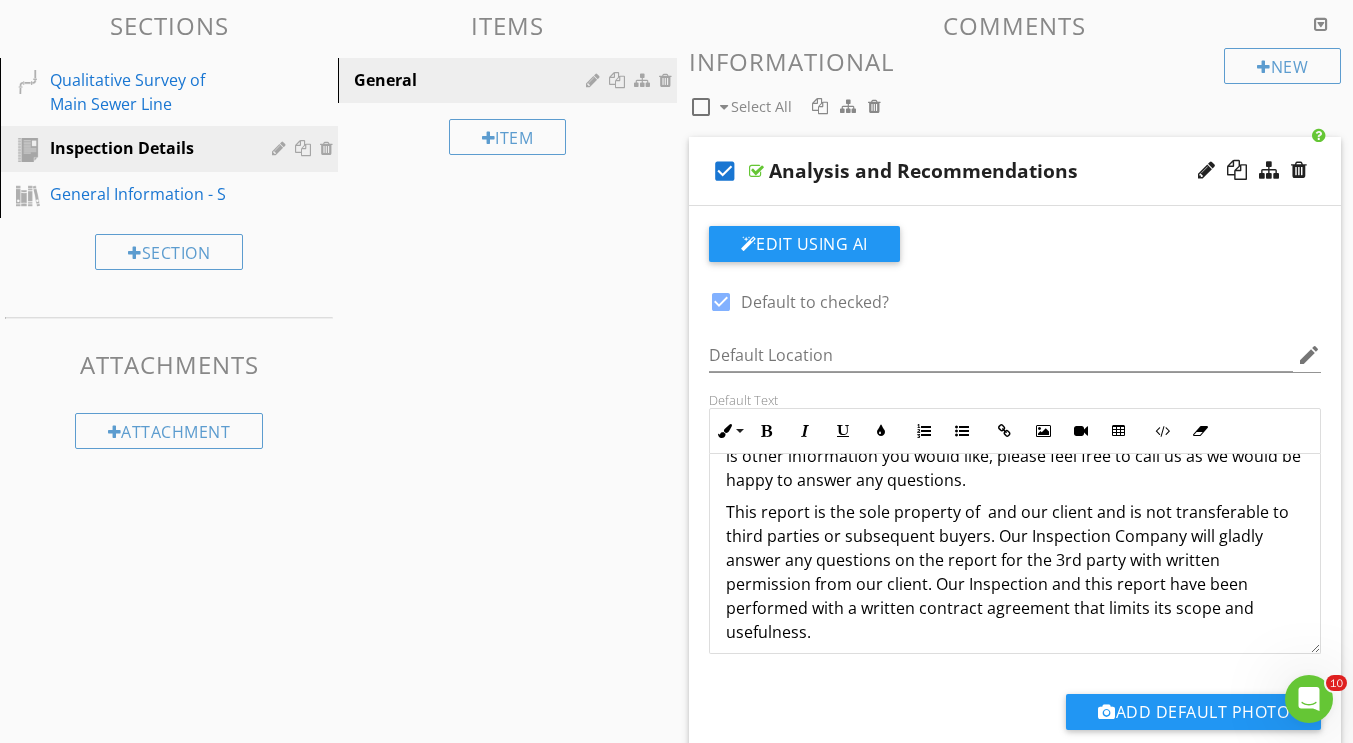 type 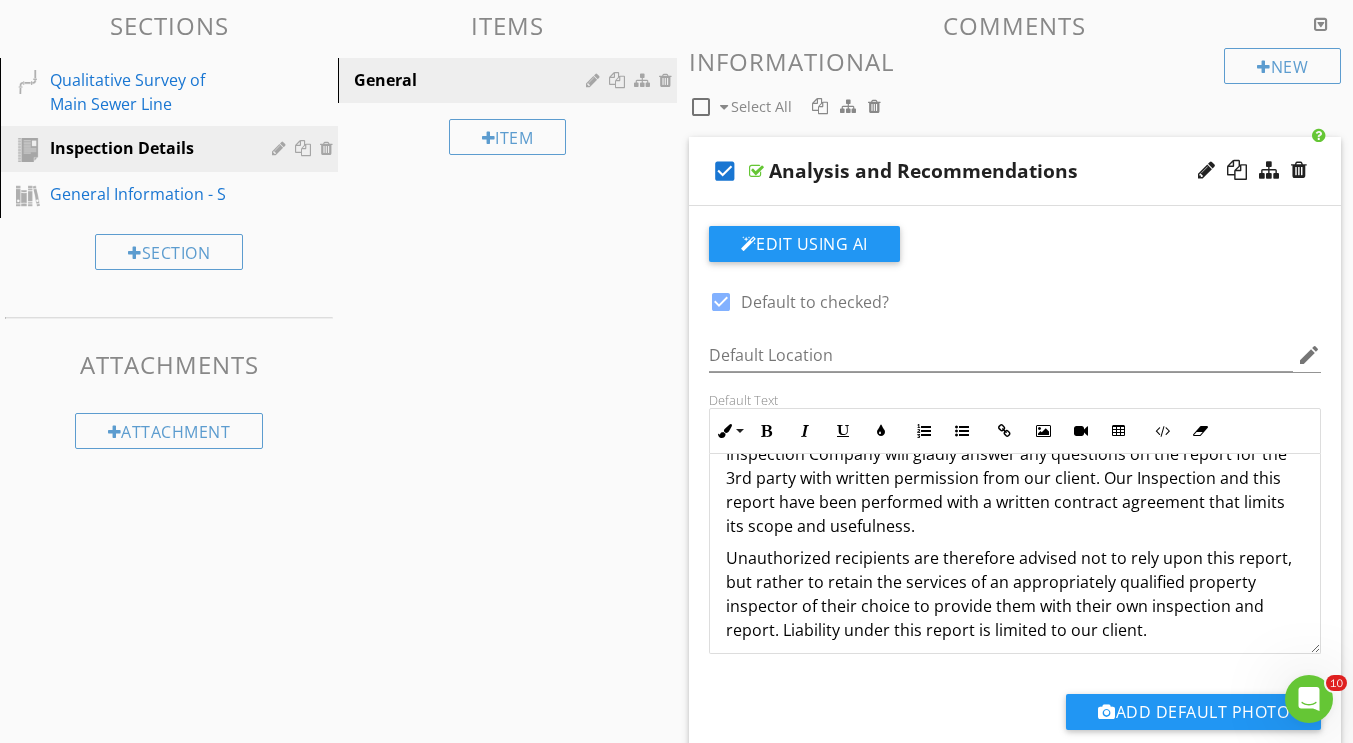 scroll, scrollTop: 337, scrollLeft: 0, axis: vertical 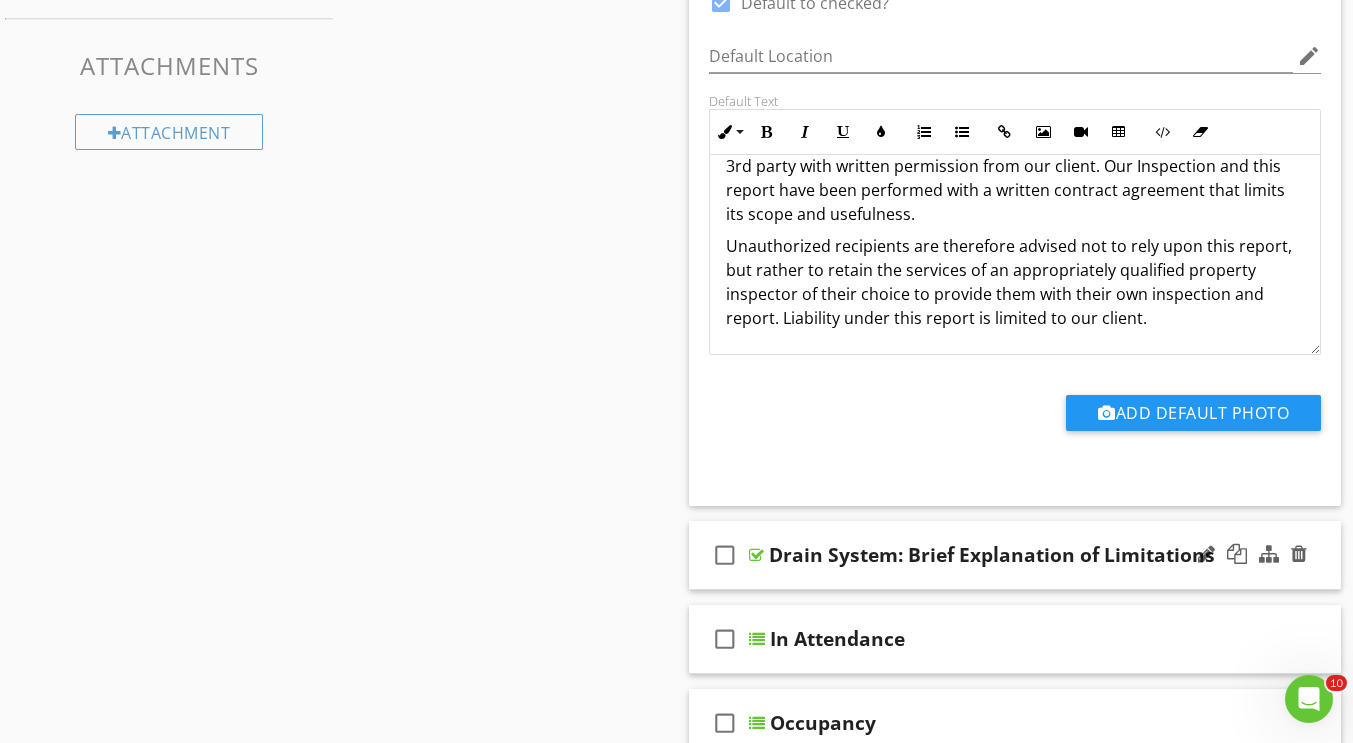 click on "Drain System: Brief Explanation of Limitations" at bounding box center (992, 555) 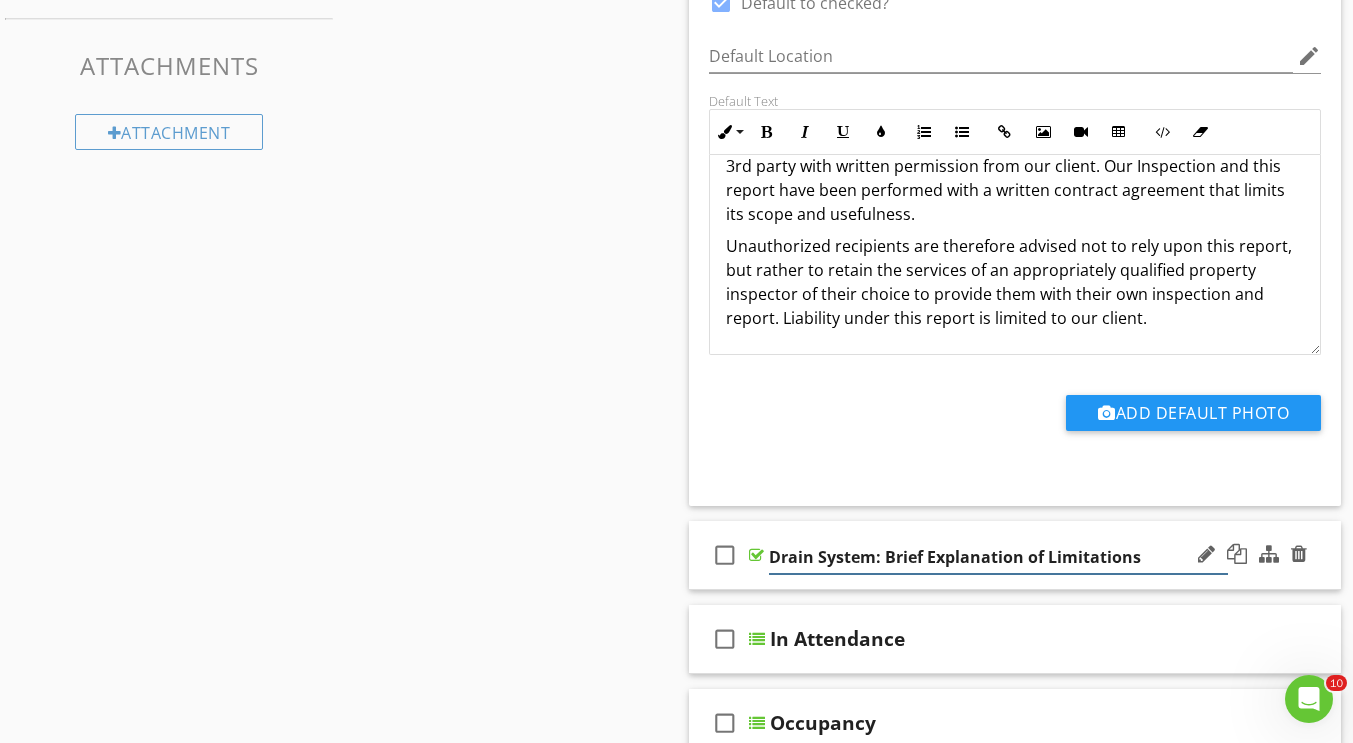 click on "Drain System: Brief Explanation of Limitations" at bounding box center [998, 557] 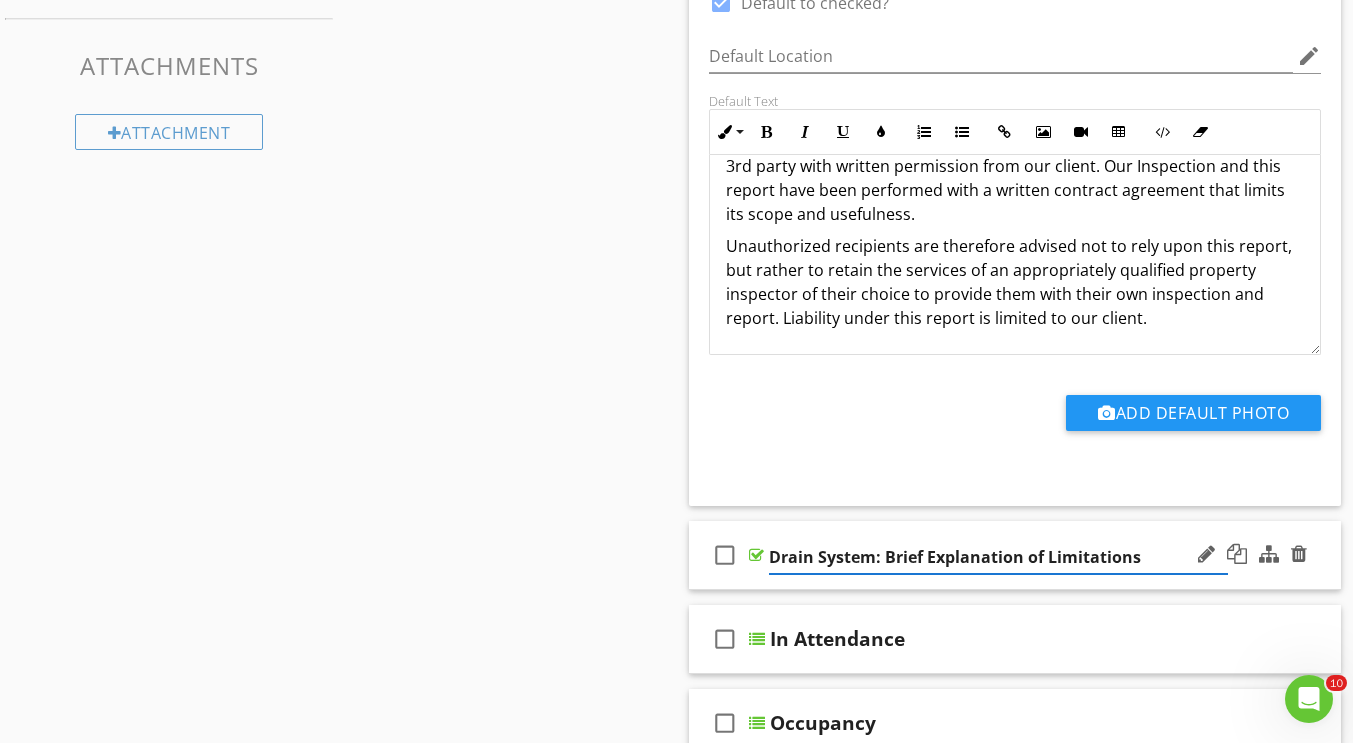 click on "Drain System: Brief Explanation of Limitations" at bounding box center (998, 557) 